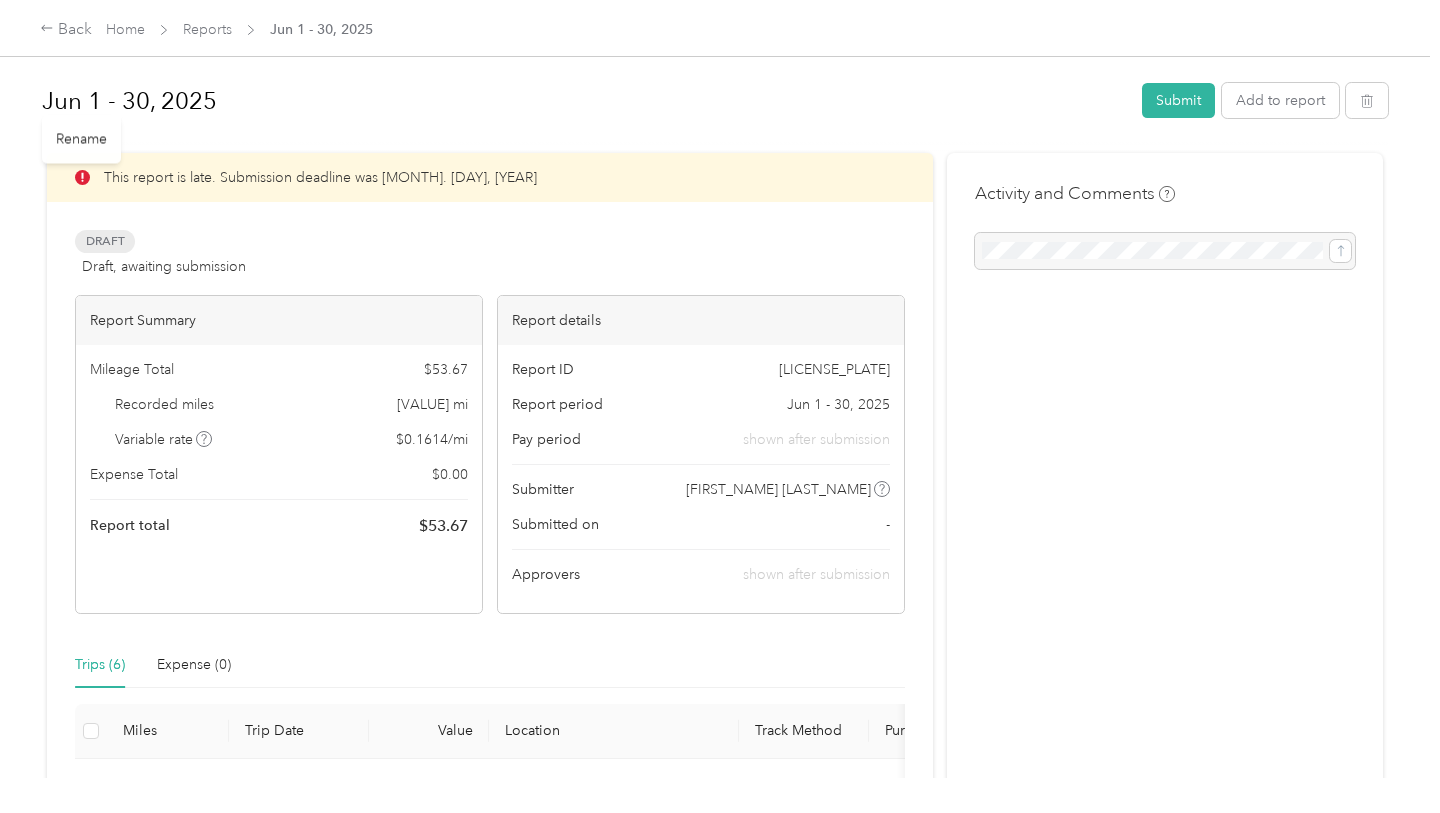 scroll, scrollTop: 0, scrollLeft: 0, axis: both 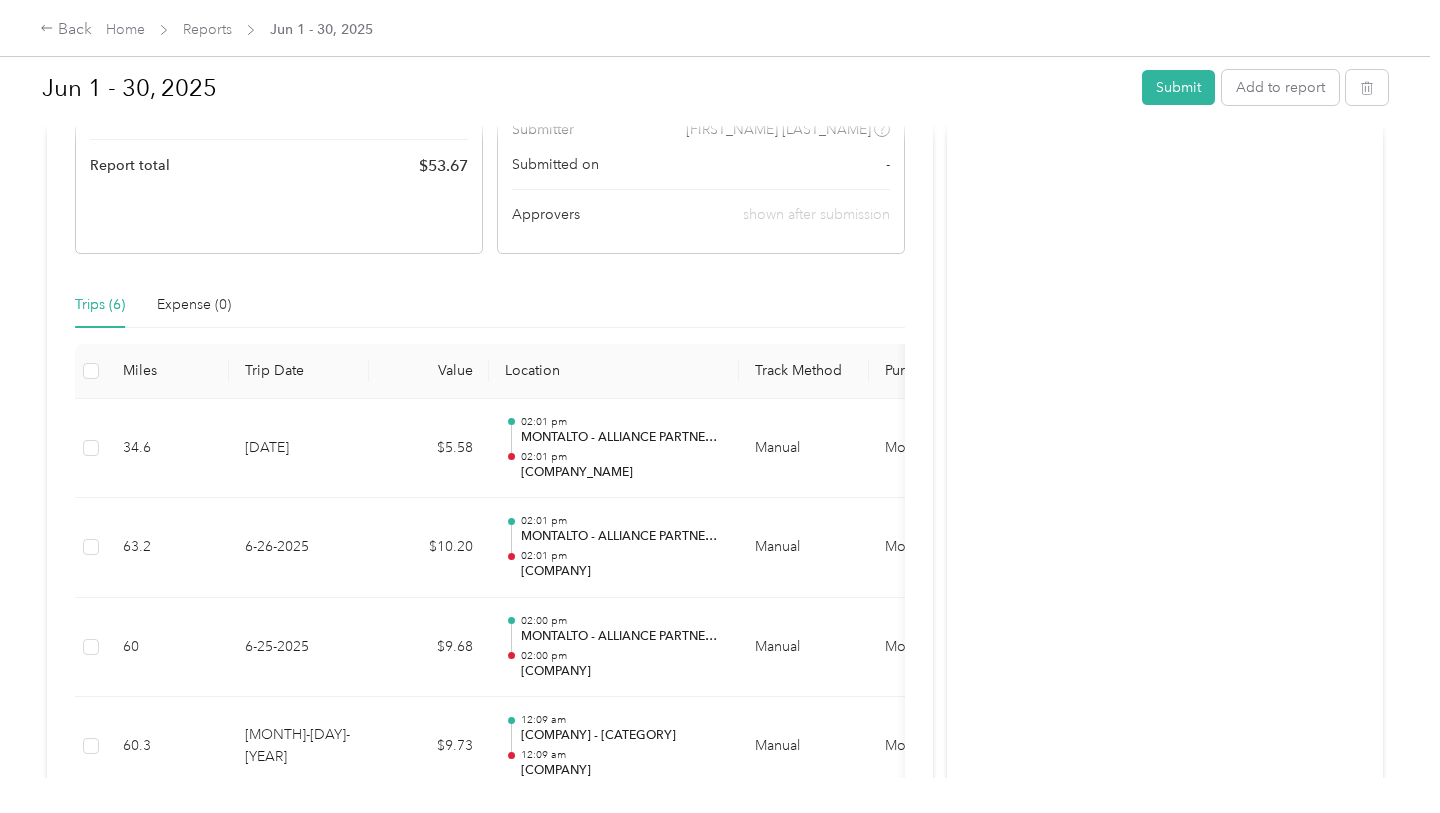 click on "Activity and Comments" at bounding box center [1165, 426] 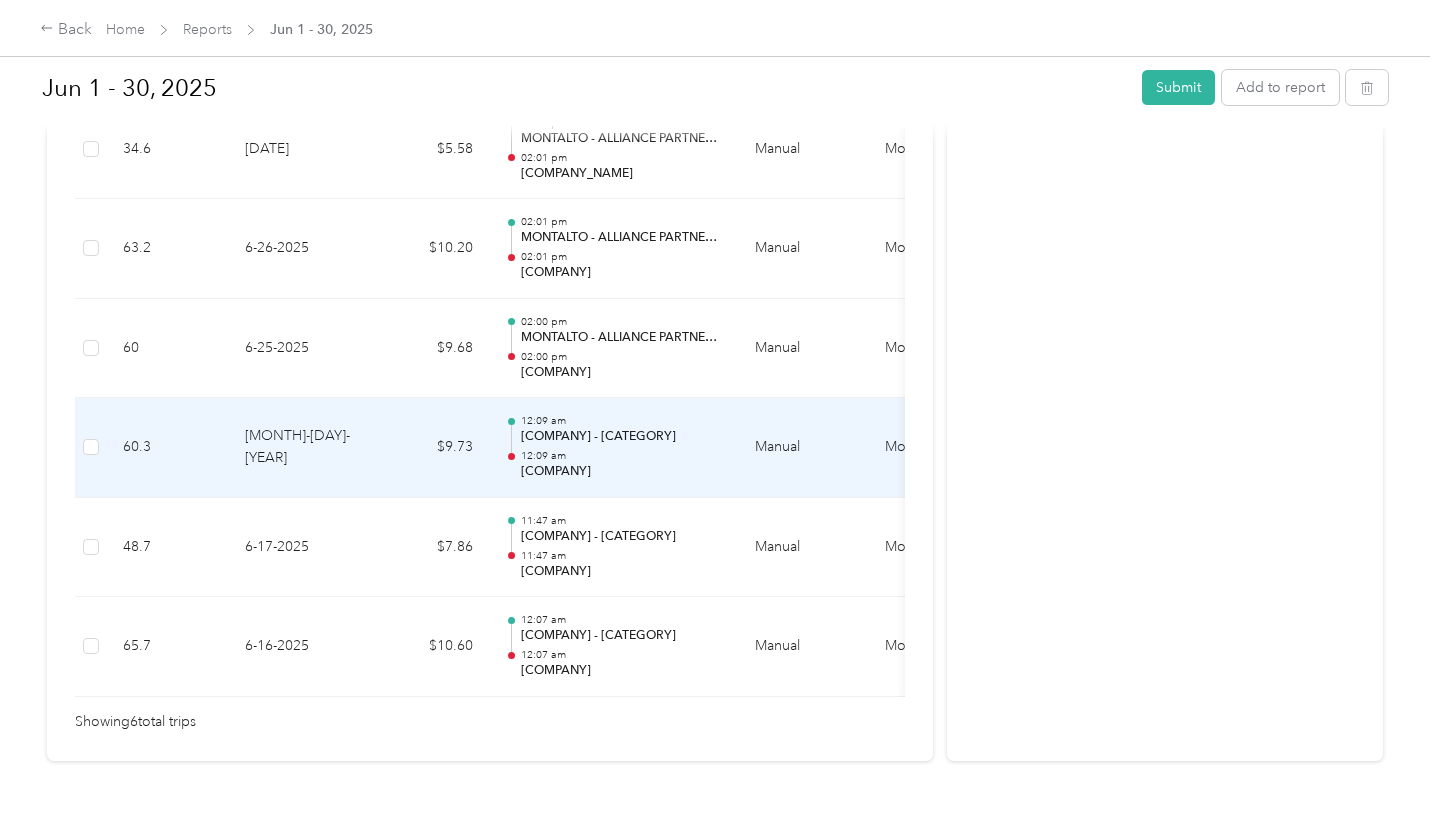 scroll, scrollTop: 645, scrollLeft: 0, axis: vertical 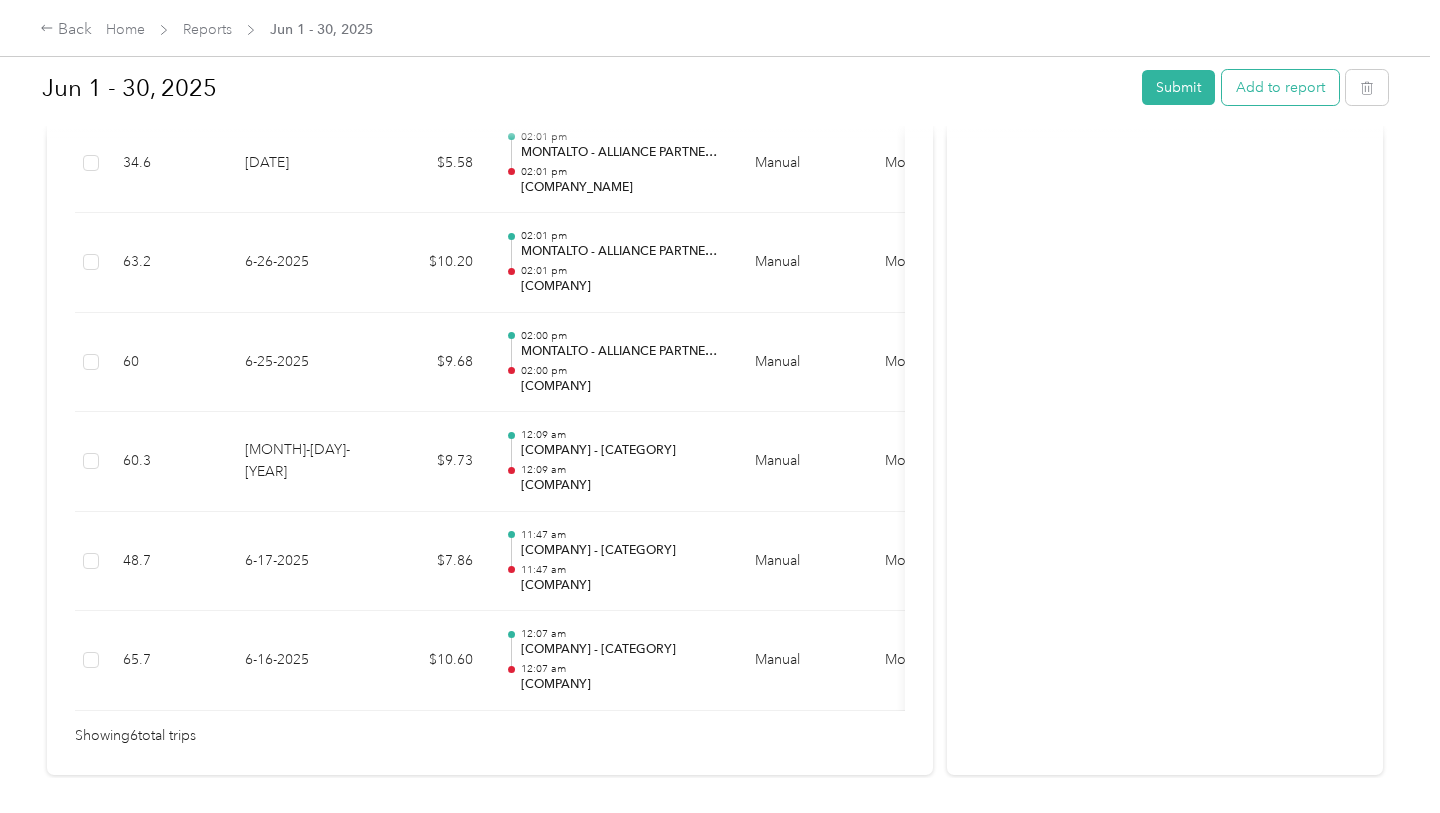click on "Add to report" at bounding box center [1280, 87] 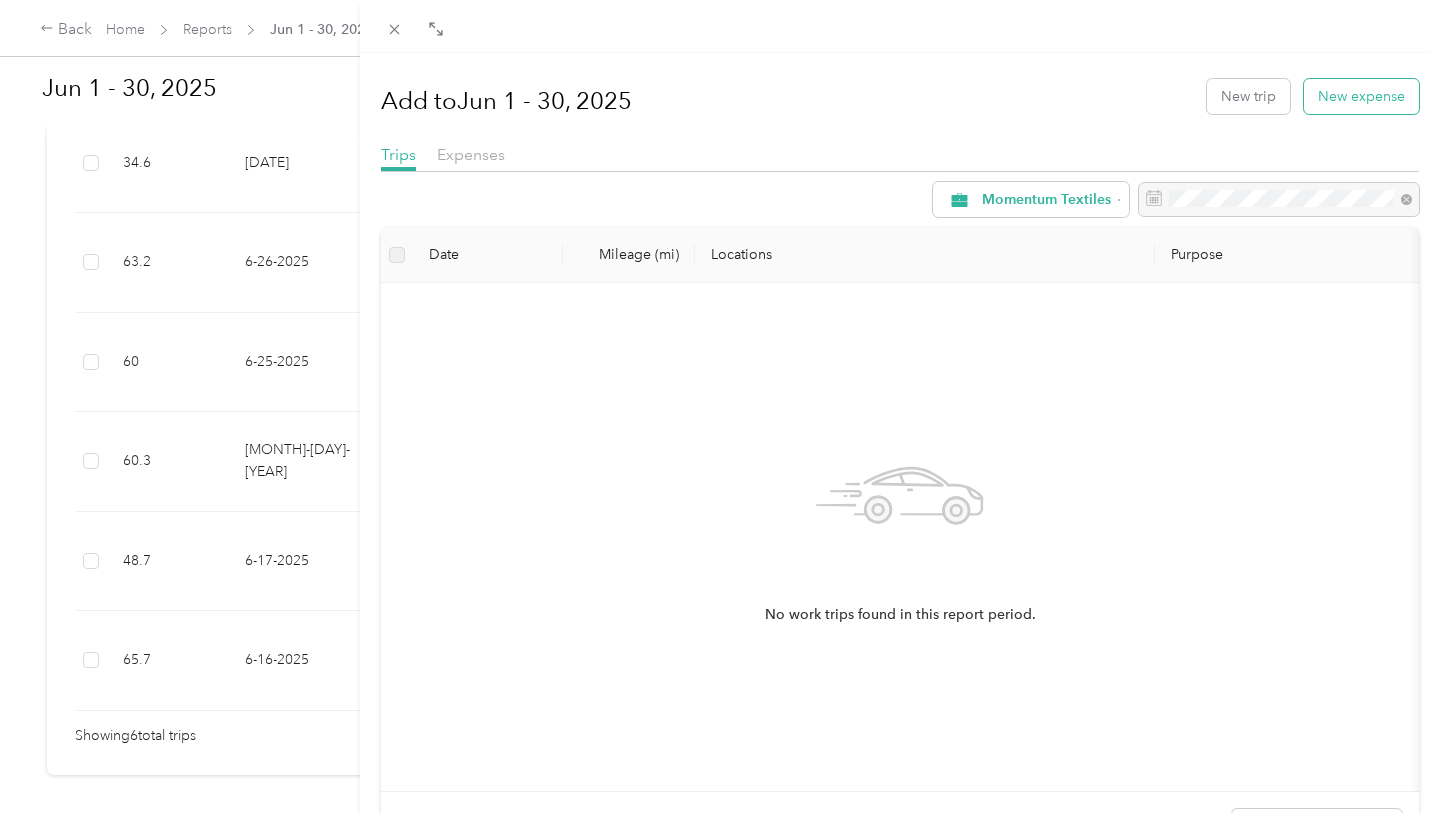 click on "New expense" at bounding box center (1361, 96) 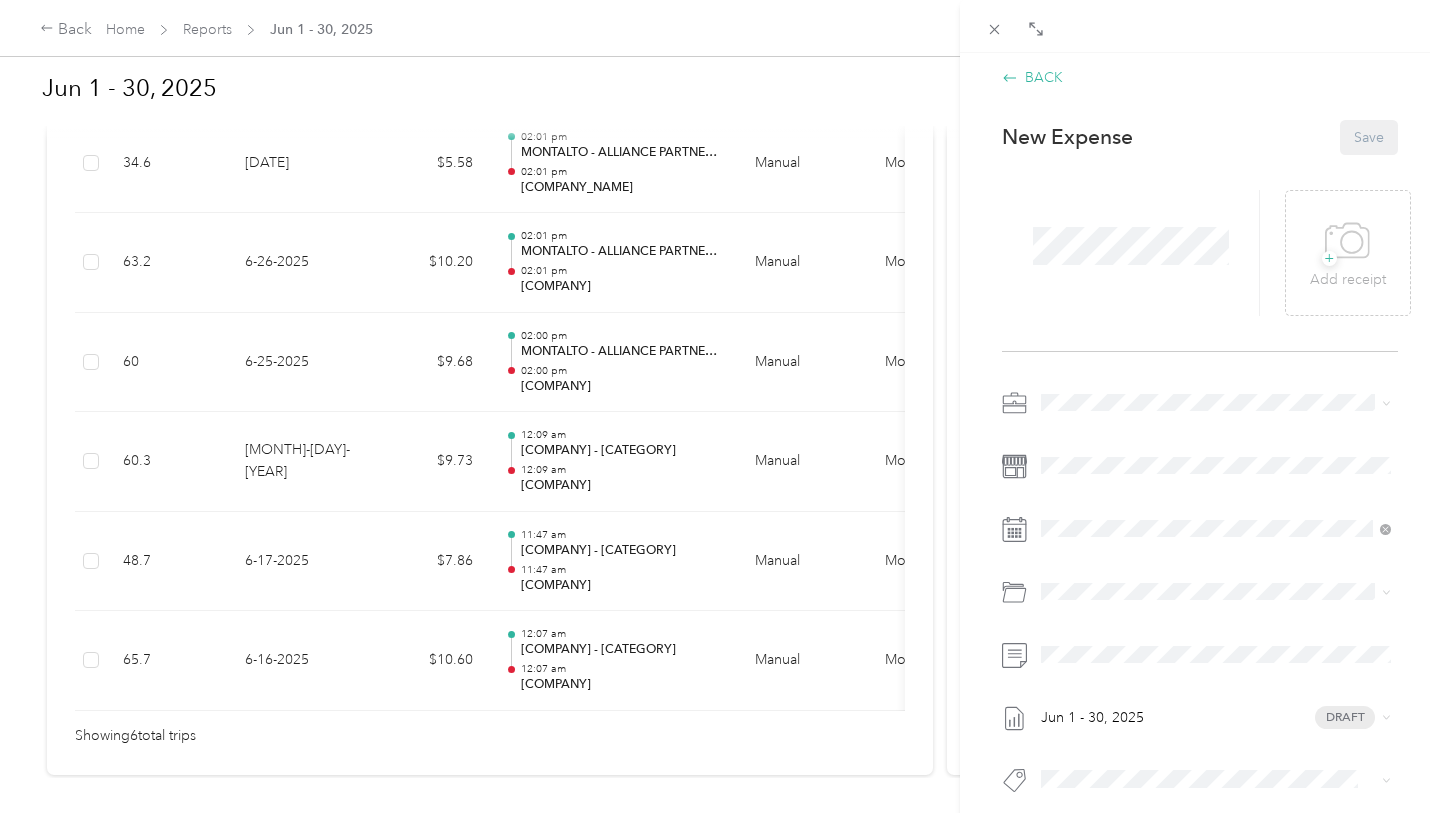 click on "BACK" at bounding box center (1032, 77) 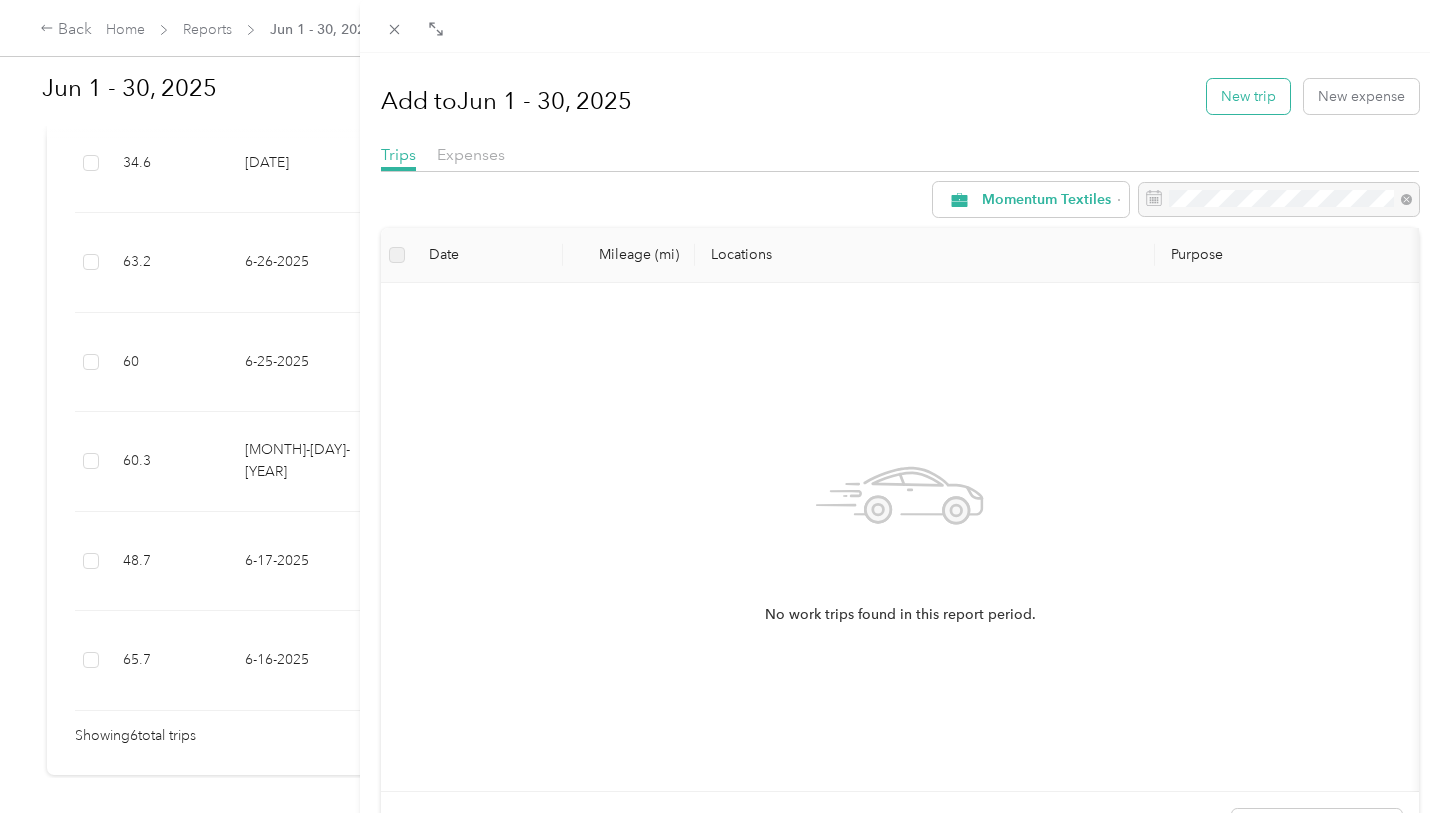 click on "New trip" at bounding box center (1248, 96) 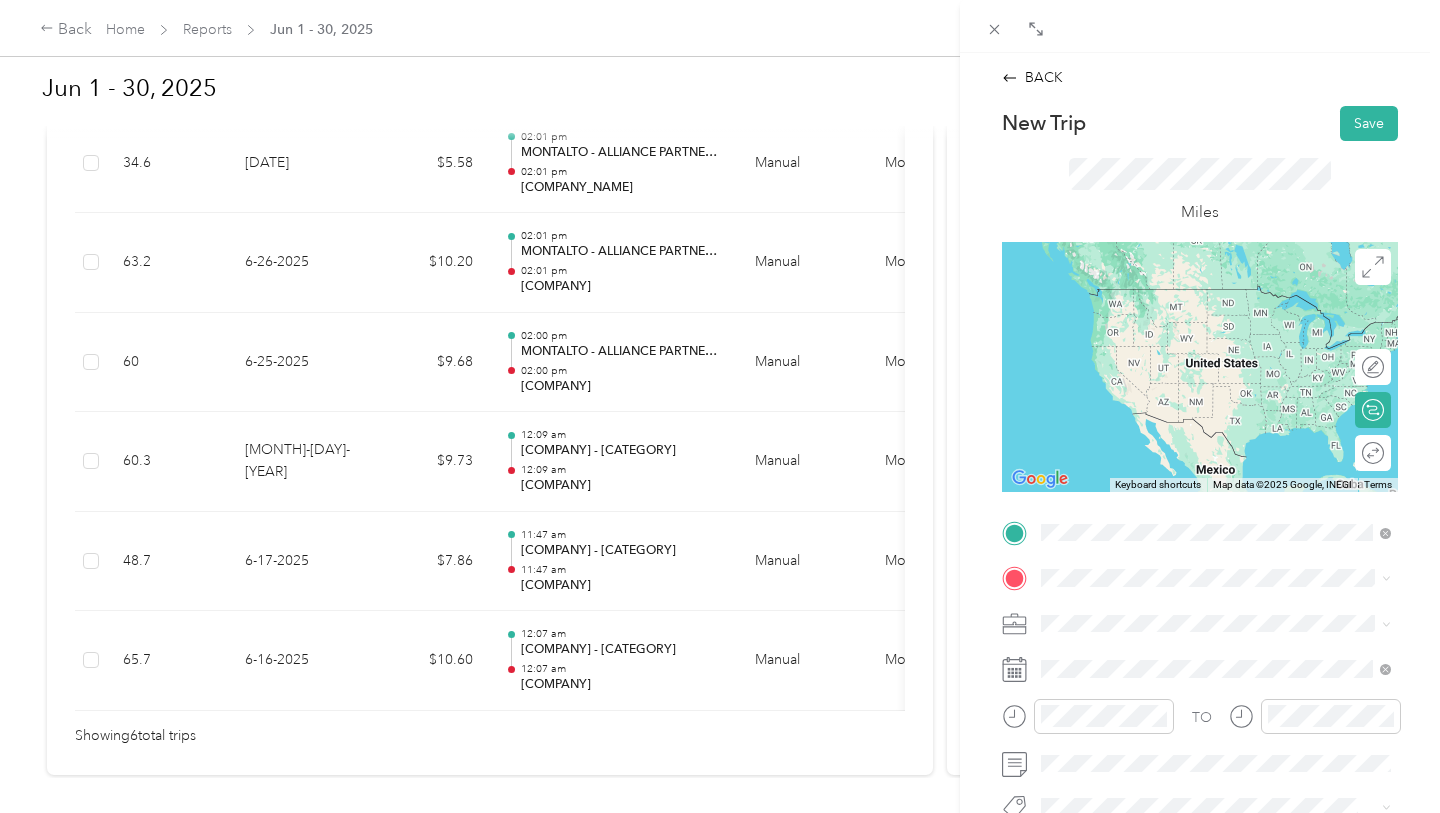 click on "MONTALTO - ALLIANCE PARTNERSHIPS" at bounding box center [1266, 304] 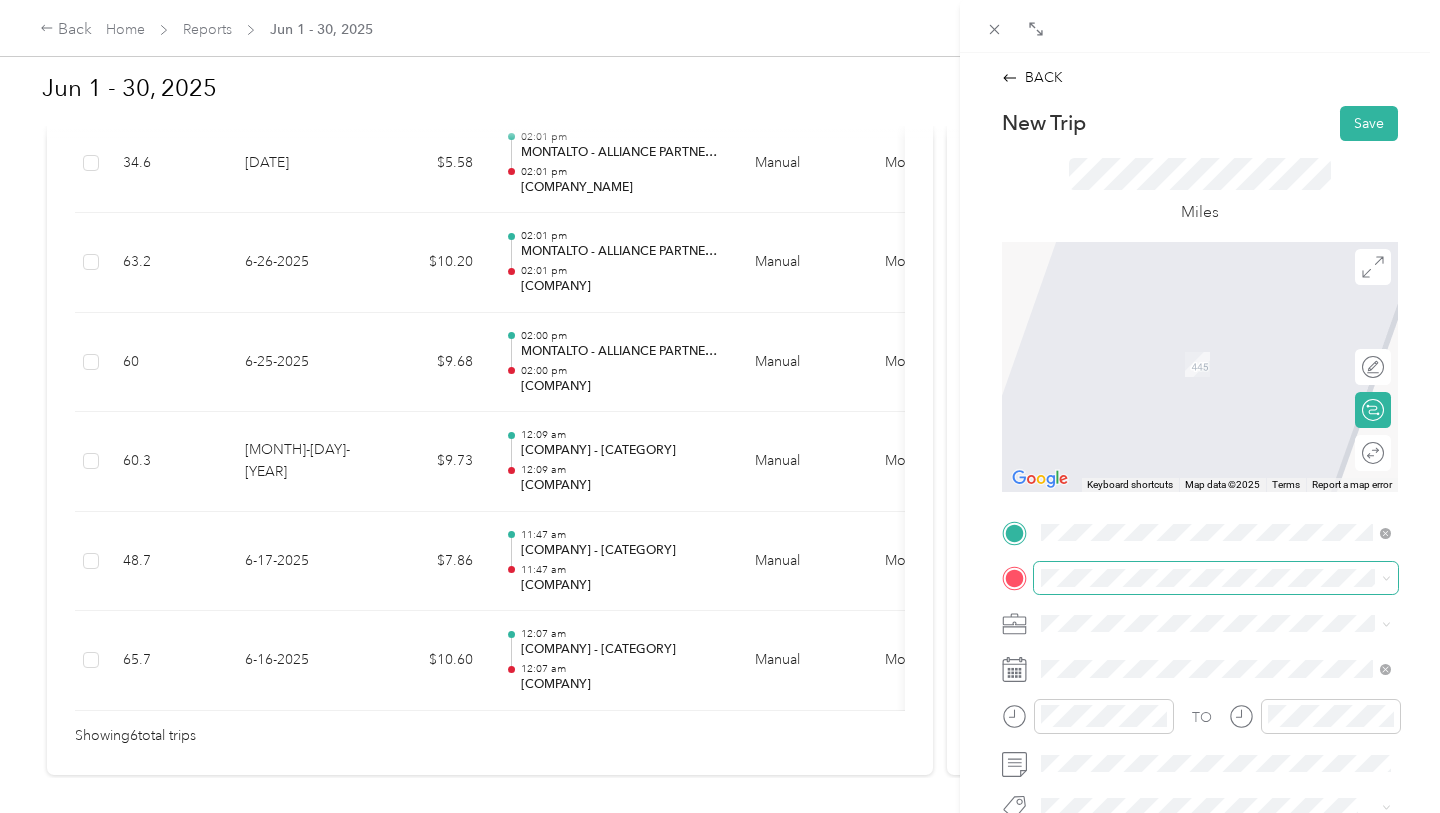 click at bounding box center [1216, 578] 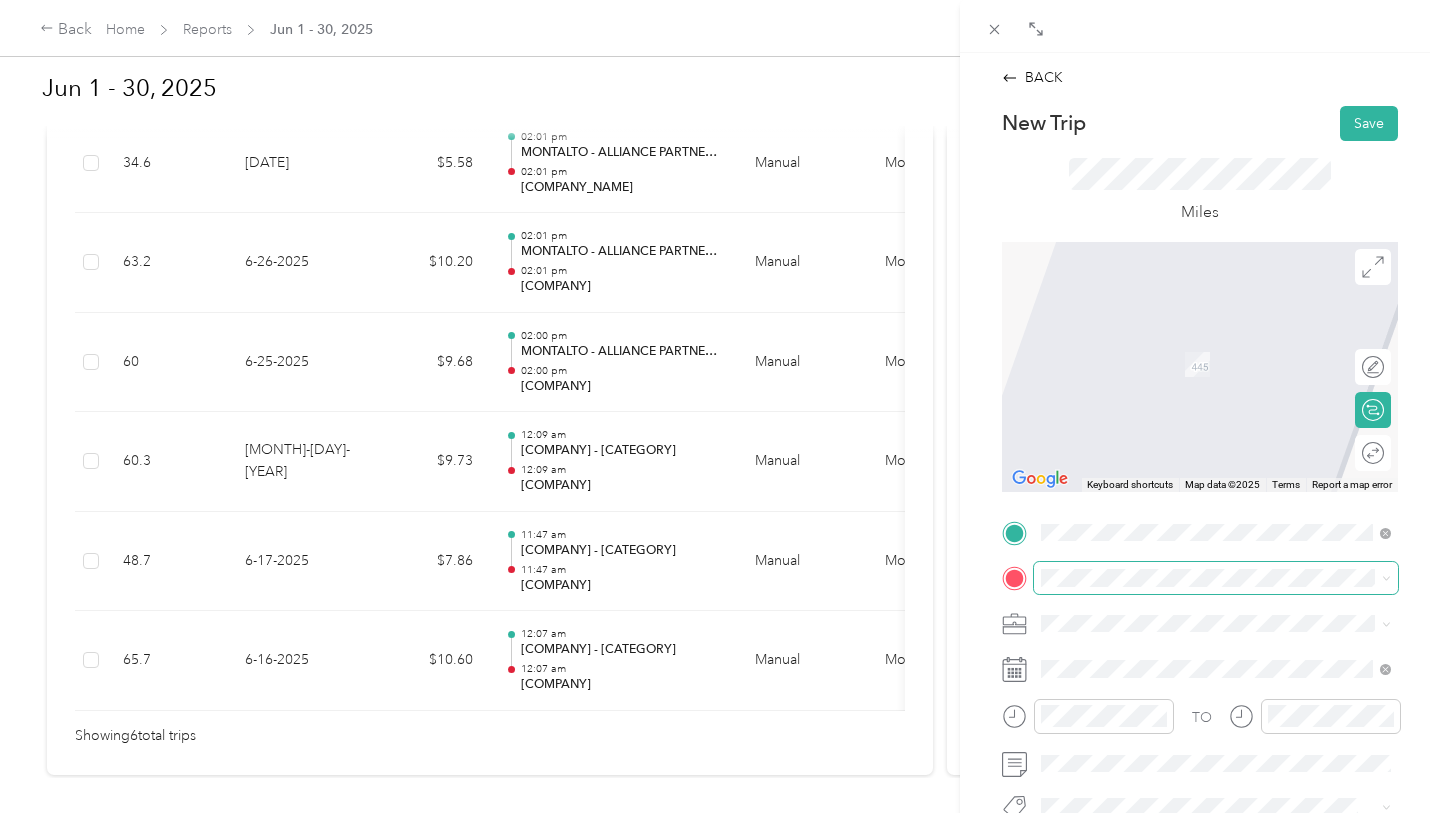 click at bounding box center (1216, 578) 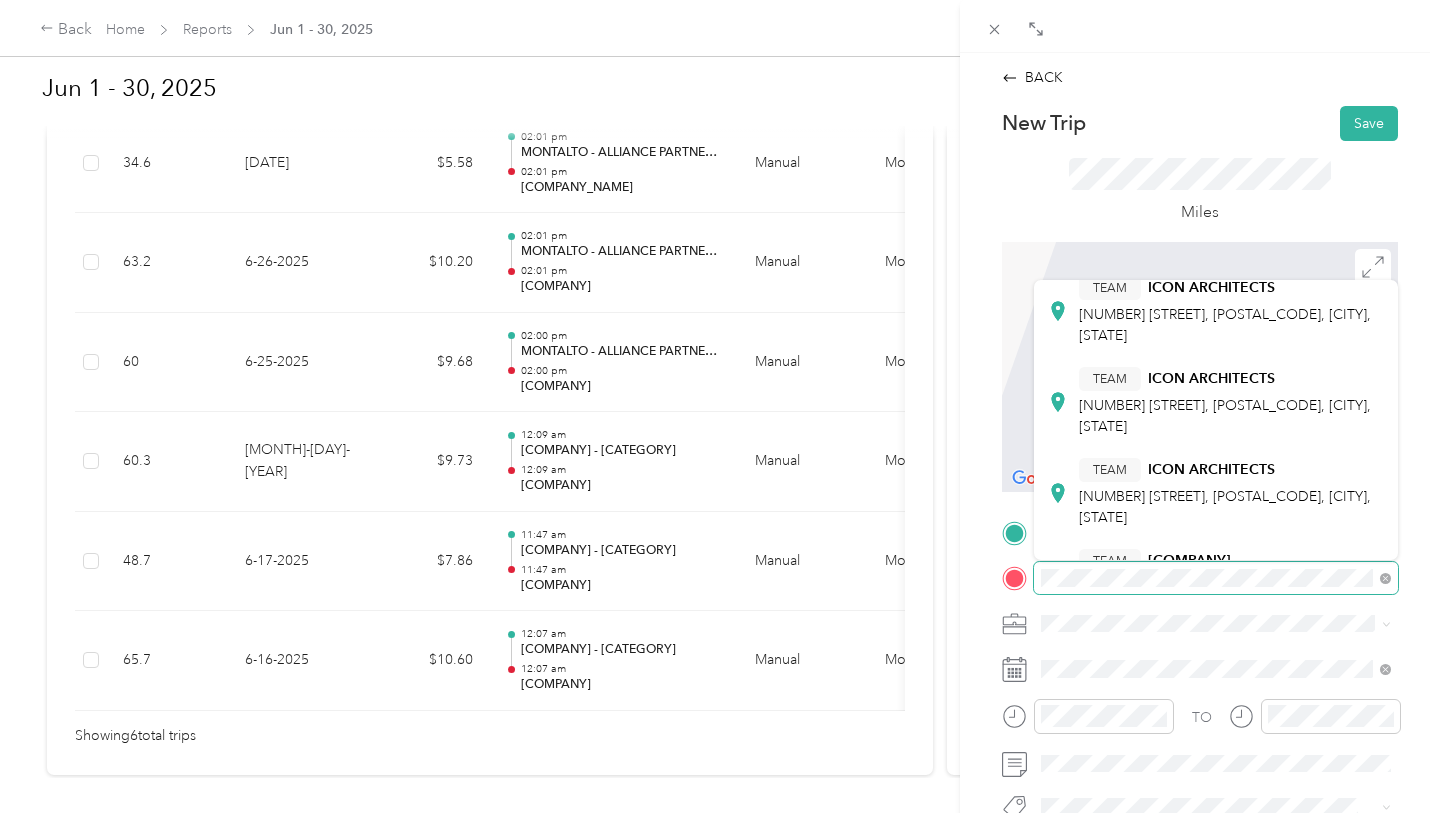 scroll, scrollTop: 0, scrollLeft: 0, axis: both 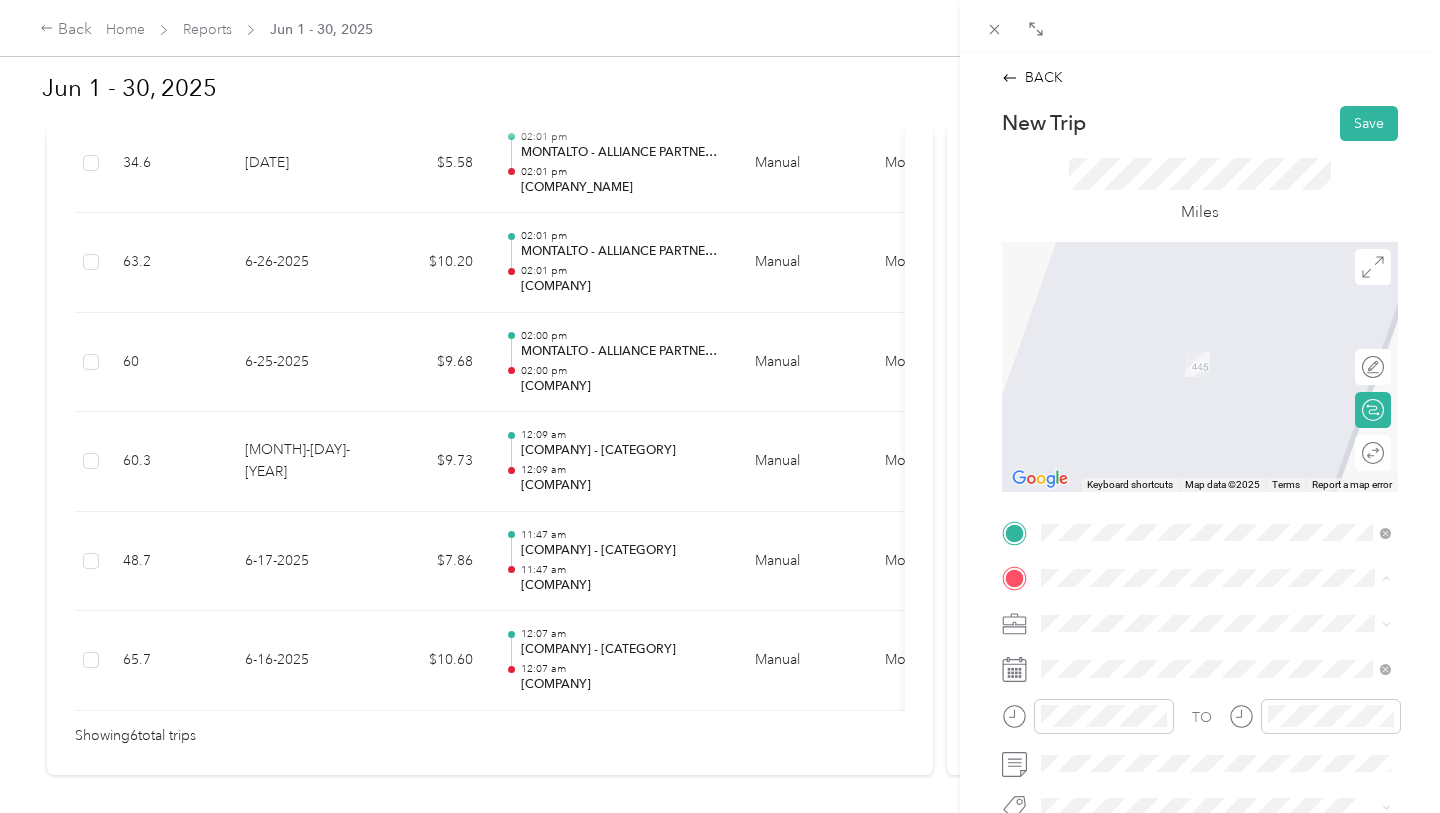 click on "[COMPANY] [COMPANY] [NUMBER] [STREET], [POSTAL_CODE], [CITY], [STATE]" at bounding box center [1232, 389] 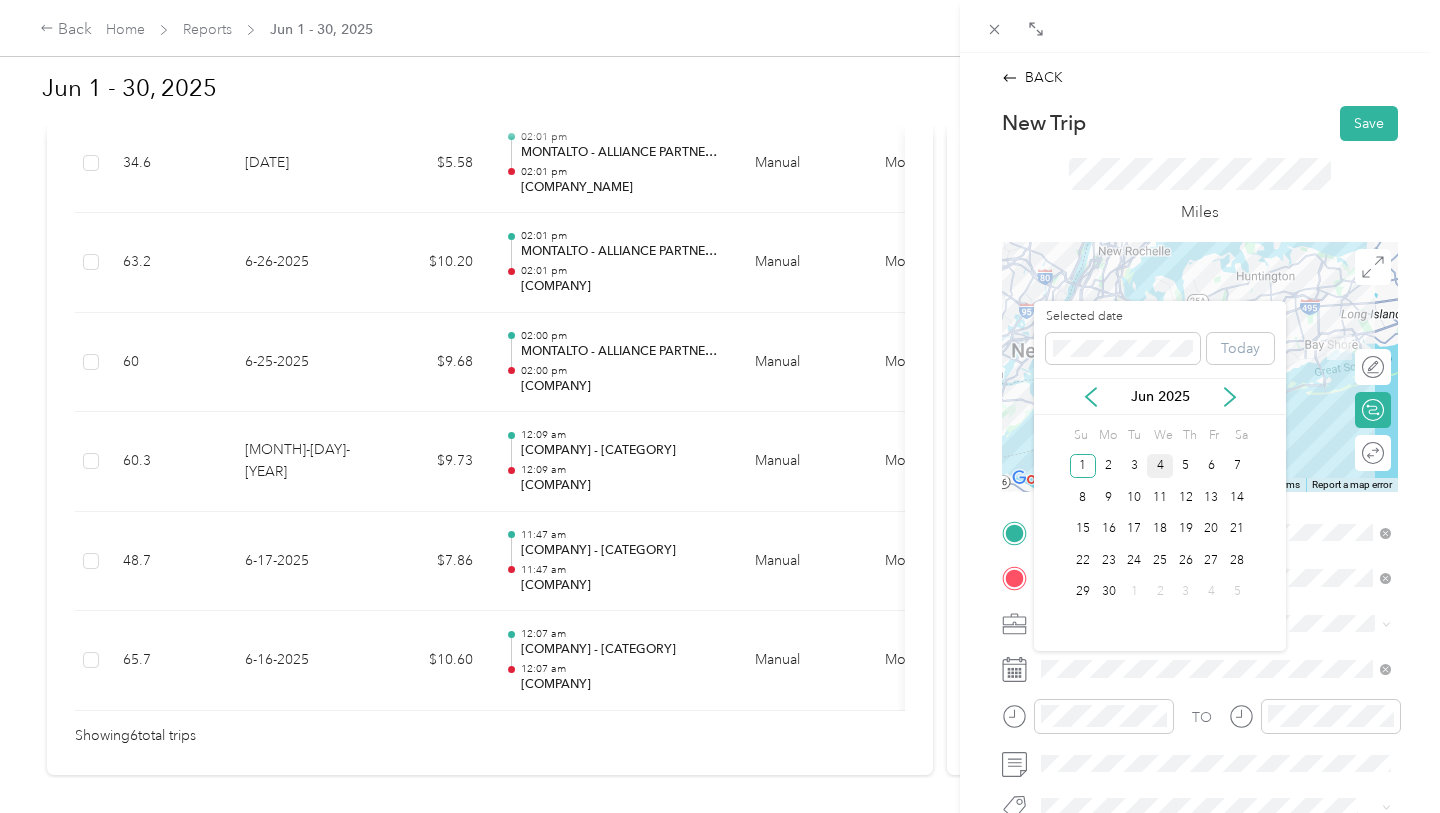 click on "4" at bounding box center [1160, 466] 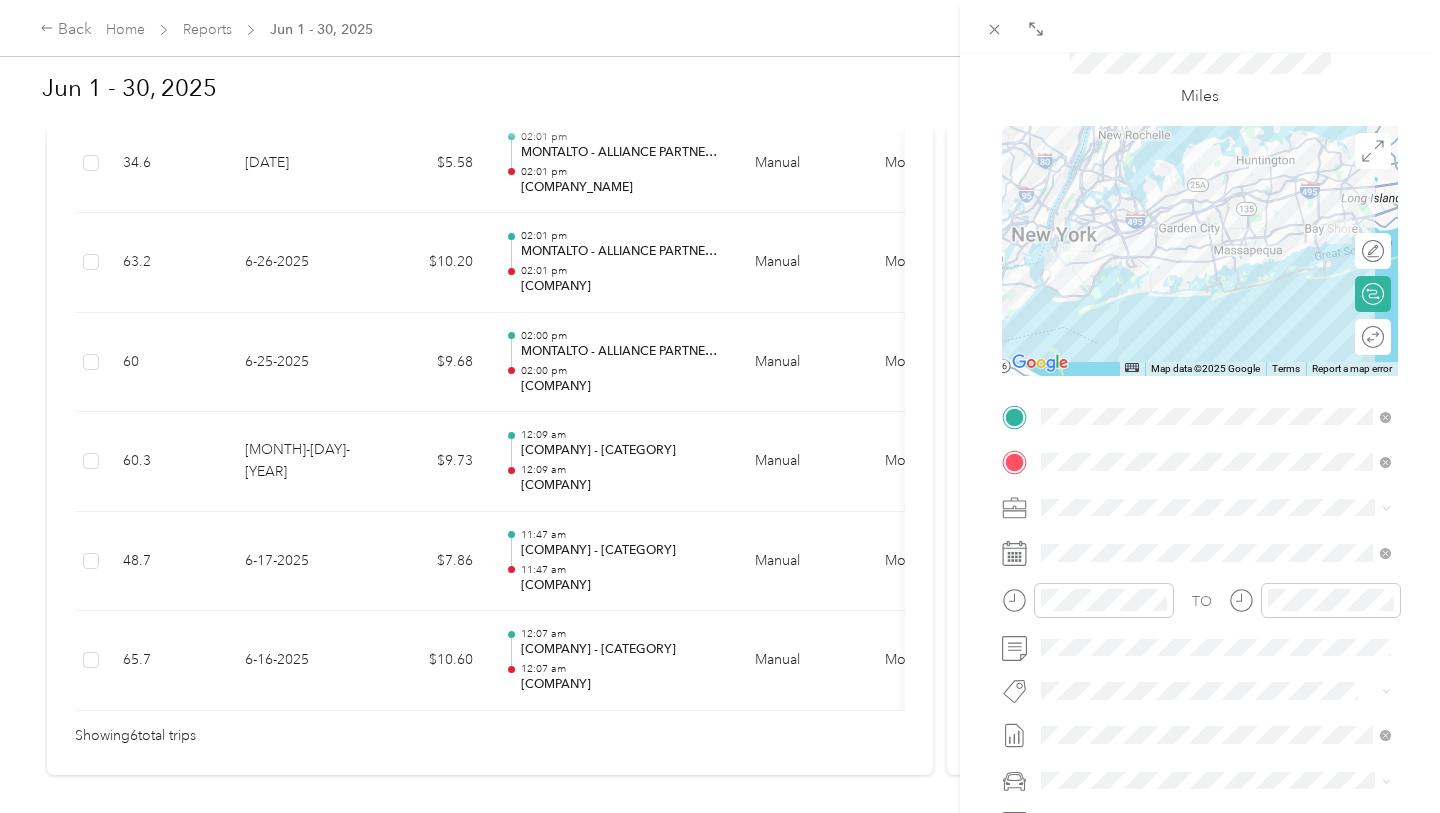 scroll, scrollTop: 141, scrollLeft: 0, axis: vertical 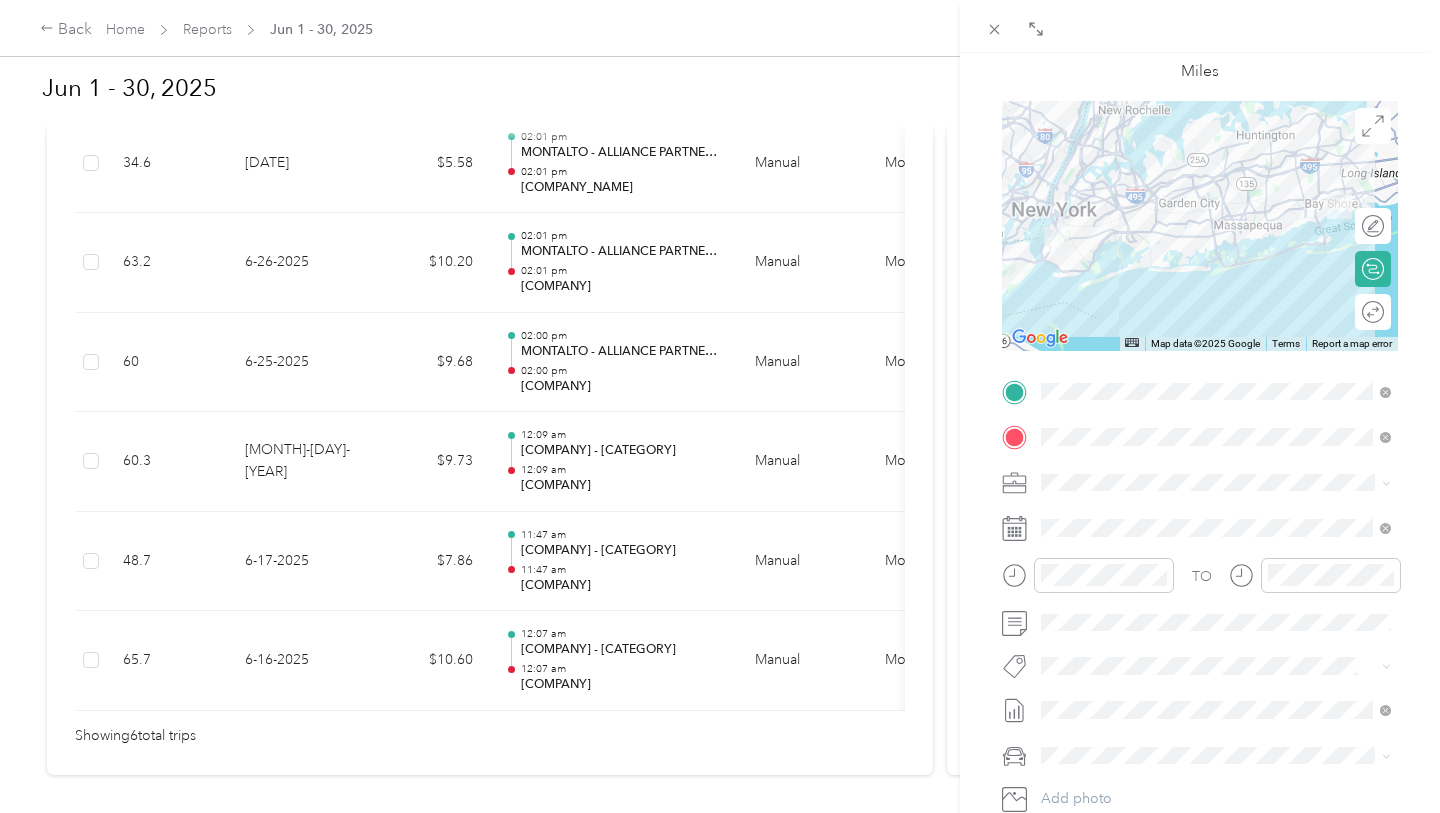 click on "Edit route Calculate route Round trip" at bounding box center [1373, 276] 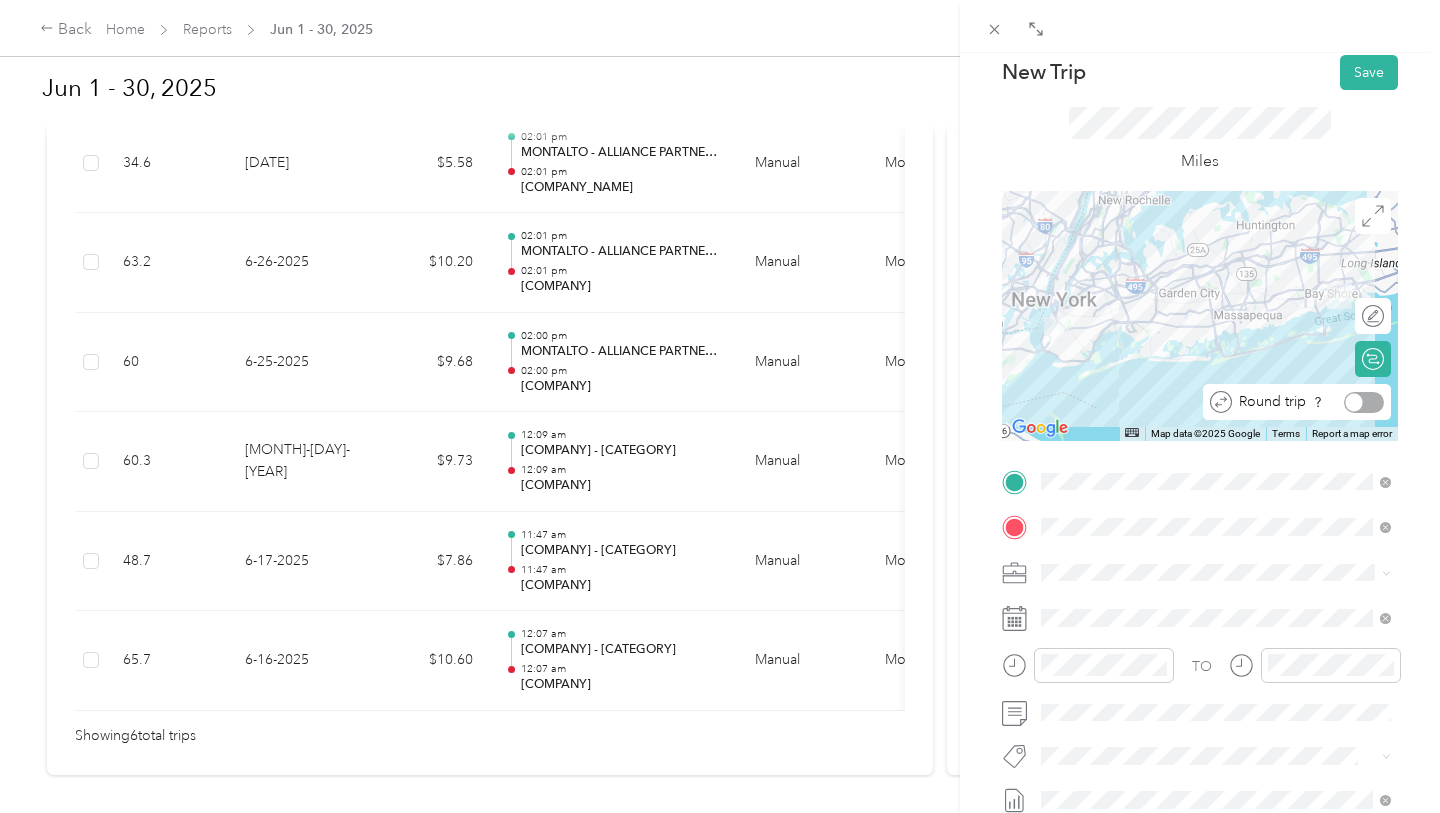 scroll, scrollTop: 40, scrollLeft: 0, axis: vertical 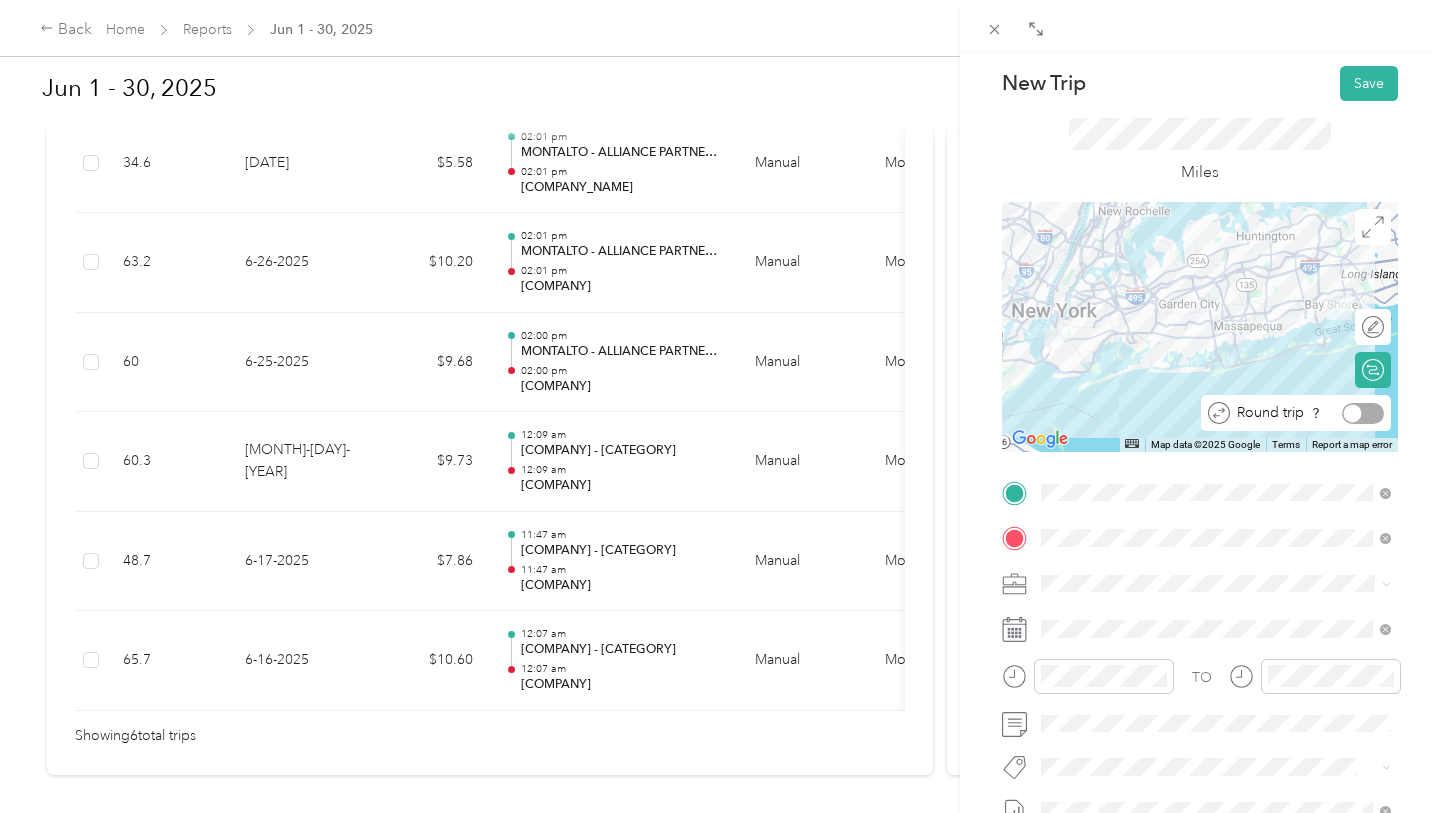 click at bounding box center [1363, 413] 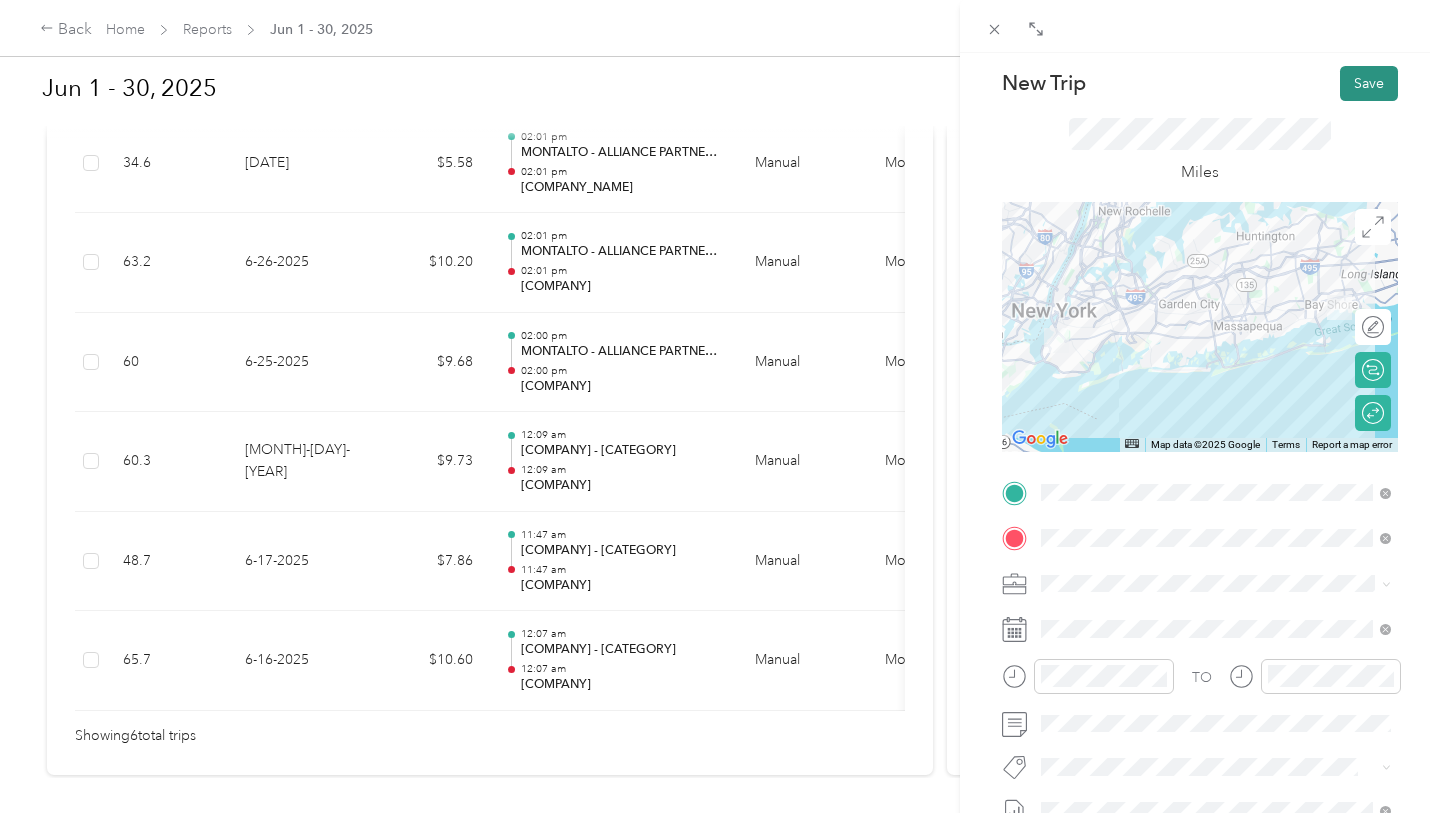 click on "Save" at bounding box center (1369, 83) 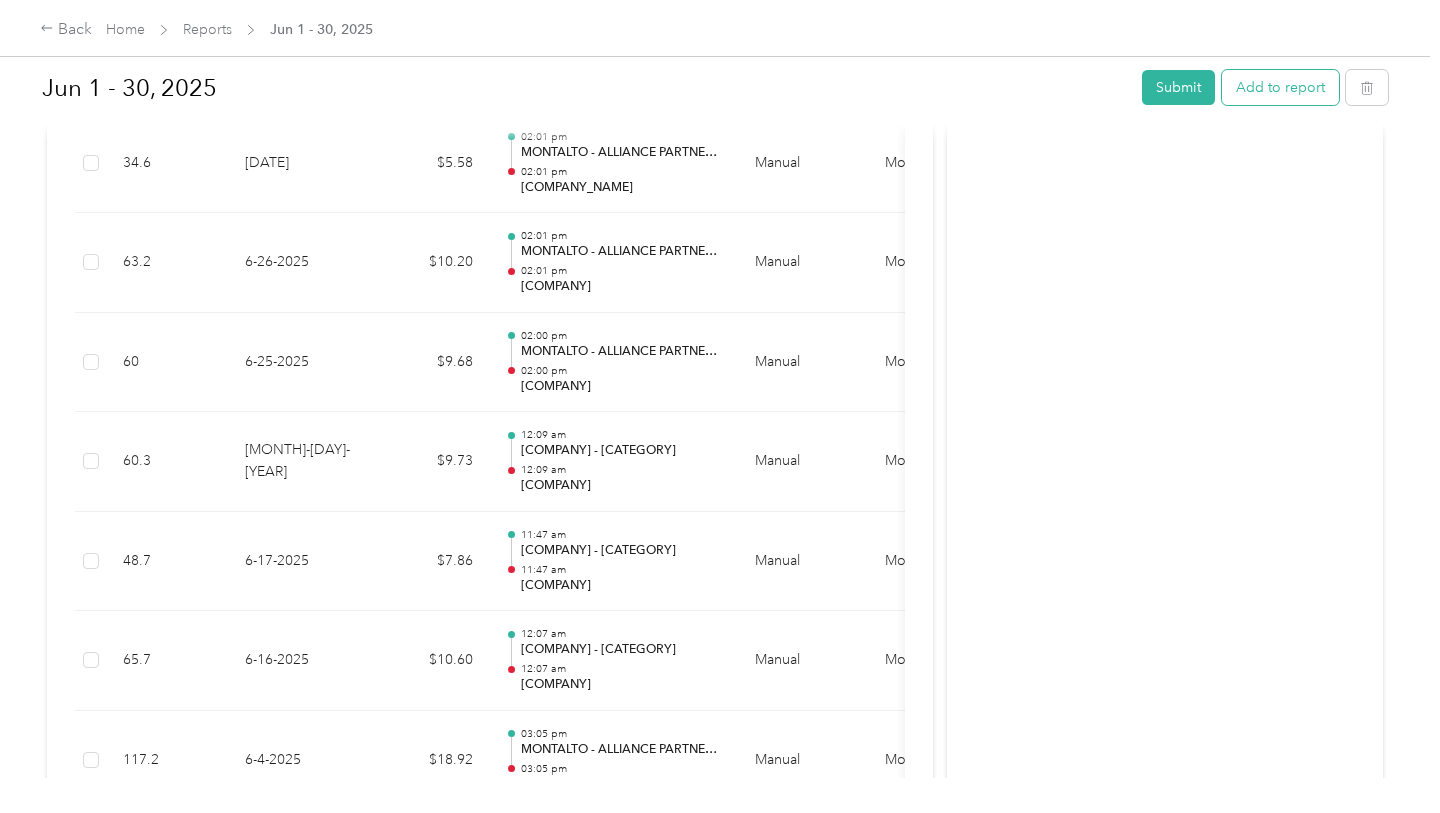 click on "Add to report" at bounding box center (1280, 87) 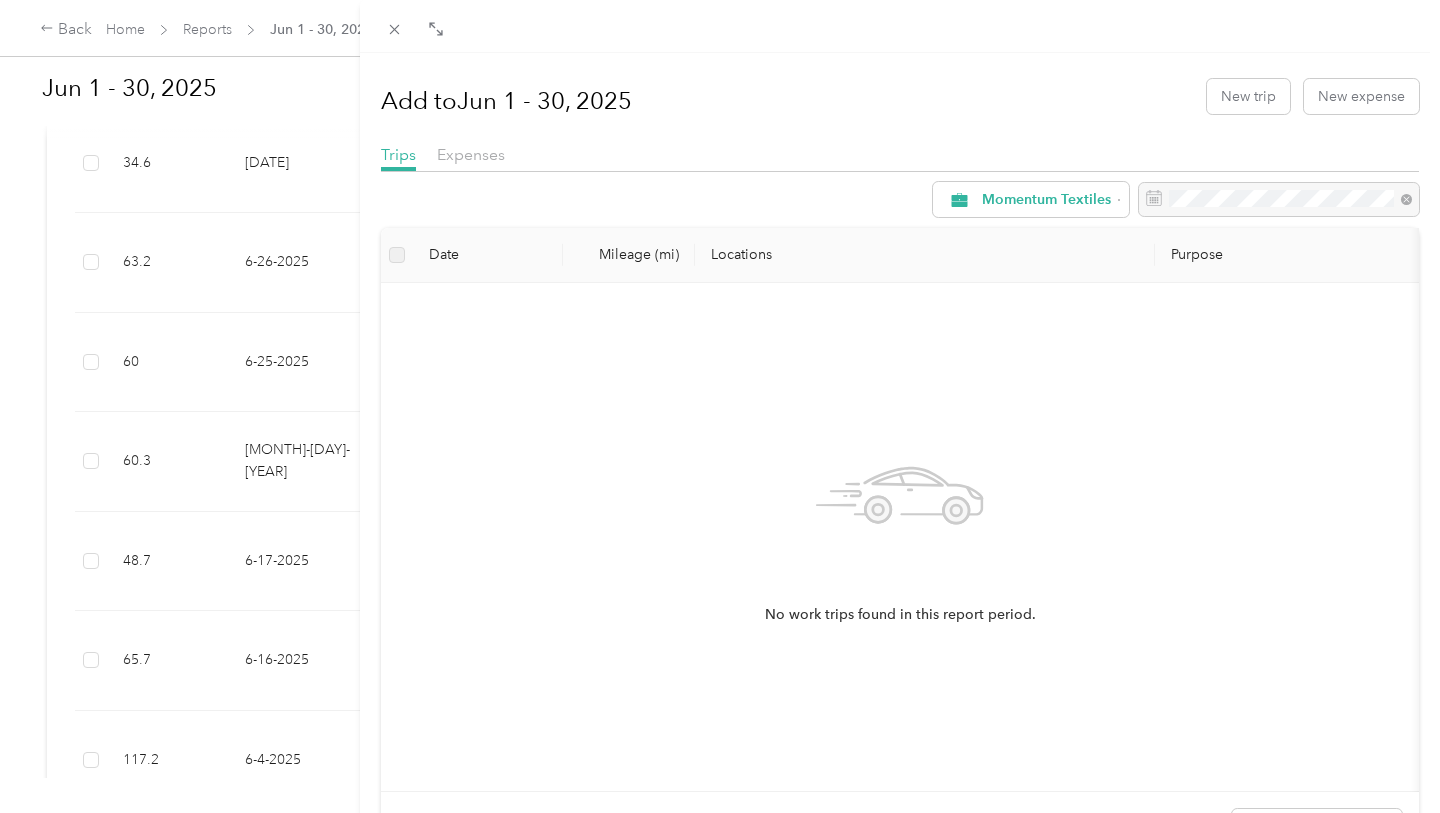 click on "Add to  [MONTH] [DAY] - [DAY], [YEAR] New trip New expense Trips Expenses Momentum Textiles Date Mileage (mi) Locations Purpose           No work trips found in this report period." at bounding box center (900, 459) 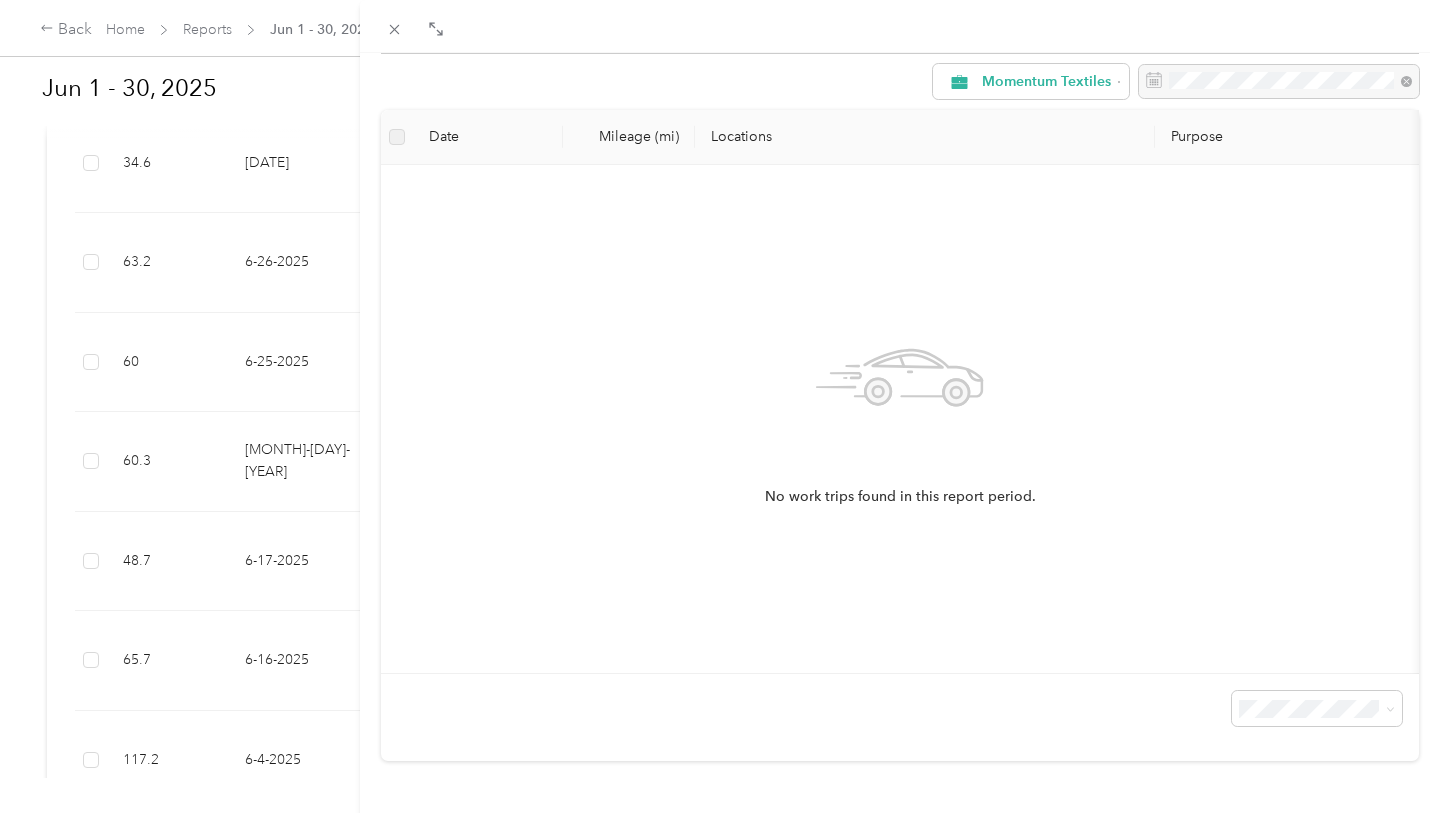 click on "Add to  [MONTH] [DAY] - [DAY], [YEAR] New trip New expense Trips Expenses Momentum Textiles Date Mileage (mi) Locations Purpose           No work trips found in this report period." at bounding box center (720, 406) 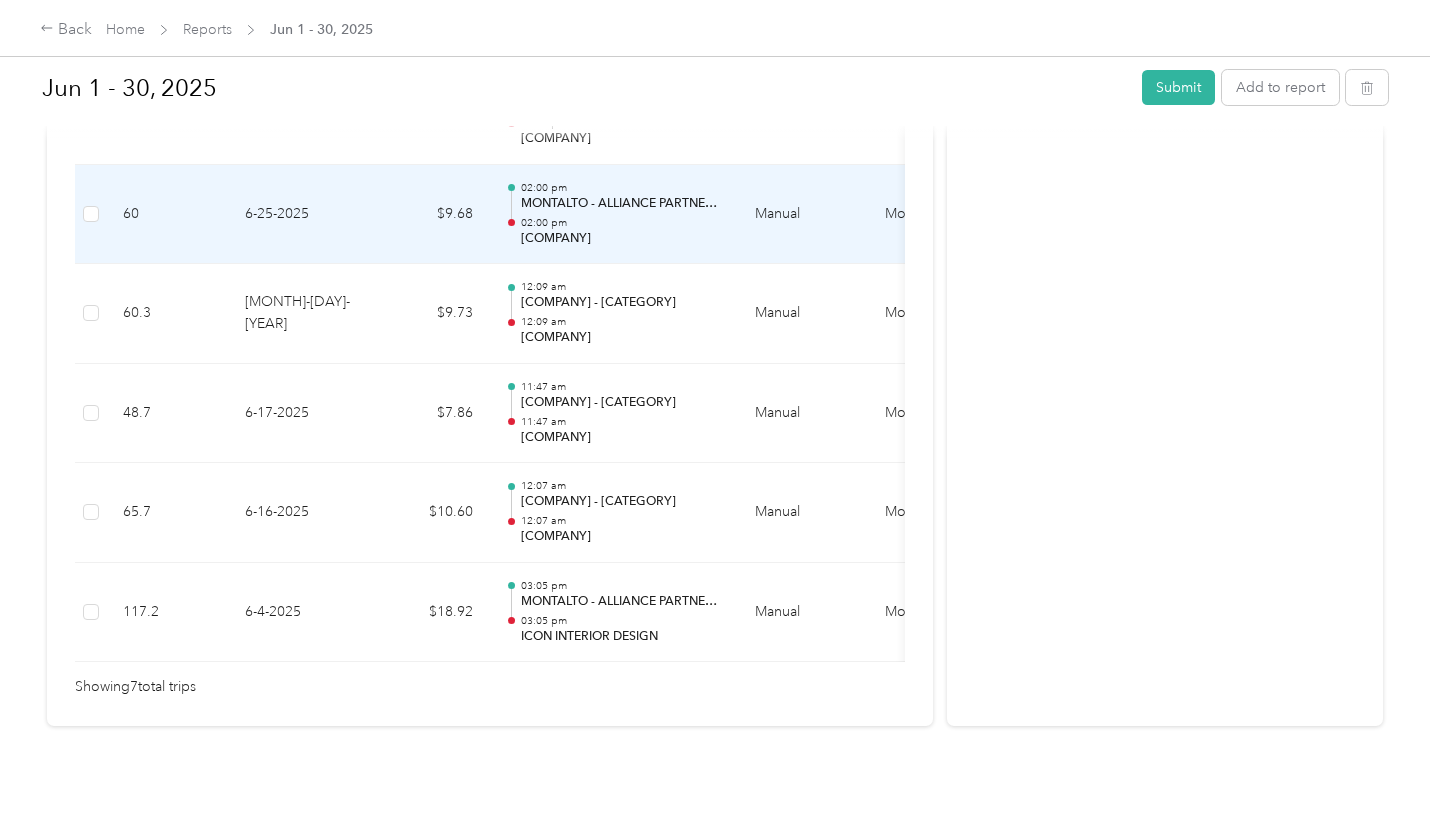 scroll, scrollTop: 811, scrollLeft: 0, axis: vertical 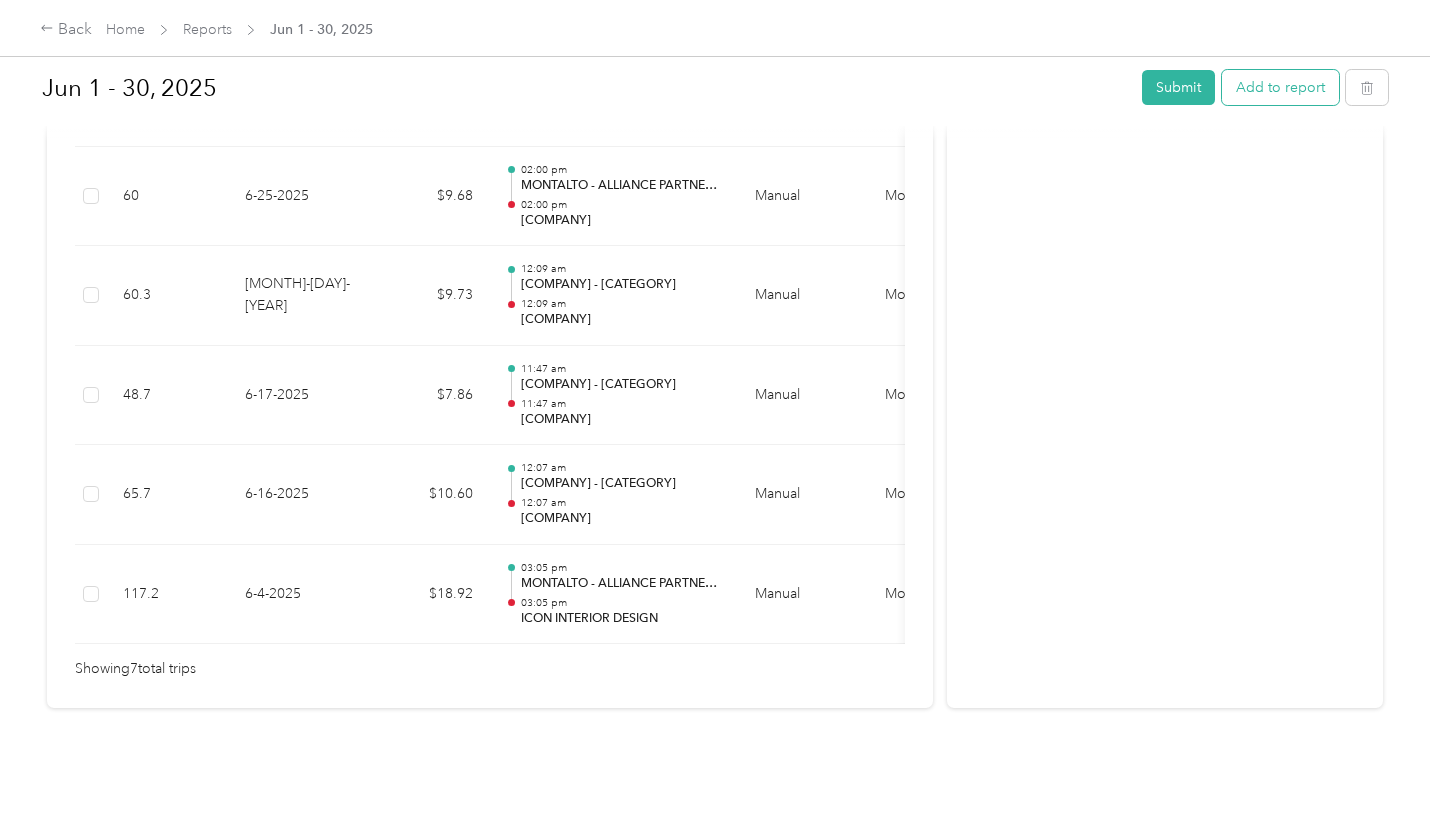 click on "Add to report" at bounding box center [1280, 87] 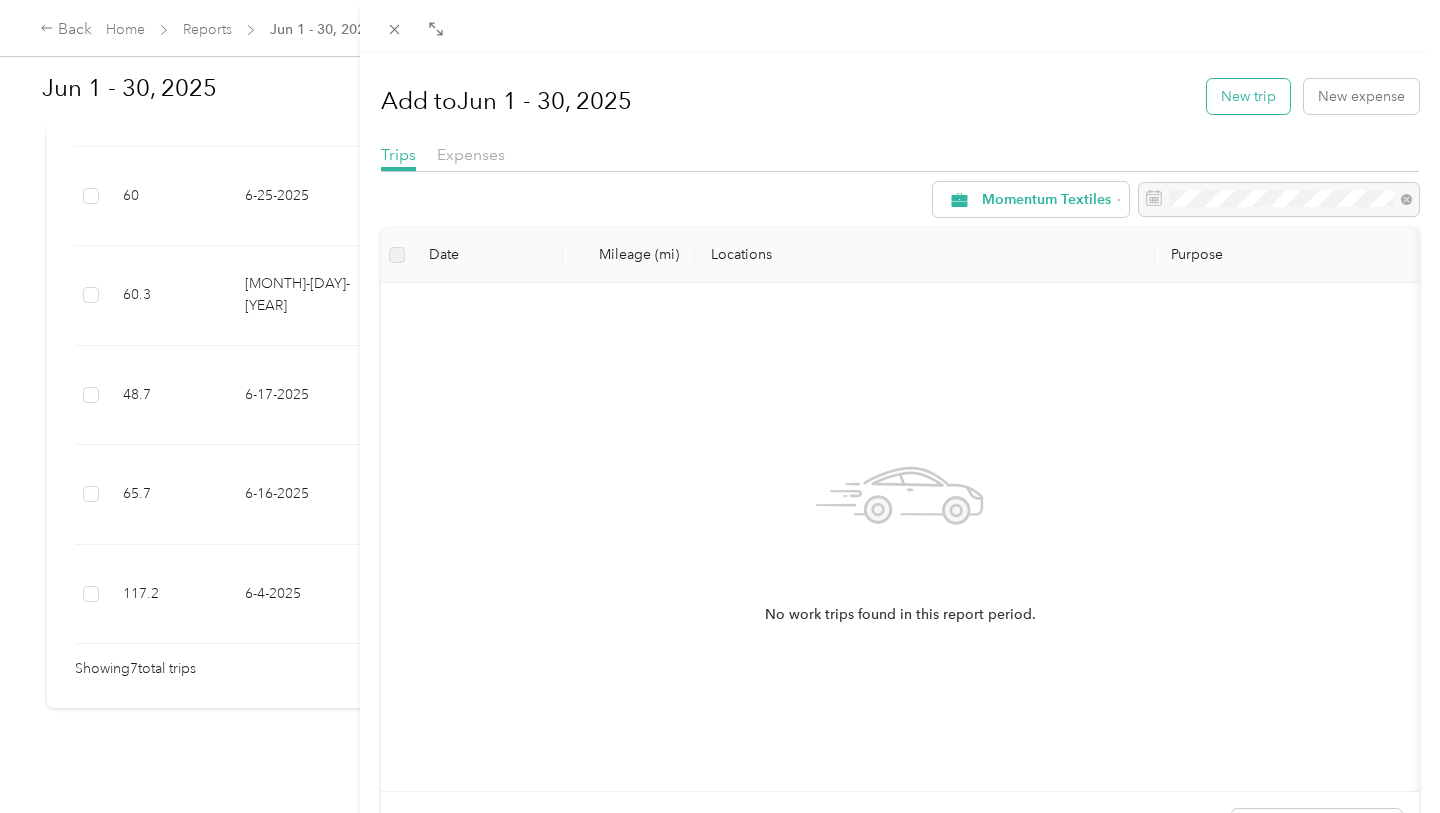 click on "New trip" at bounding box center [1248, 96] 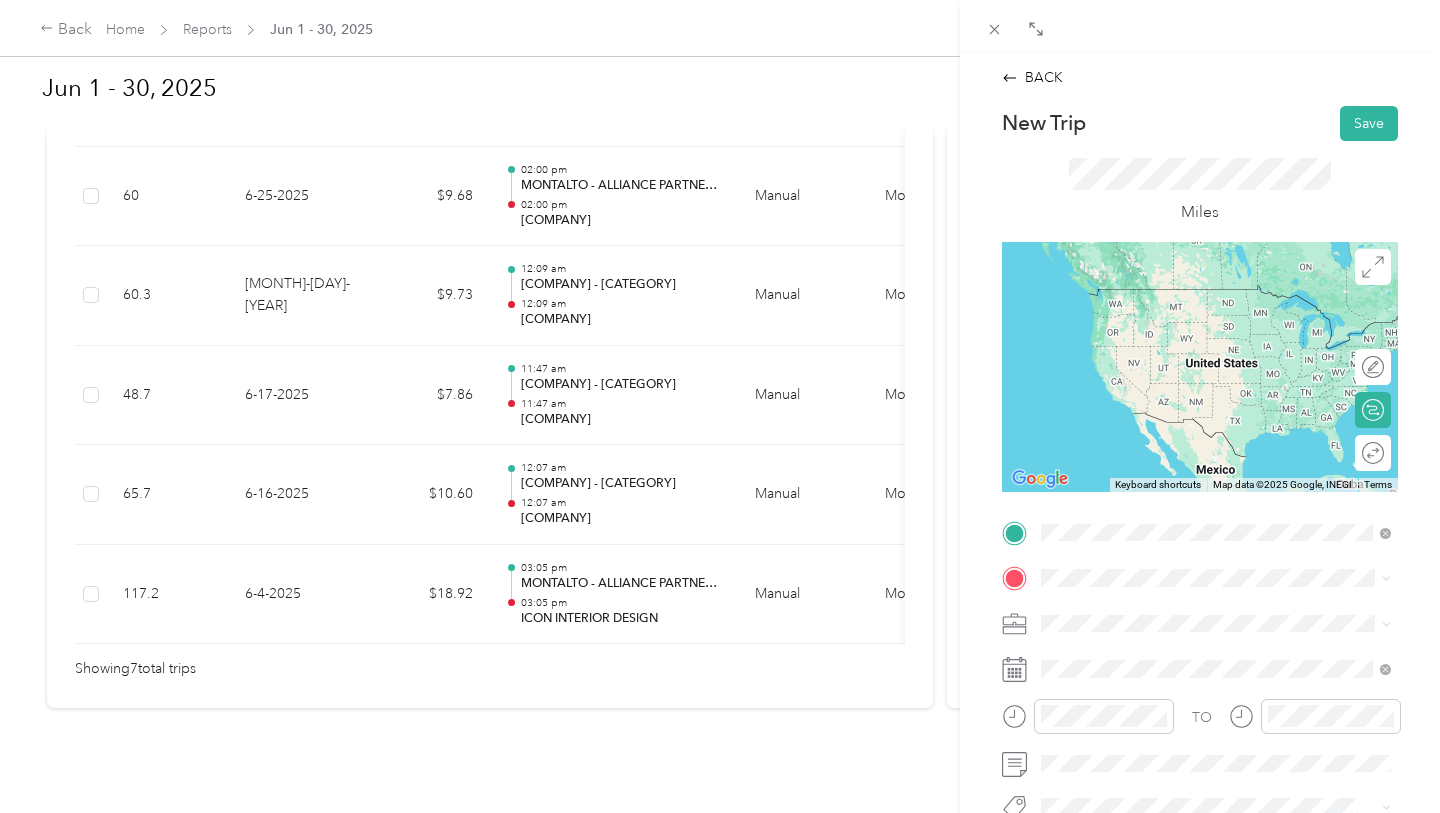 click on "[COMPANY] [COMPANY] [NUMBER] [STREET], [POSTAL_CODE], [CITY], [STATE]" at bounding box center (1232, 418) 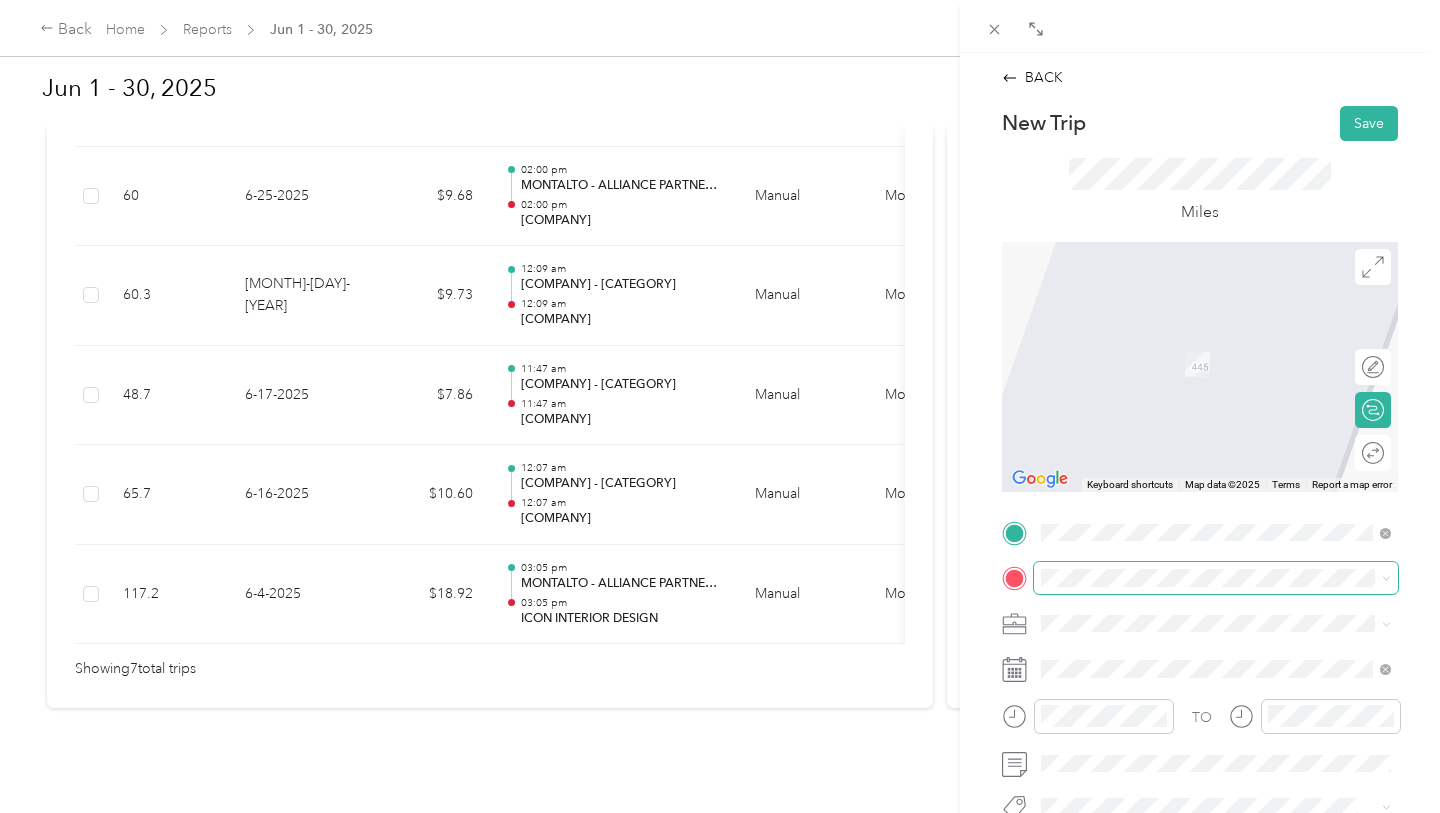 click at bounding box center [1216, 578] 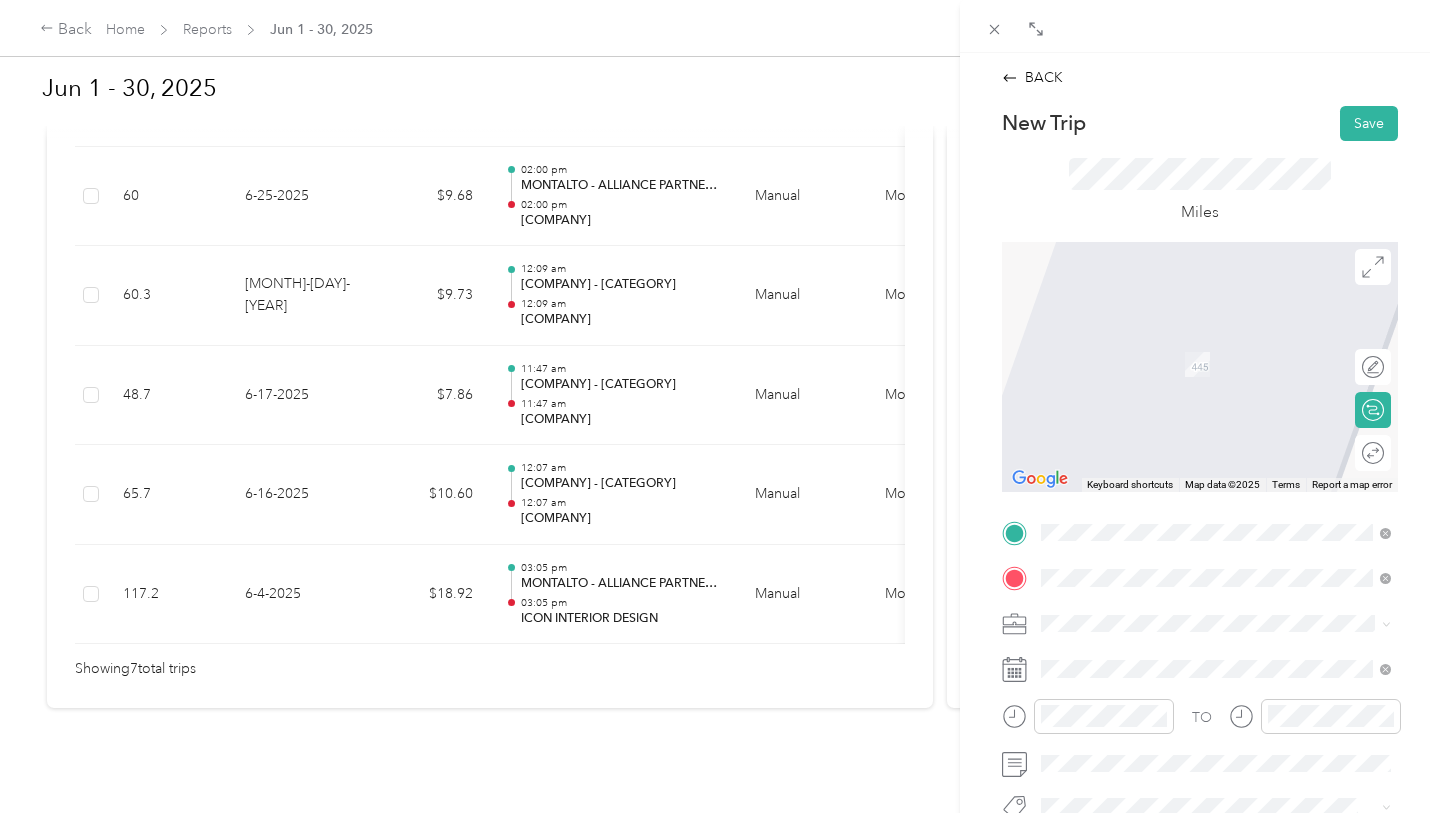 click on "[COMPANY] [SERVICE] [NUMBER] [STREET], [POSTAL_CODE], [CITY], [STATE]" at bounding box center (1232, 368) 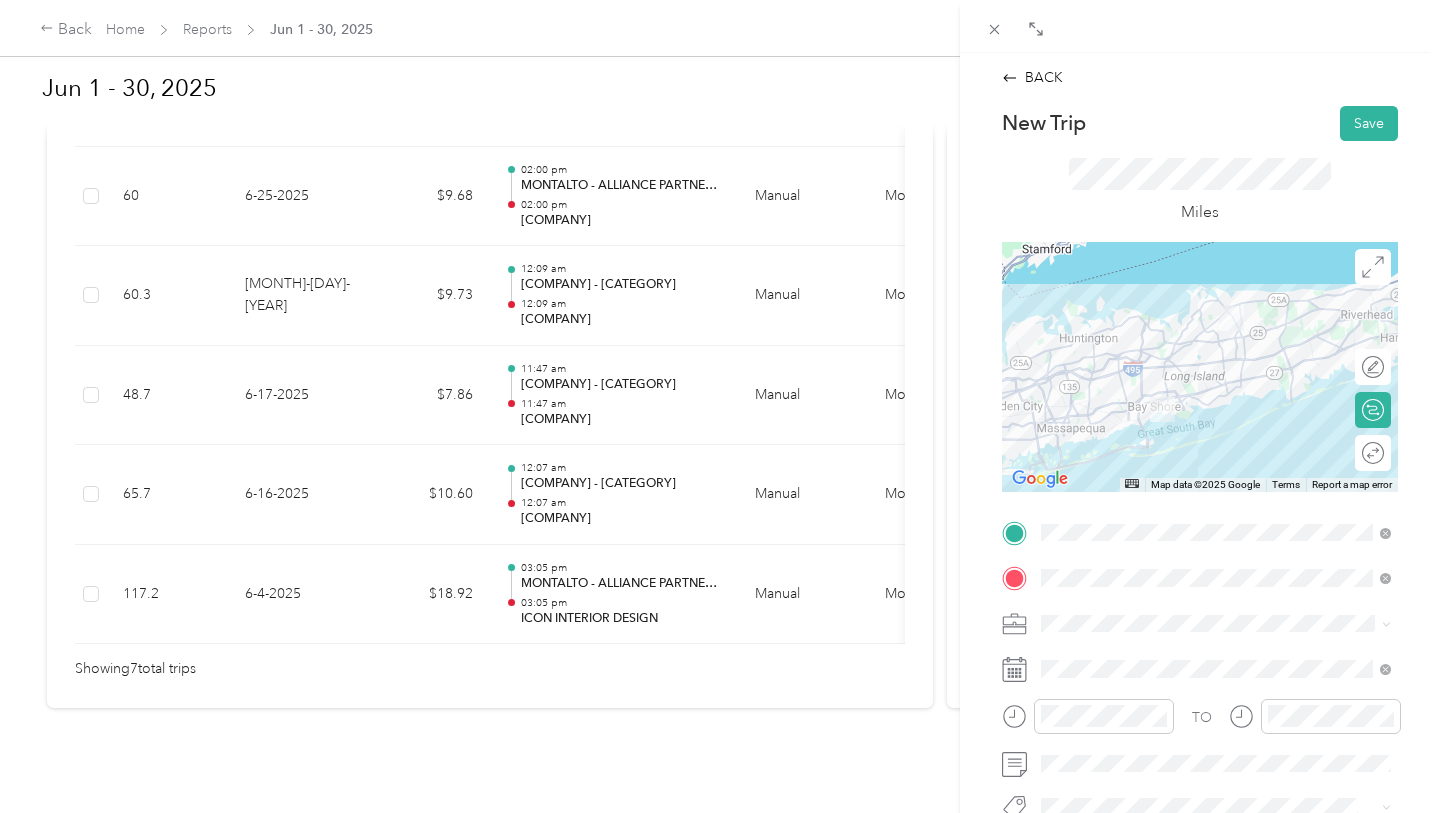 click 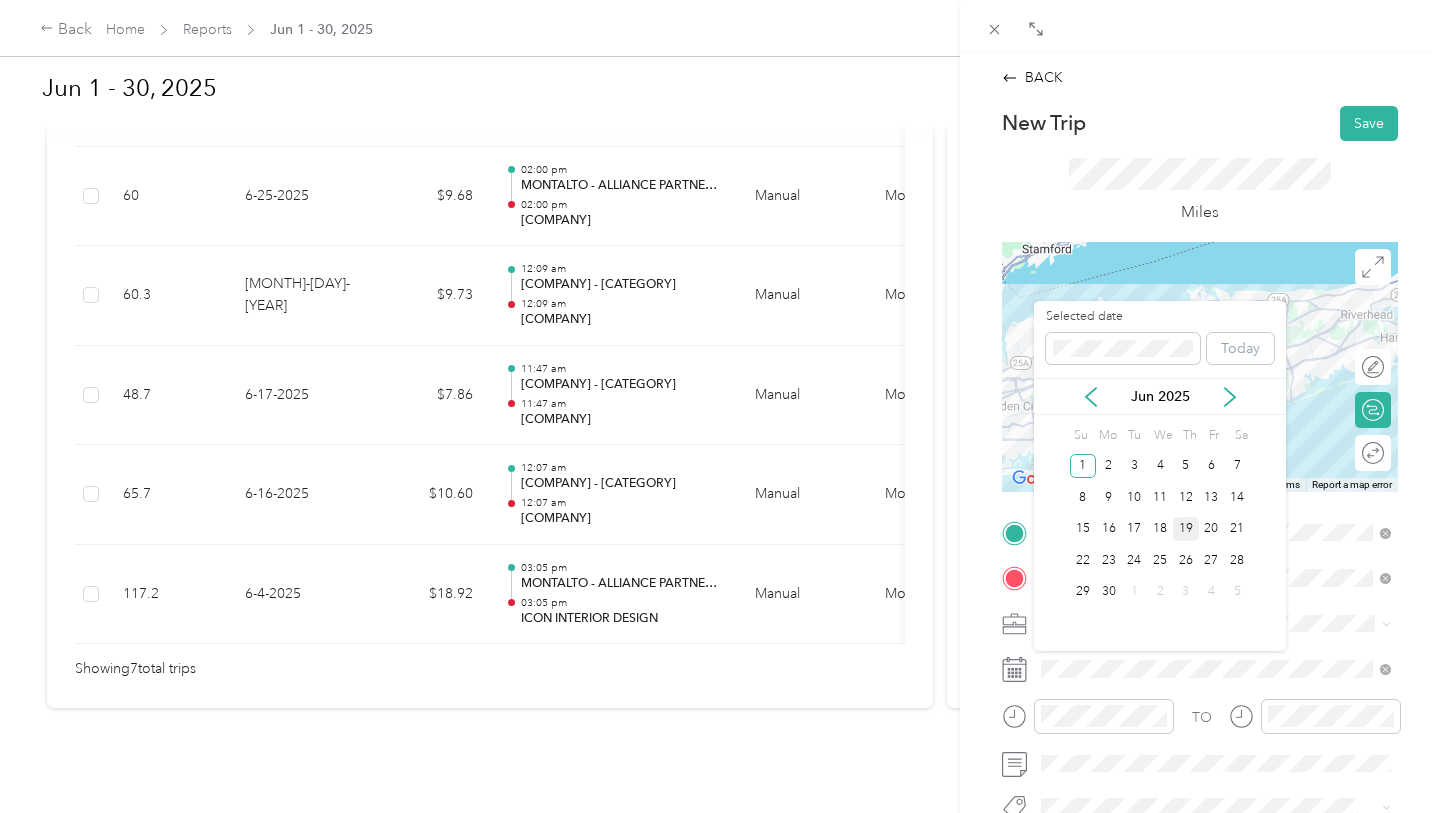 click on "19" at bounding box center [1186, 529] 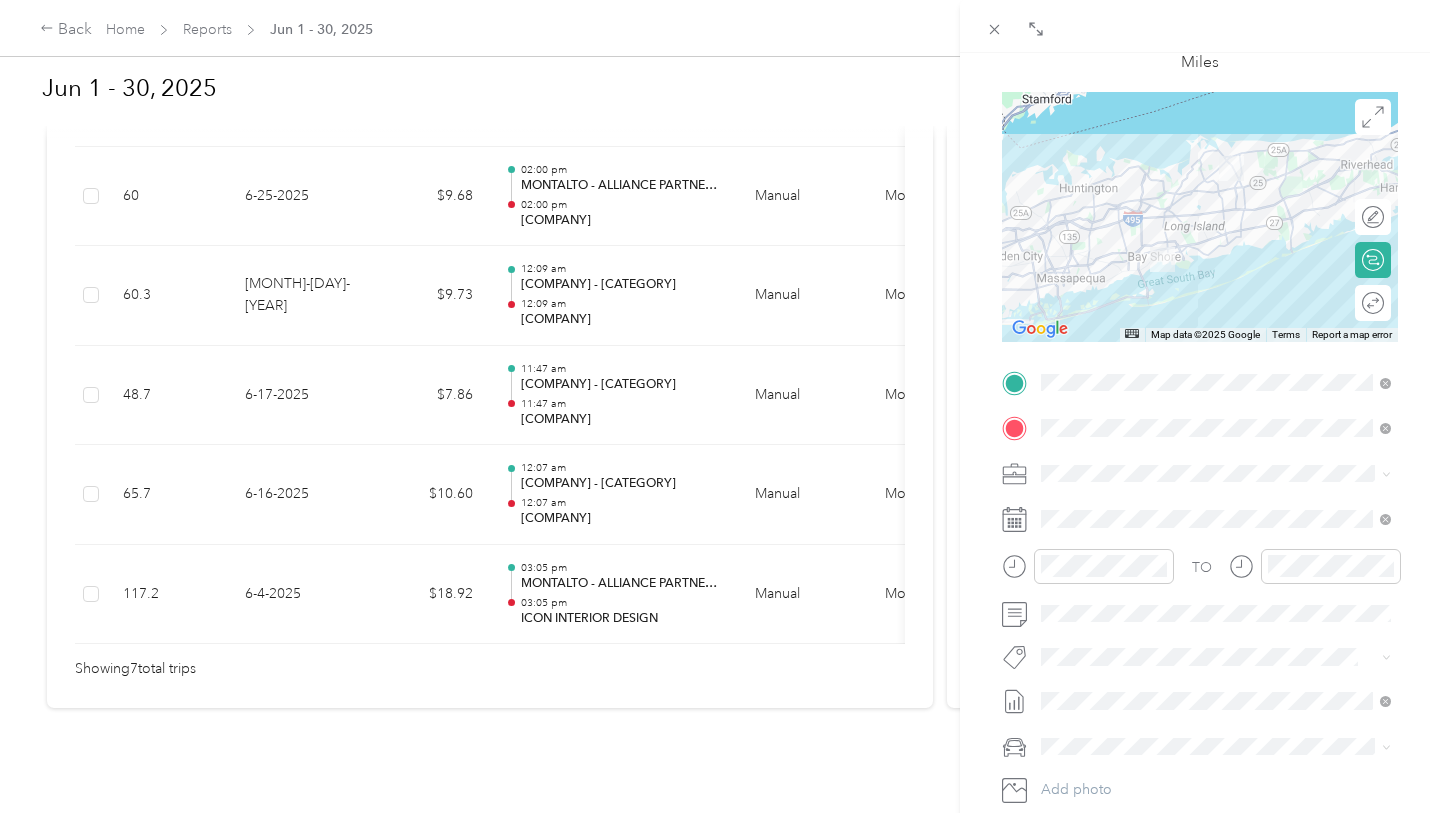 scroll, scrollTop: 0, scrollLeft: 0, axis: both 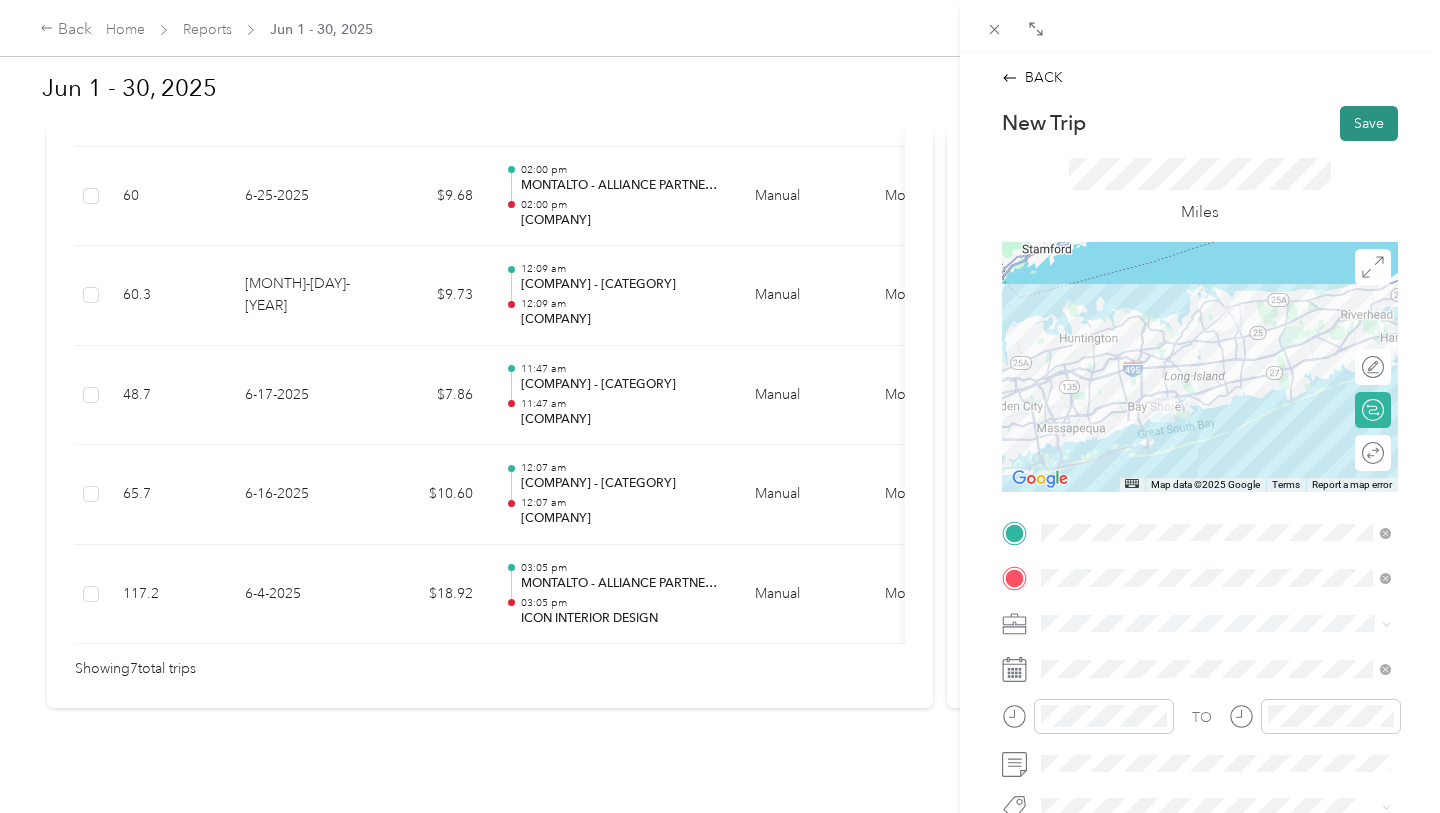 click on "Save" at bounding box center (1369, 123) 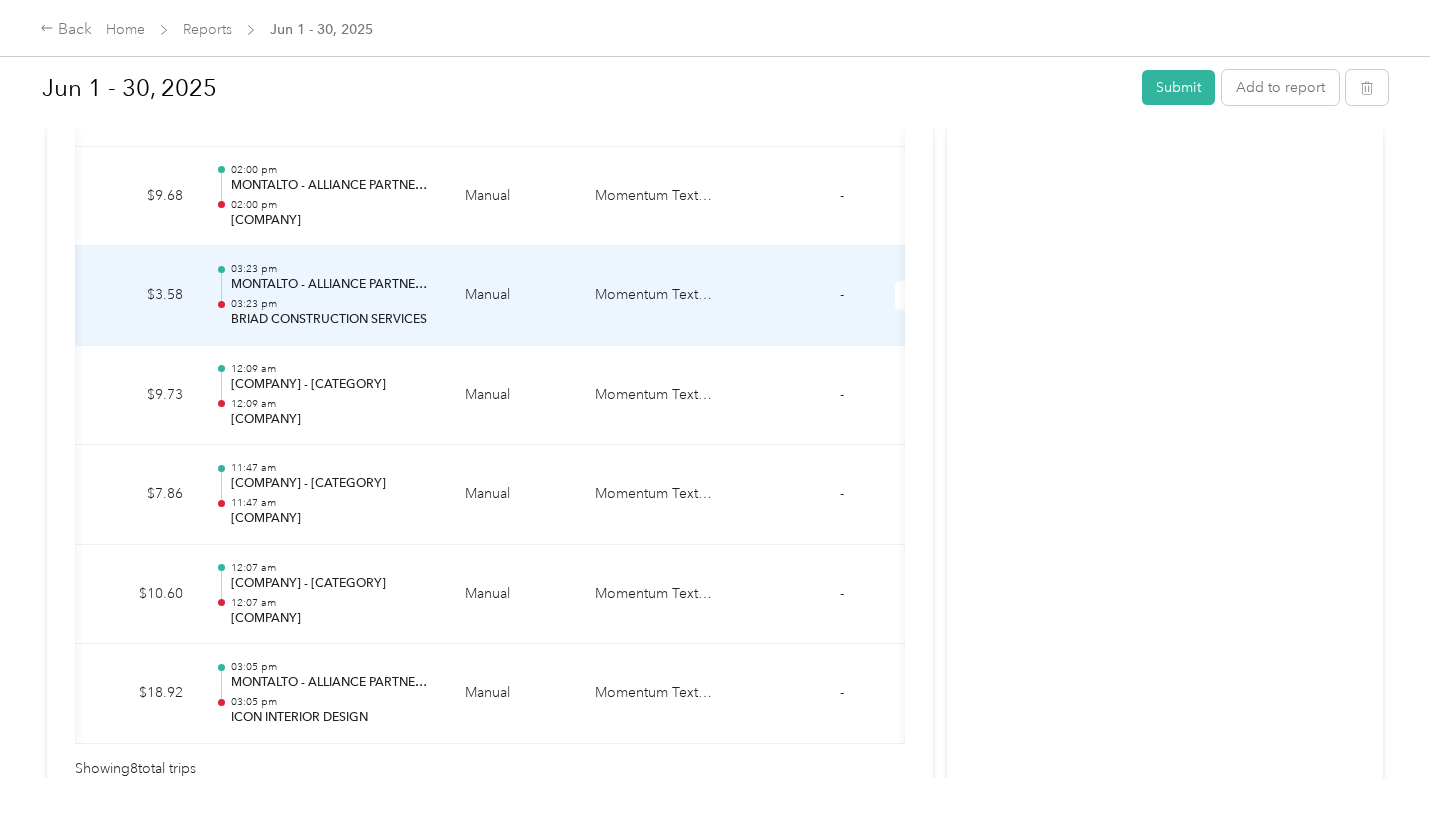 scroll, scrollTop: 0, scrollLeft: 306, axis: horizontal 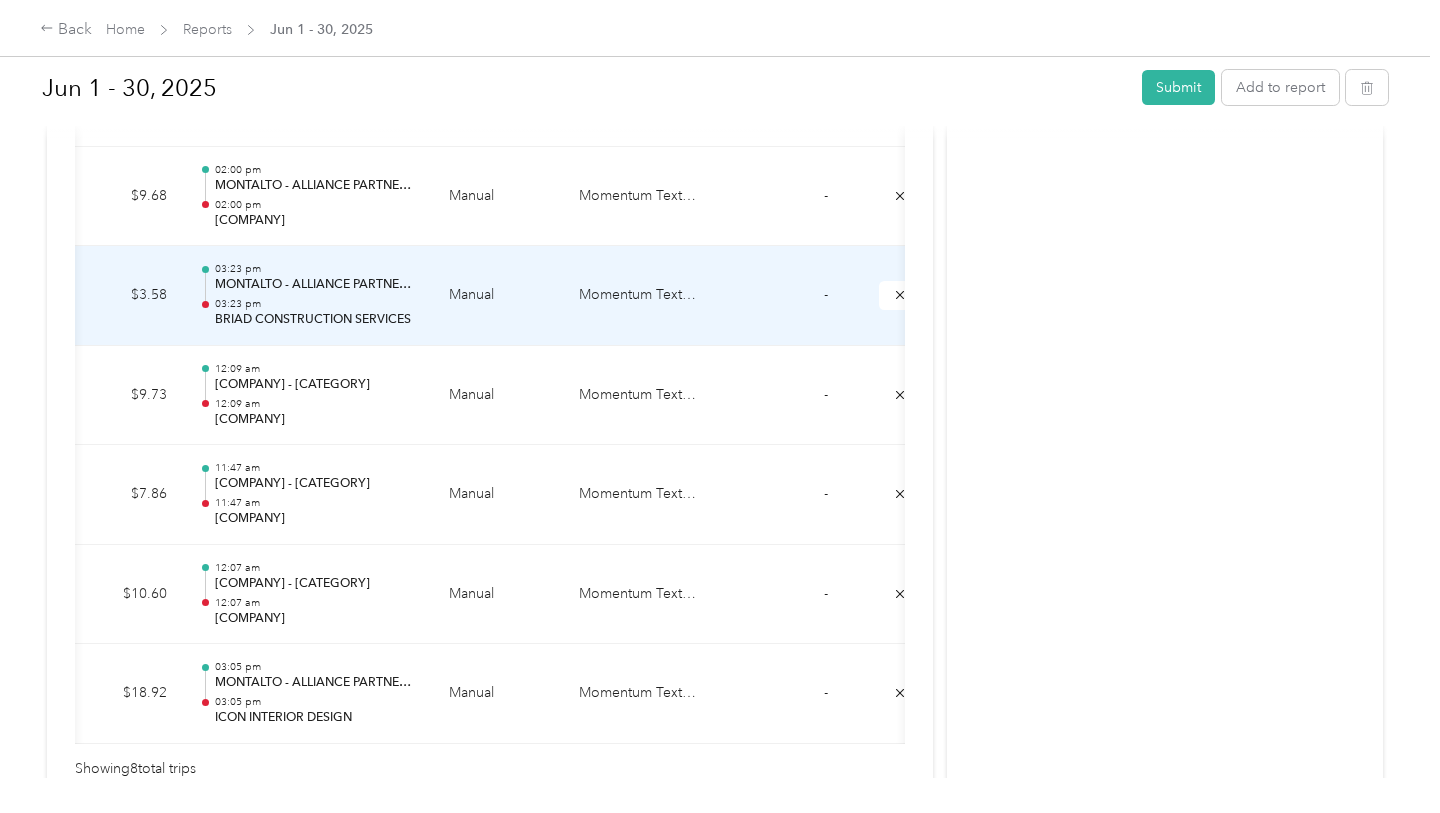 click on "-" at bounding box center [825, 296] 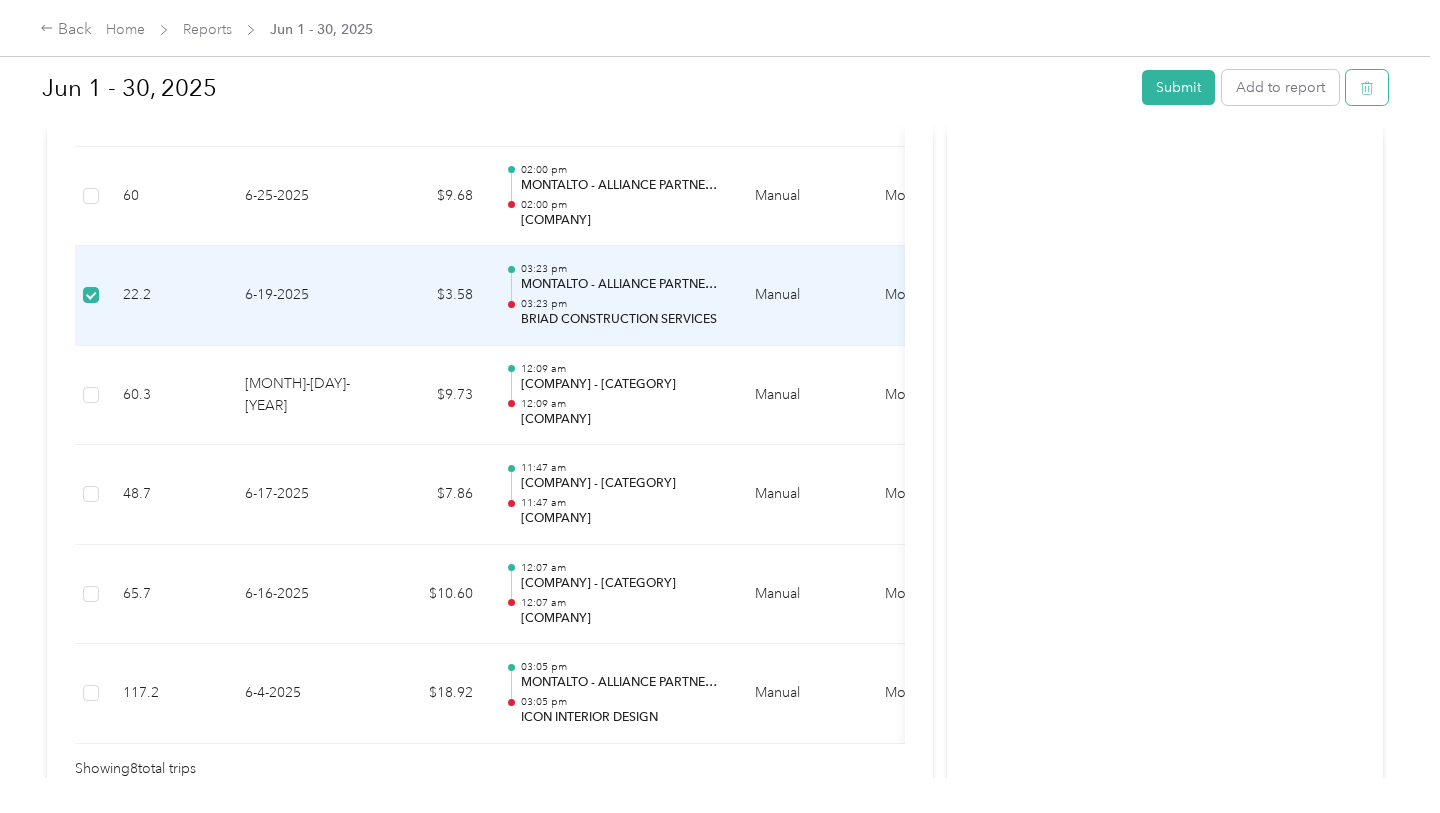 click at bounding box center (1367, 87) 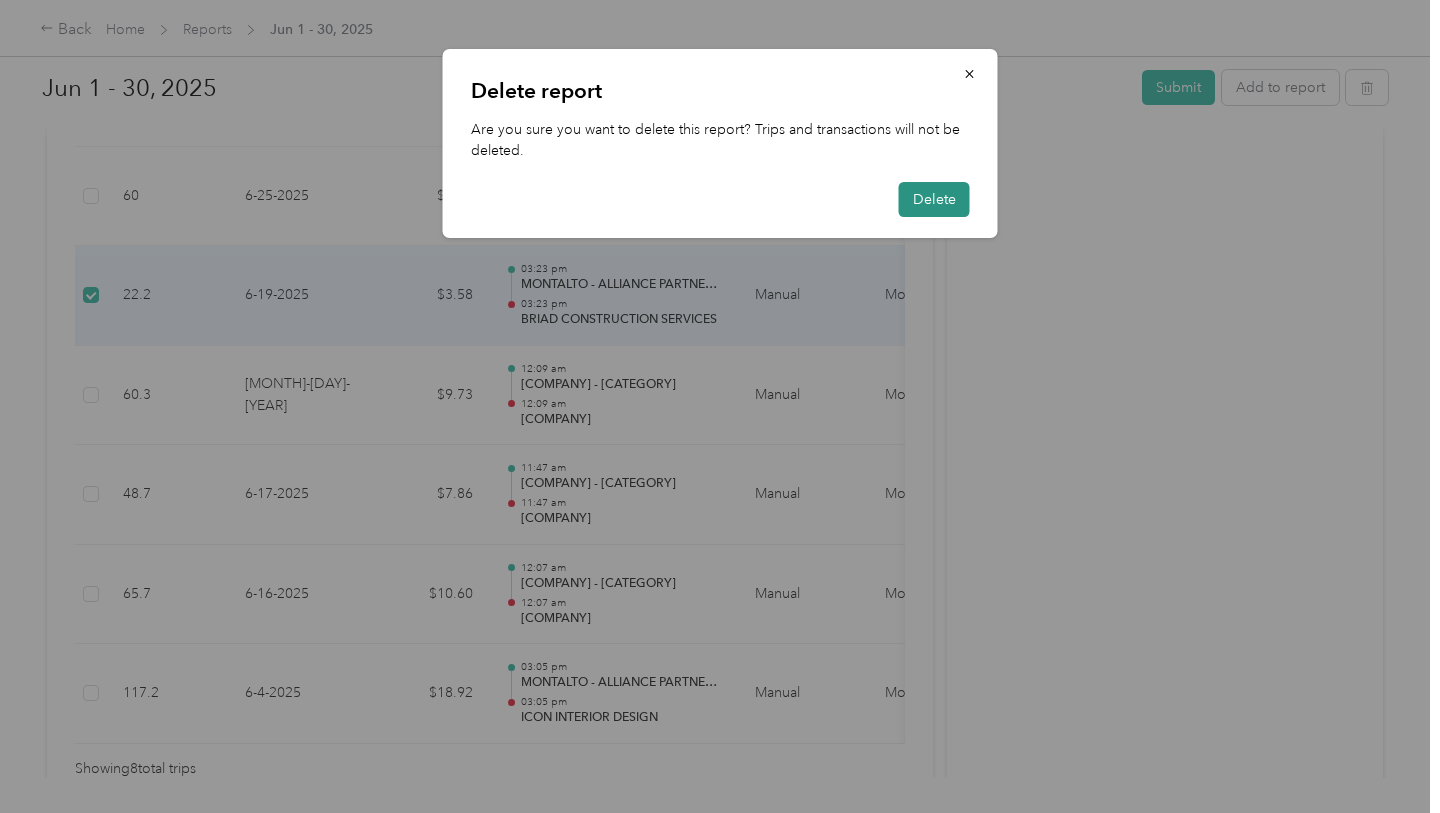 click on "Delete" at bounding box center [934, 199] 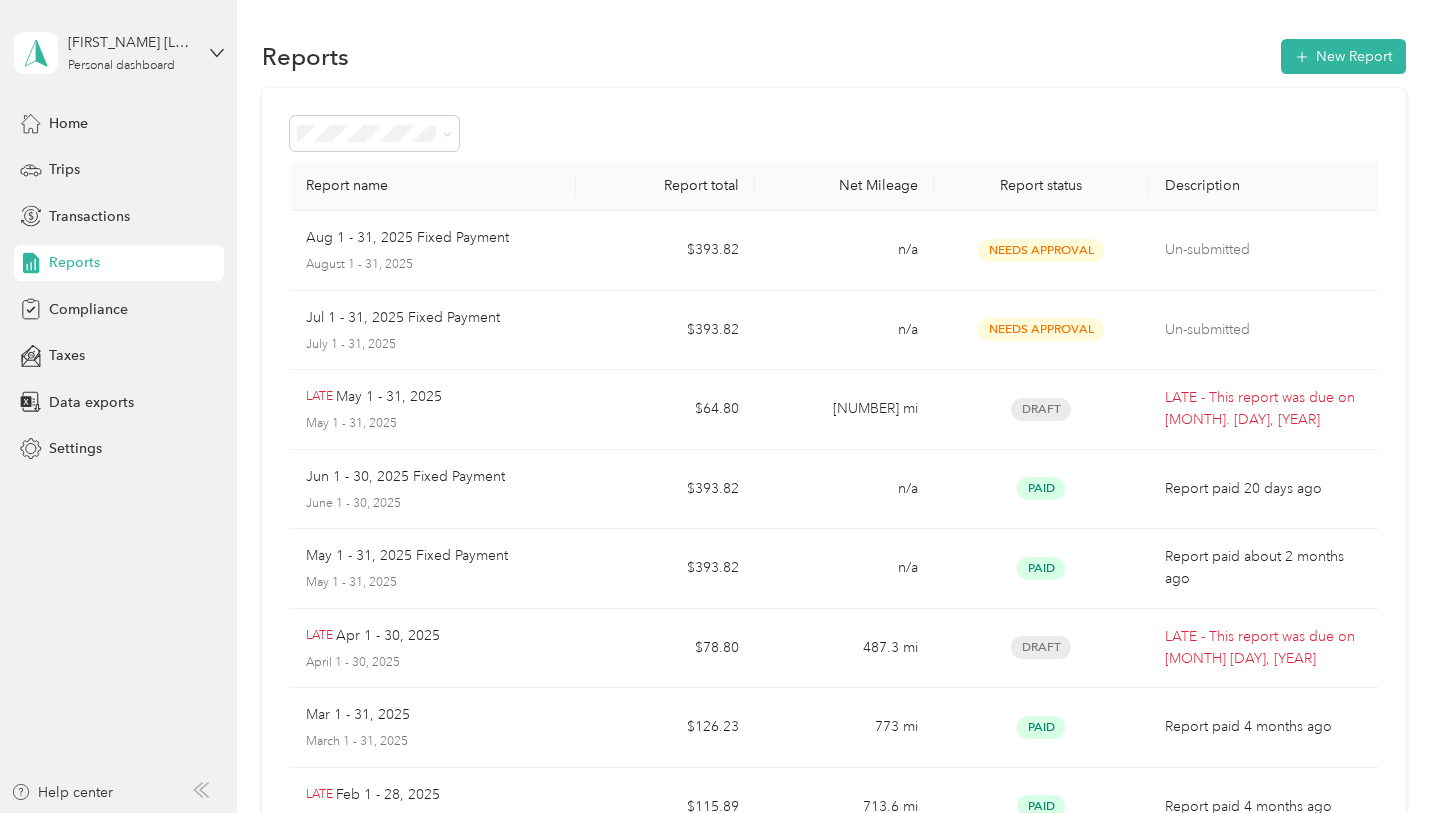 click on "Reports" at bounding box center (119, 263) 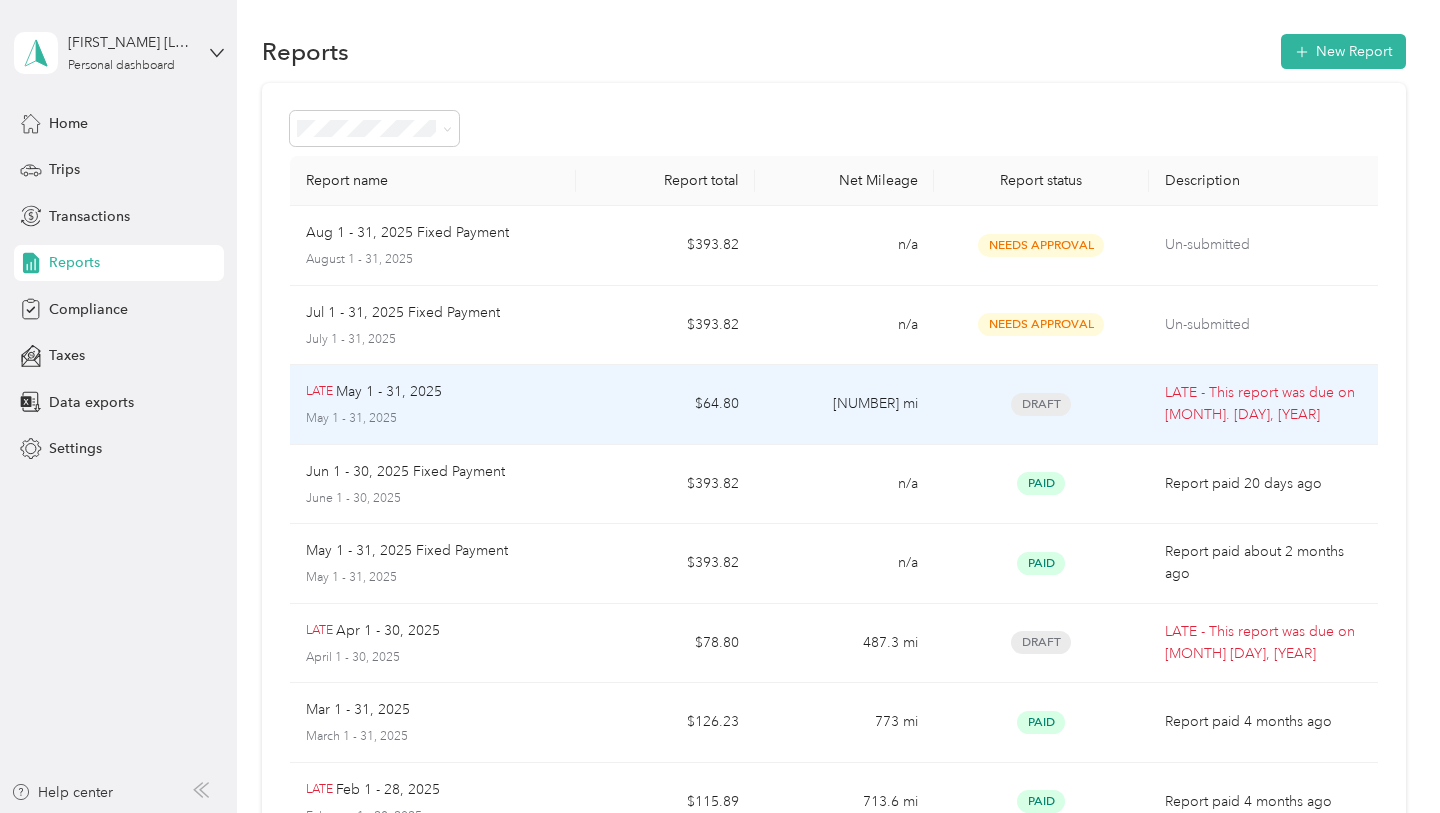 scroll, scrollTop: 4, scrollLeft: 0, axis: vertical 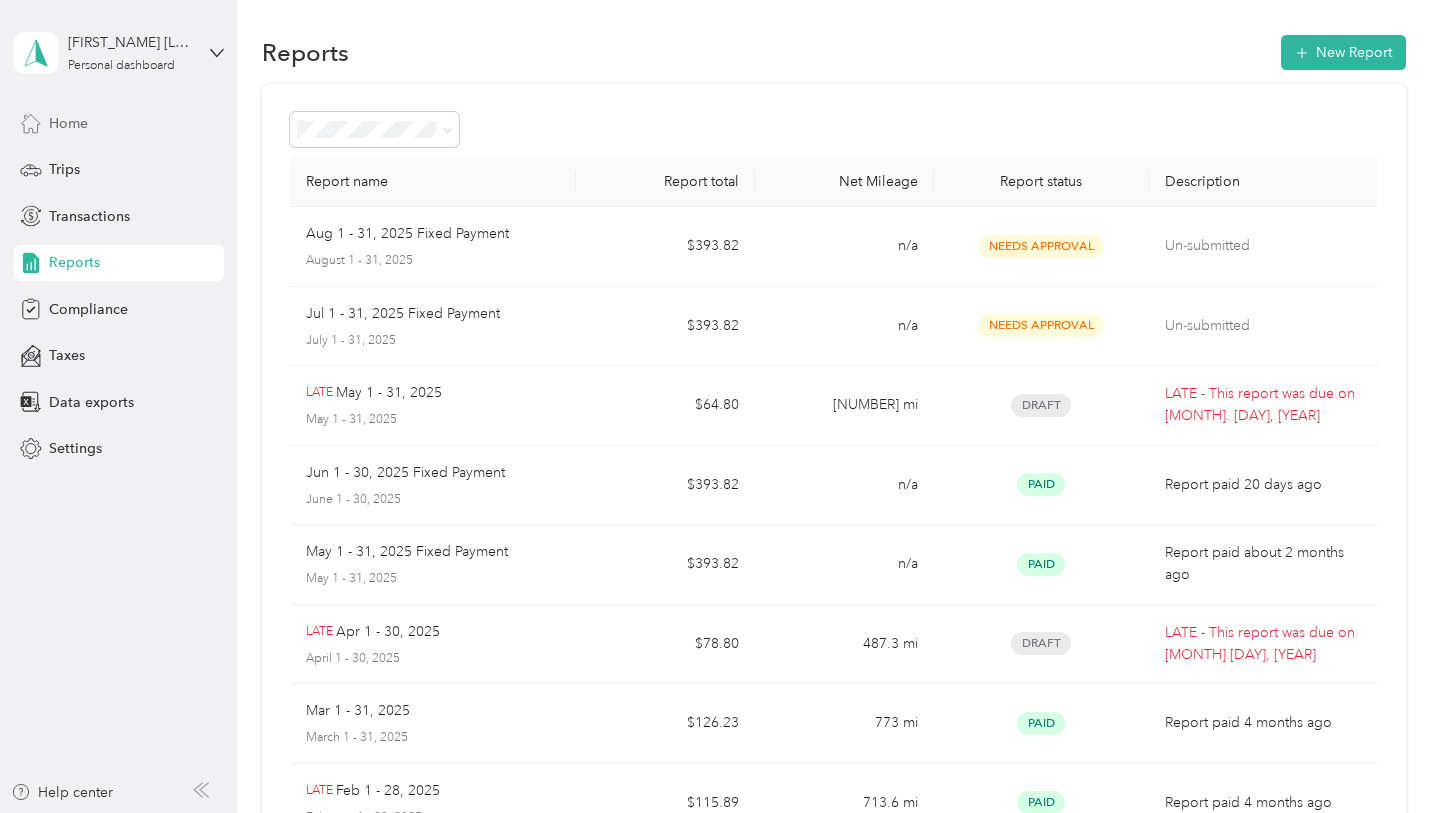 click on "Home" at bounding box center (119, 123) 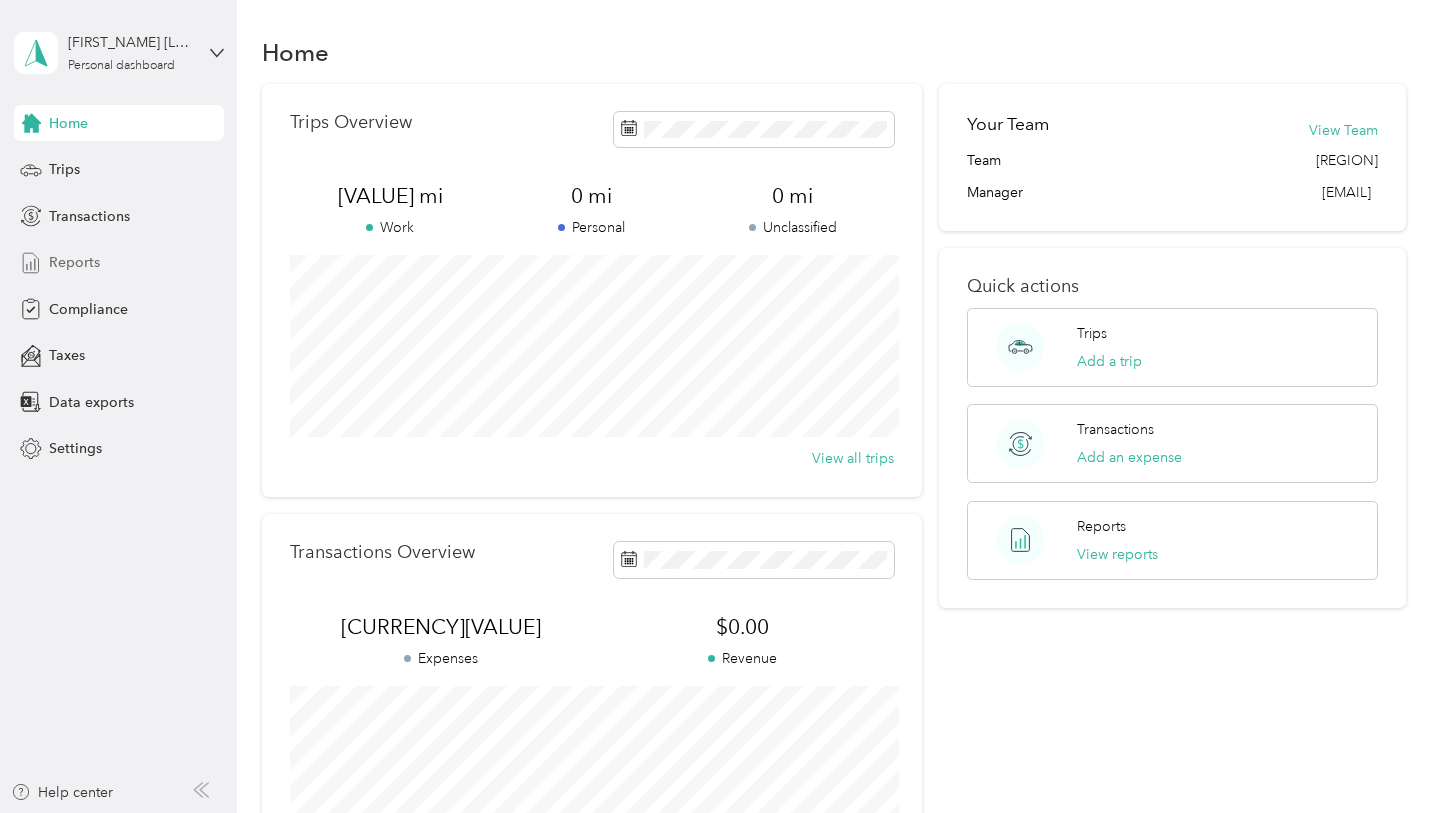 click on "Reports" at bounding box center (119, 263) 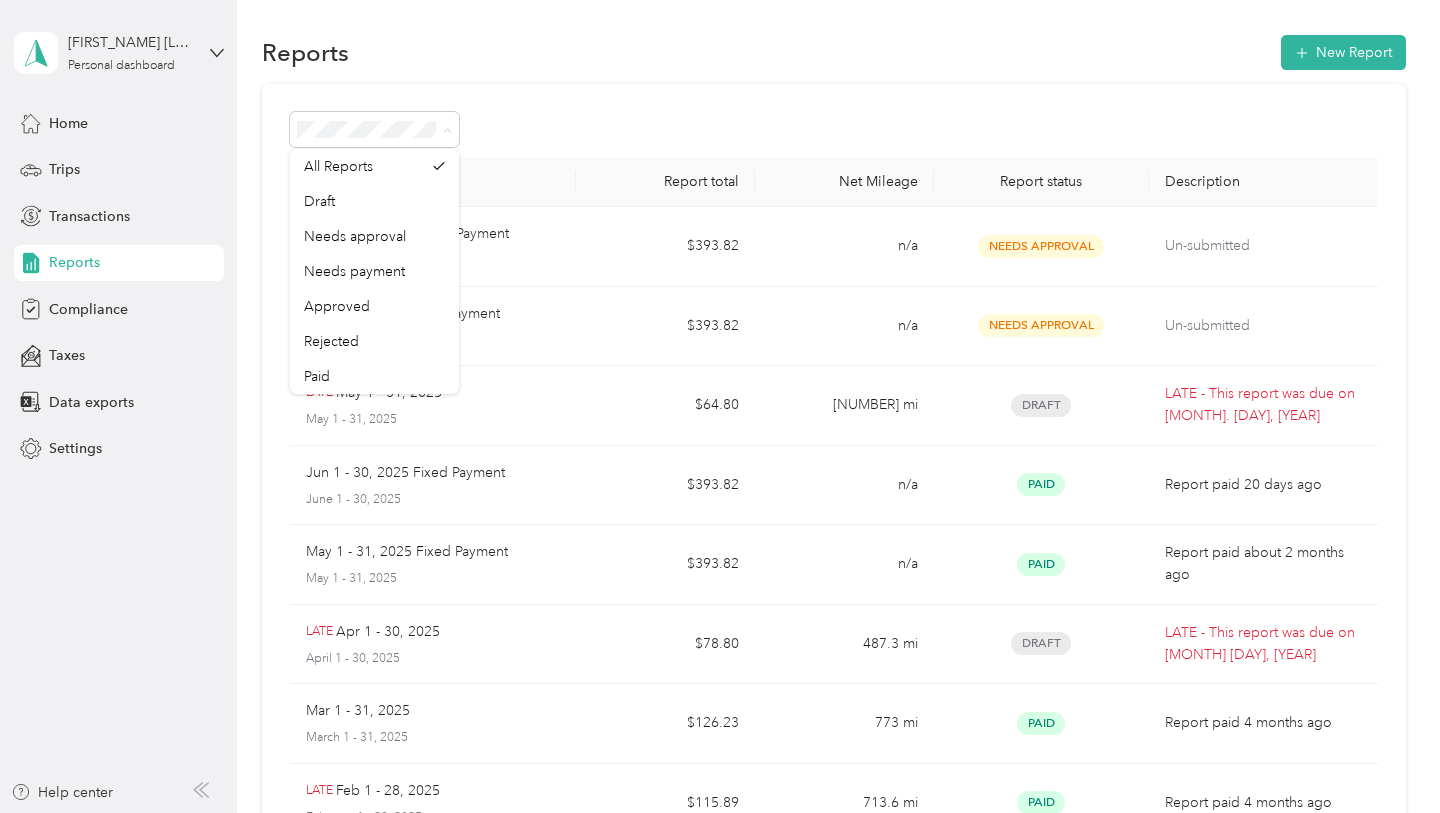 click at bounding box center [834, 129] 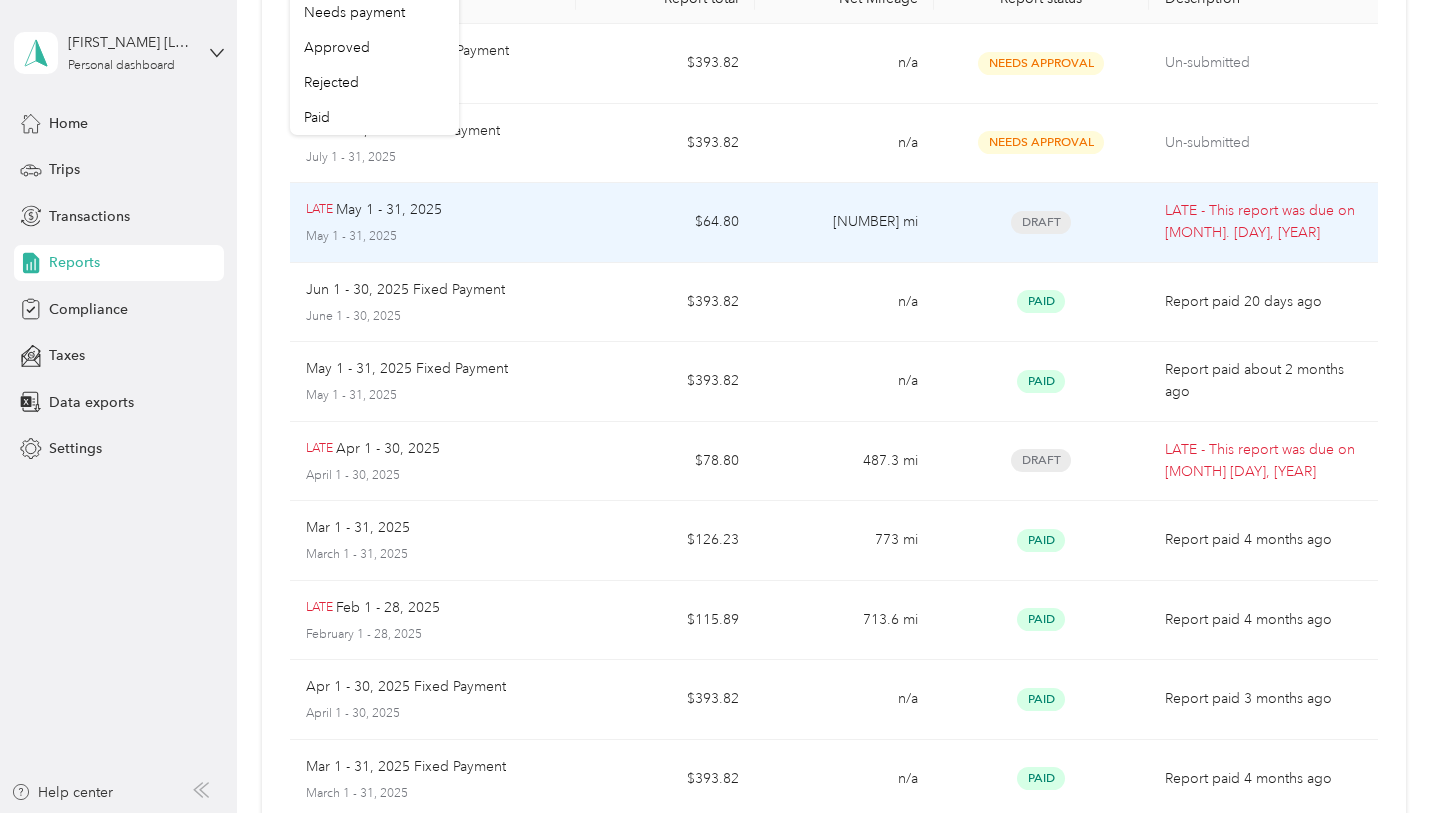scroll, scrollTop: 0, scrollLeft: 0, axis: both 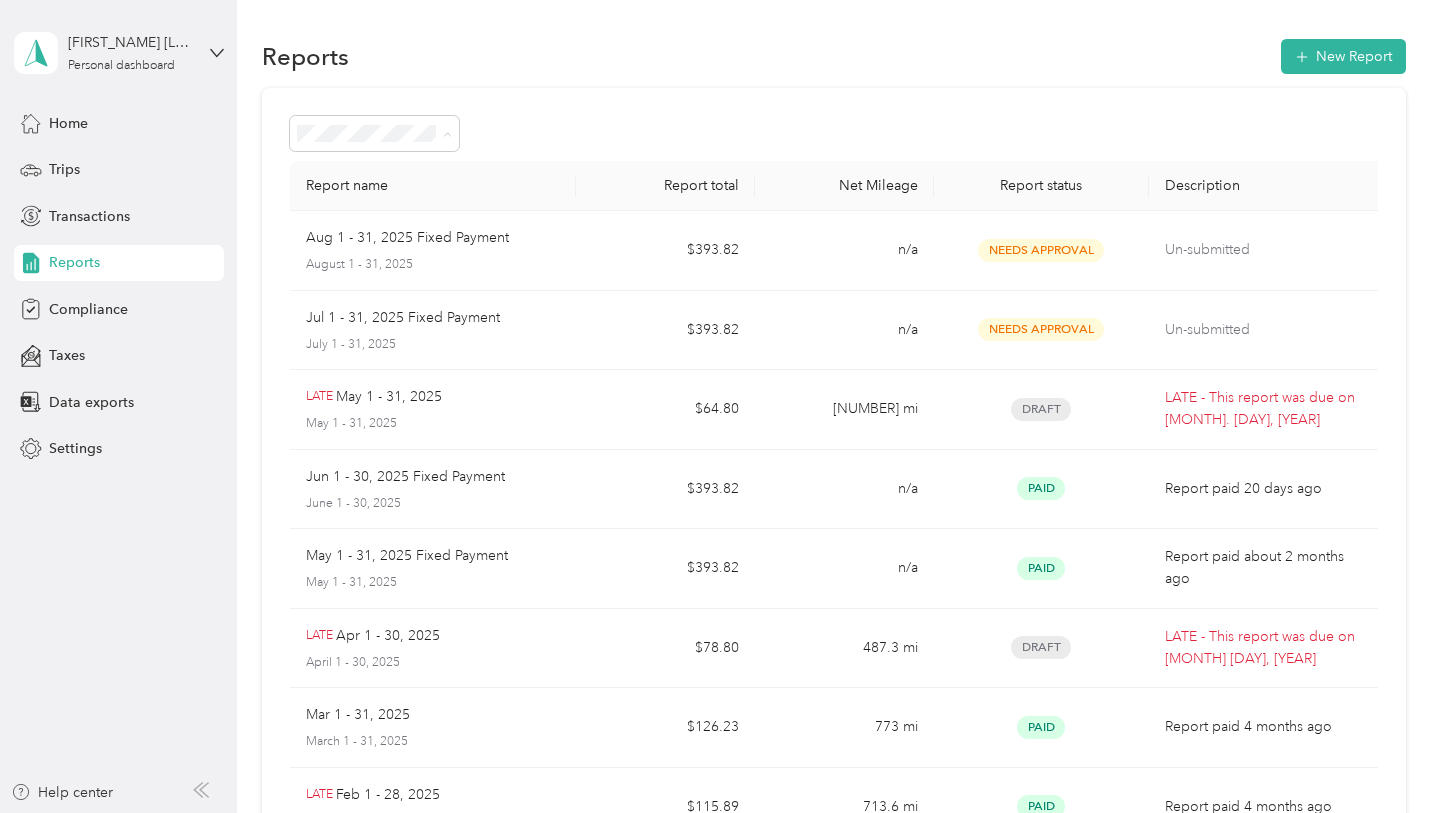 click on "Reports New Report Report name Report total Net Mileage Report status Description           [MONTH] [DAY] - [DAY], [YEAR] Fixed Payment [MONTH] [DAY] - [DAY], [YEAR] $[VALUE] n/a Needs Approval Un-submitted [MONTH] [DAY] - [DAY], [YEAR] Fixed Payment [MONTH] [DAY] - [DAY], [YEAR] $[VALUE] n/a Needs Approval Un-submitted LATE [MONTH] [MONTH] - [DAY], [YEAR] [MONTH] [DAY] - [DAY], [YEAR] $[VALUE] [MILEAGE] Draft LATE - This report was due on   [MONTH]. [DAY], [YEAR] [MONTH] [DAY] - [DAY], [YEAR] Fixed Payment [MONTH] [DAY] - [DAY], [YEAR] $[VALUE] n/a Paid Report paid [DAYS] days ago [MONTH] [DAY] - [DAY], [YEAR] Fixed Payment [MONTH] [DAY] - [DAY], [YEAR] $[VALUE] n/a Paid Report paid about [MONTHS] months ago LATE [MONTH] [DAY] - [DAY], [YEAR] [MONTH] [DAY] - [DAY], [YEAR] $[VALUE] [MILEAGE] Draft LATE - This report was due on   [MONTH] [DAY], [YEAR] [MONTH] [DAY] - [DAY], [YEAR] $[VALUE] [MILEAGE] Paid Report paid [MONTHS] months ago LATE [MONTH] [DAY] - [DAY], [YEAR] [MONTH] [DAY] - [DAY], [YEAR] $[VALUE] [MILEAGE] Paid Report paid [MONTHS] months ago [MONTH] [DAY] - [DAY], [YEAR] Fixed Payment [MONTH] [DAY] - [DAY], [YEAR] $[VALUE] n/a Paid Report paid [MONTHS] months ago [MONTH] [DAY] - [DAY], [YEAR] Fixed Payment [MONTH] [DAY] - [DAY], [YEAR] $[VALUE] n/a Paid Showing  [NUMBER]   [NUMBER]" at bounding box center (833, 599) 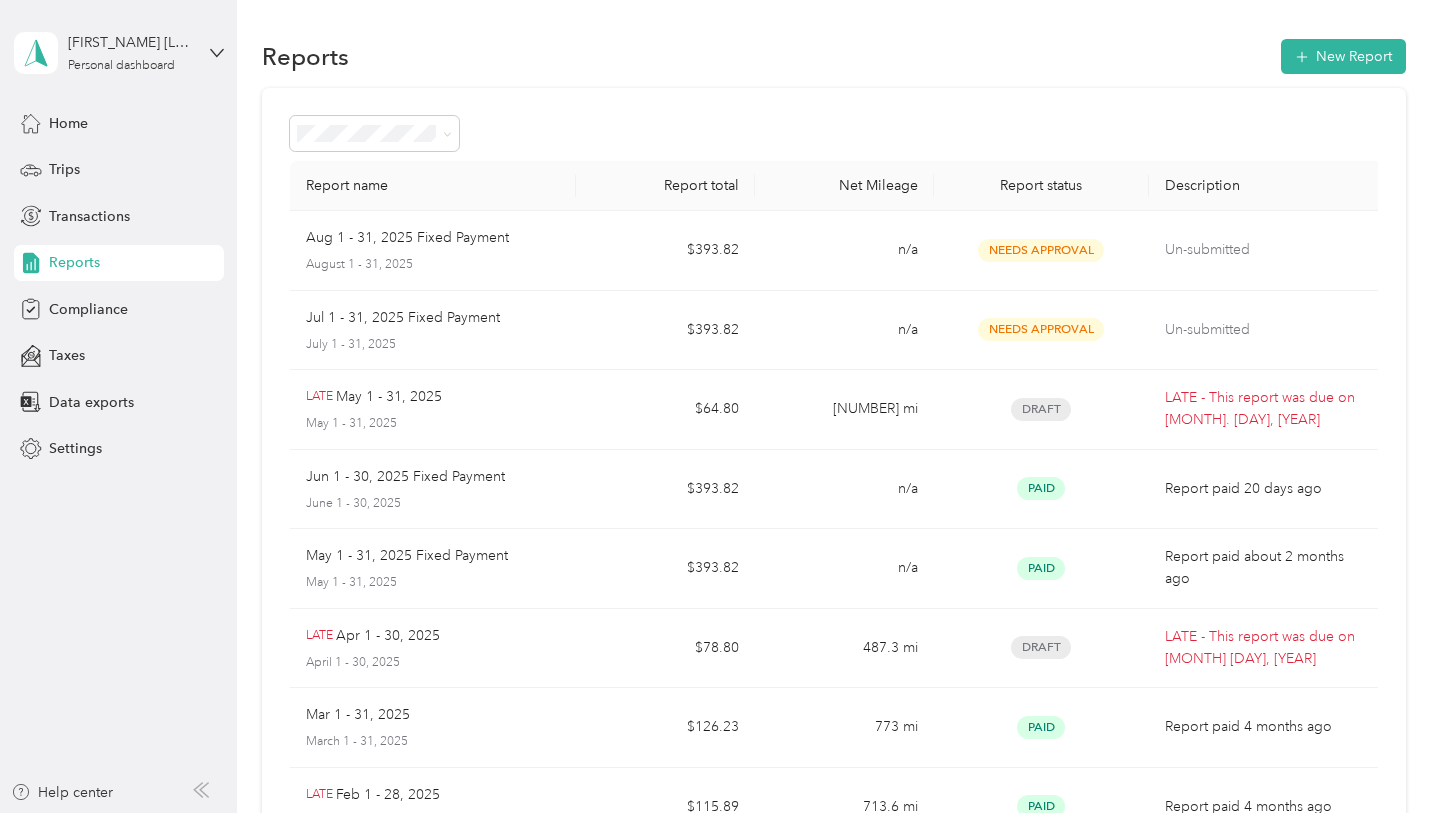 click on "Reports New Report Report name Report total Net Mileage Report status Description           [MONTH] [DAY] - [DAY], [YEAR] Fixed Payment [MONTH] [DAY] - [DAY], [YEAR] $[VALUE] n/a Needs Approval Un-submitted [MONTH] [DAY] - [DAY], [YEAR] Fixed Payment [MONTH] [DAY] - [DAY], [YEAR] $[VALUE] n/a Needs Approval Un-submitted LATE [MONTH] [MONTH] - [DAY], [YEAR] [MONTH] [DAY] - [DAY], [YEAR] $[VALUE] [MILEAGE] Draft LATE - This report was due on   [MONTH]. [DAY], [YEAR] [MONTH] [DAY] - [DAY], [YEAR] Fixed Payment [MONTH] [DAY] - [DAY], [YEAR] $[VALUE] n/a Paid Report paid [DAYS] days ago [MONTH] [DAY] - [DAY], [YEAR] Fixed Payment [MONTH] [DAY] - [DAY], [YEAR] $[VALUE] n/a Paid Report paid about [MONTHS] months ago LATE [MONTH] [DAY] - [DAY], [YEAR] [MONTH] [DAY] - [DAY], [YEAR] $[VALUE] [MILEAGE] Draft LATE - This report was due on   [MONTH] [DAY], [YEAR] [MONTH] [DAY] - [DAY], [YEAR] $[VALUE] [MILEAGE] Paid Report paid [MONTHS] months ago LATE [MONTH] [DAY] - [DAY], [YEAR] [MONTH] [DAY] - [DAY], [YEAR] $[VALUE] [MILEAGE] Paid Report paid [MONTHS] months ago [MONTH] [DAY] - [DAY], [YEAR] Fixed Payment [MONTH] [DAY] - [DAY], [YEAR] $[VALUE] n/a Paid Report paid [MONTHS] months ago [MONTH] [DAY] - [DAY], [YEAR] Fixed Payment [MONTH] [DAY] - [DAY], [YEAR] $[VALUE] n/a Paid Showing  [NUMBER]   [NUMBER]" at bounding box center (833, 599) 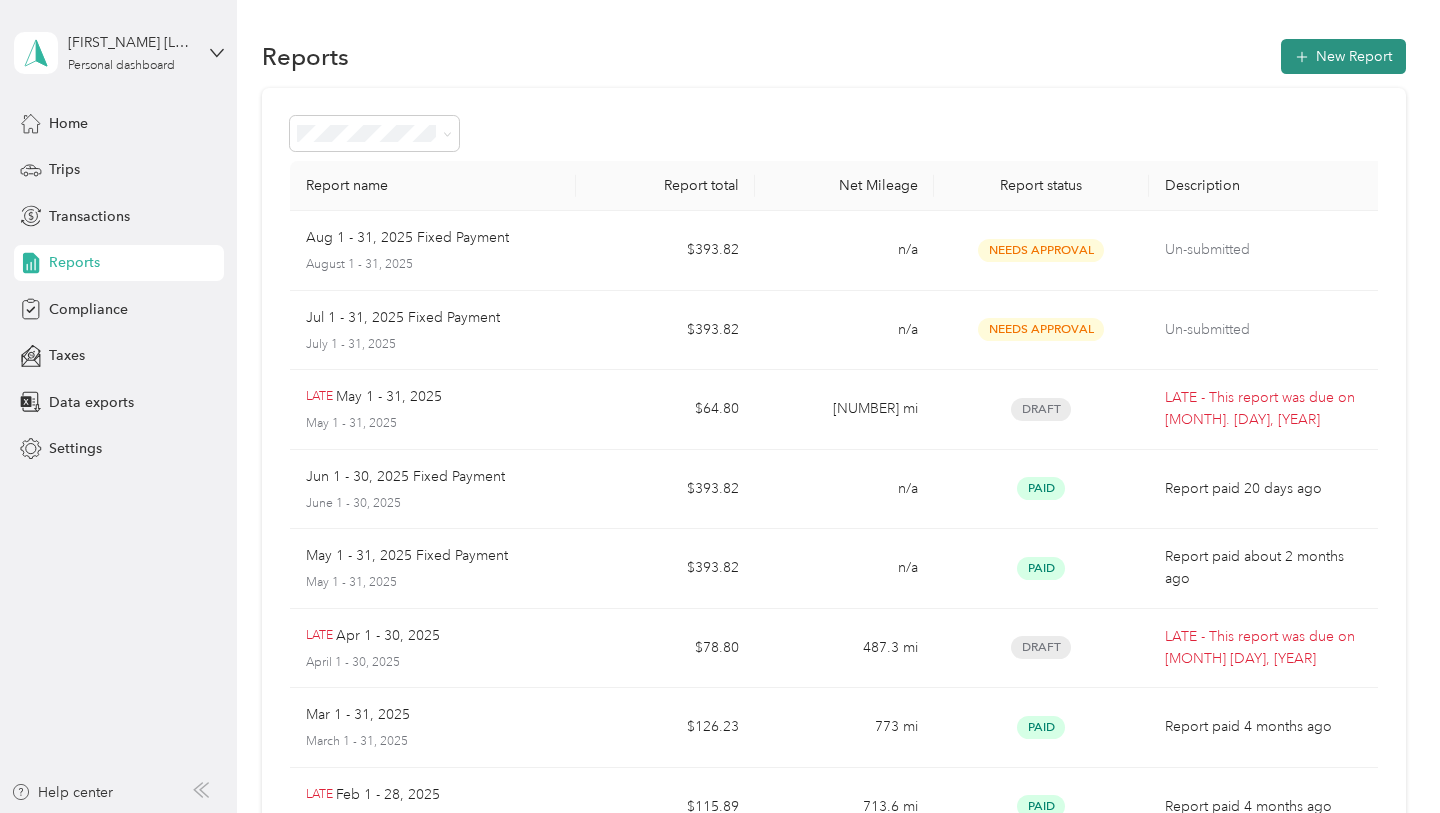 click on "New Report" at bounding box center (1343, 56) 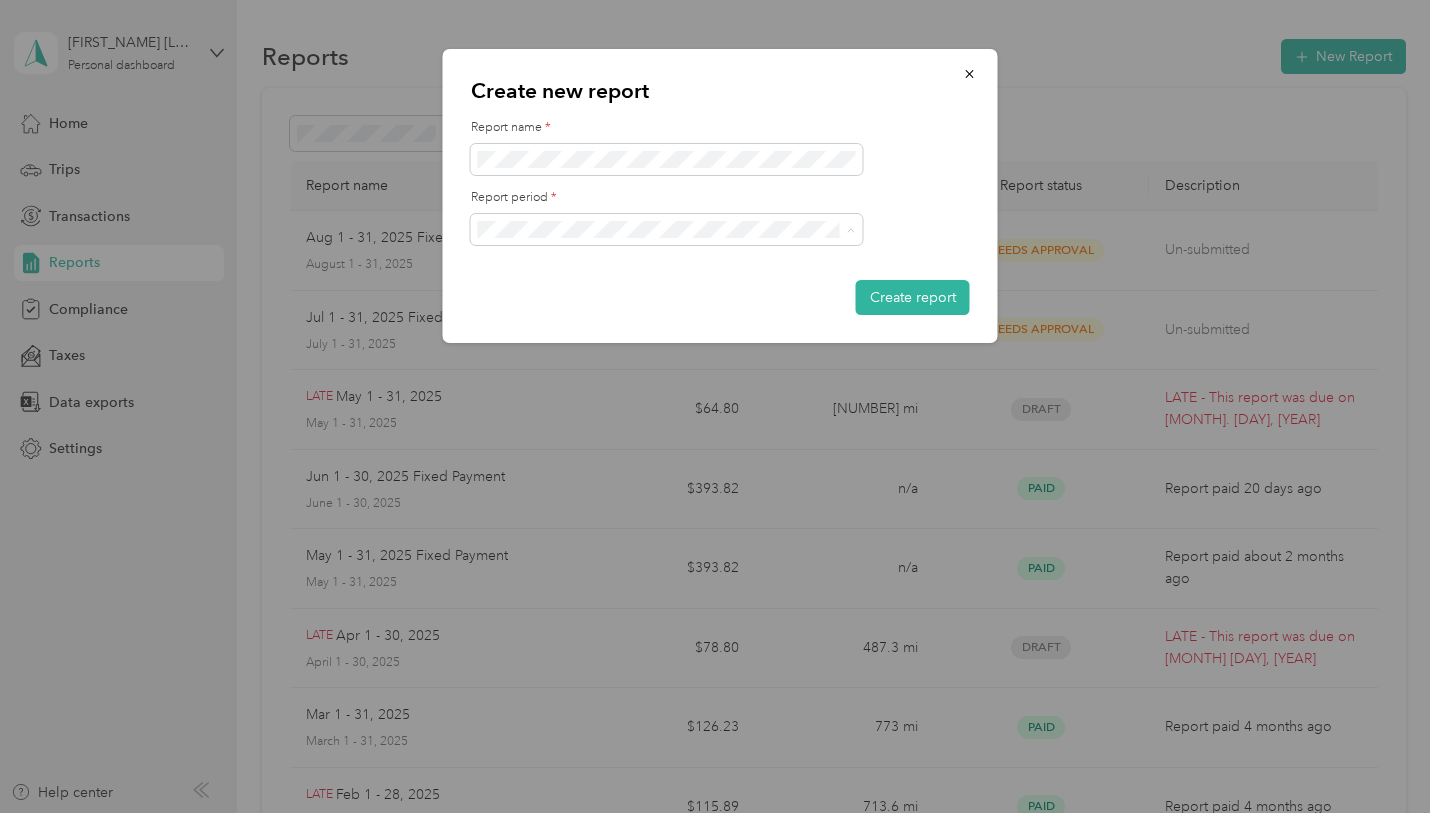 click on "Jun 1 - 30, 2025" at bounding box center (667, 334) 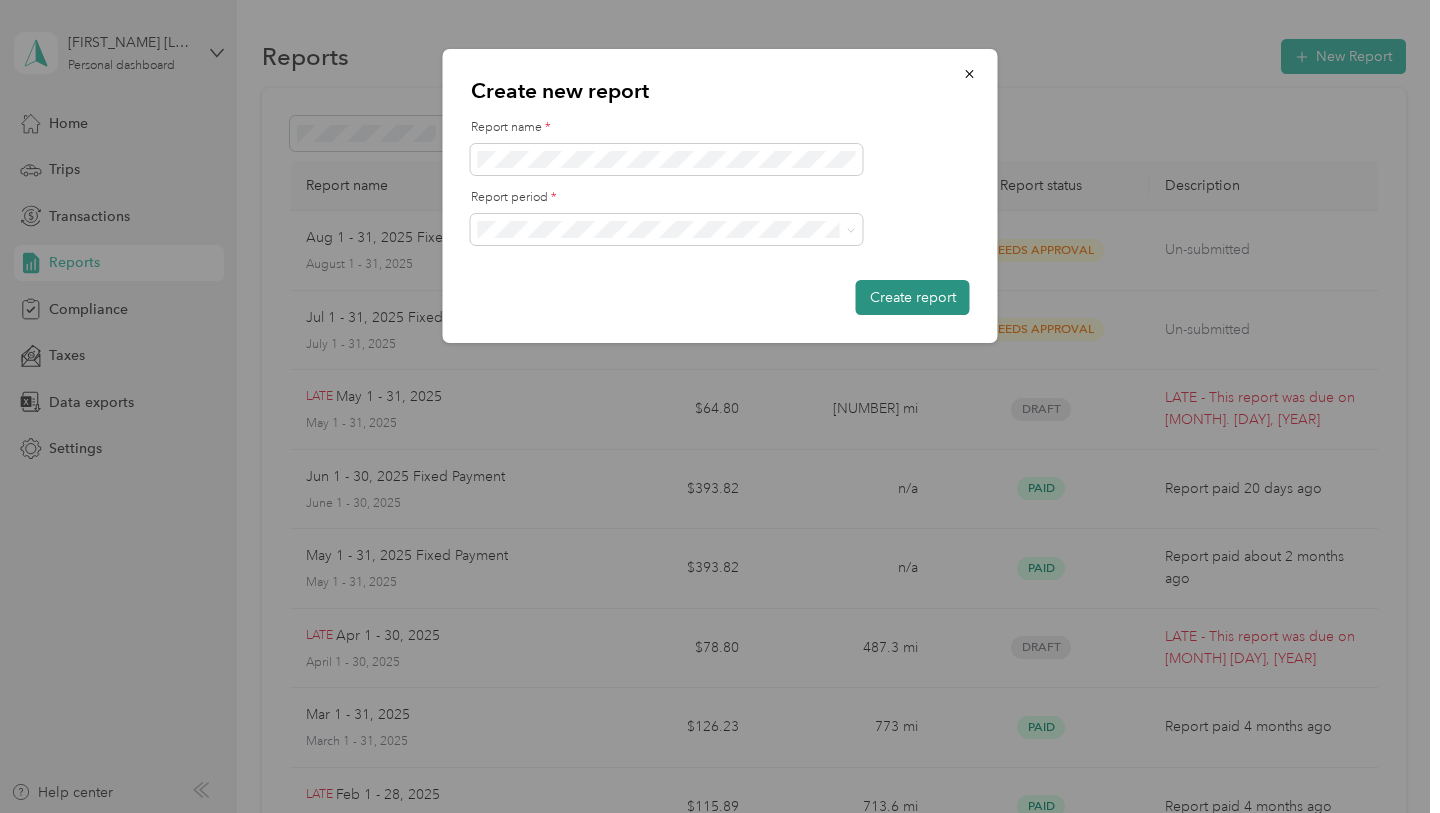 click on "Create report" at bounding box center [913, 297] 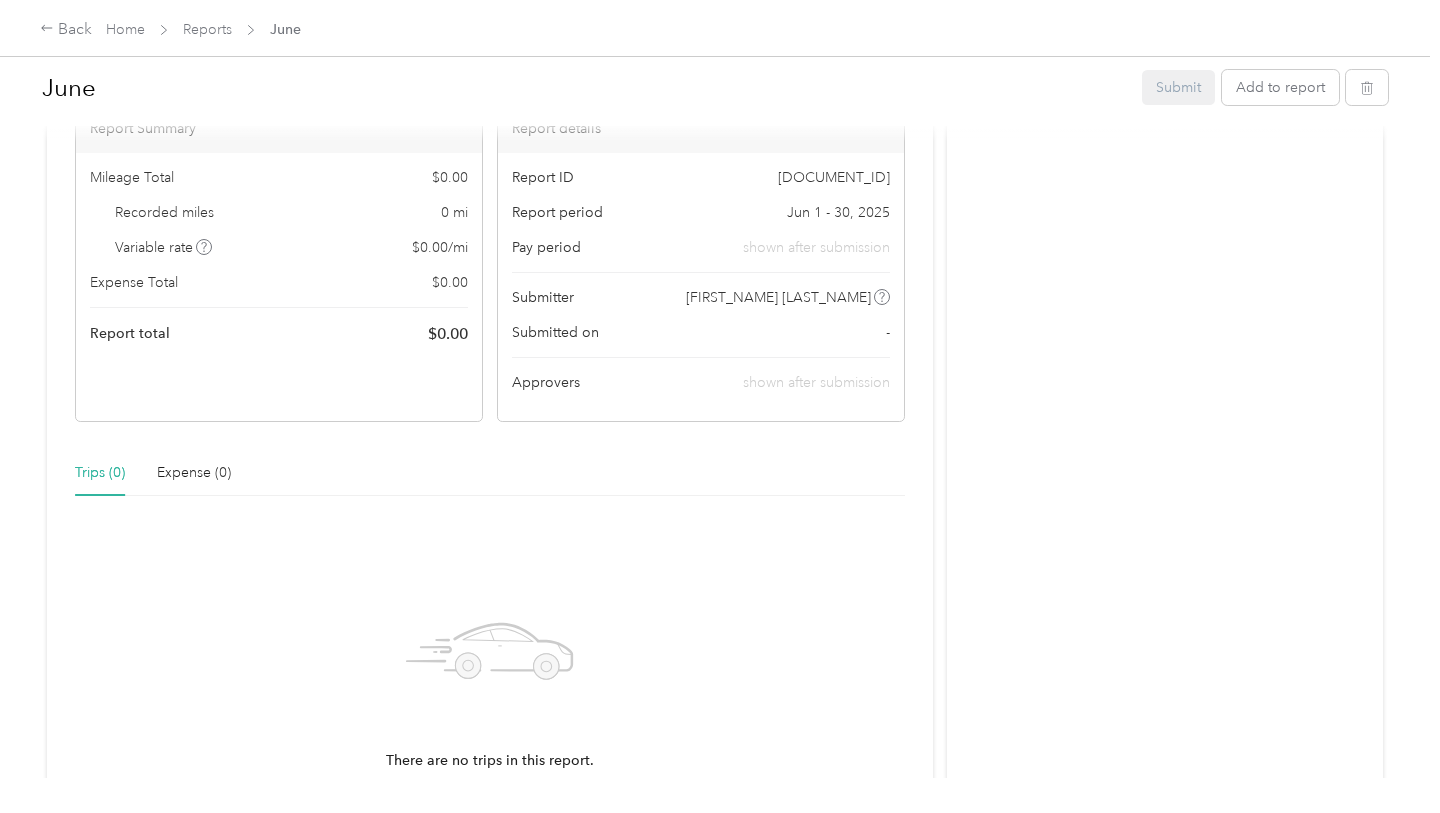 scroll, scrollTop: 309, scrollLeft: 0, axis: vertical 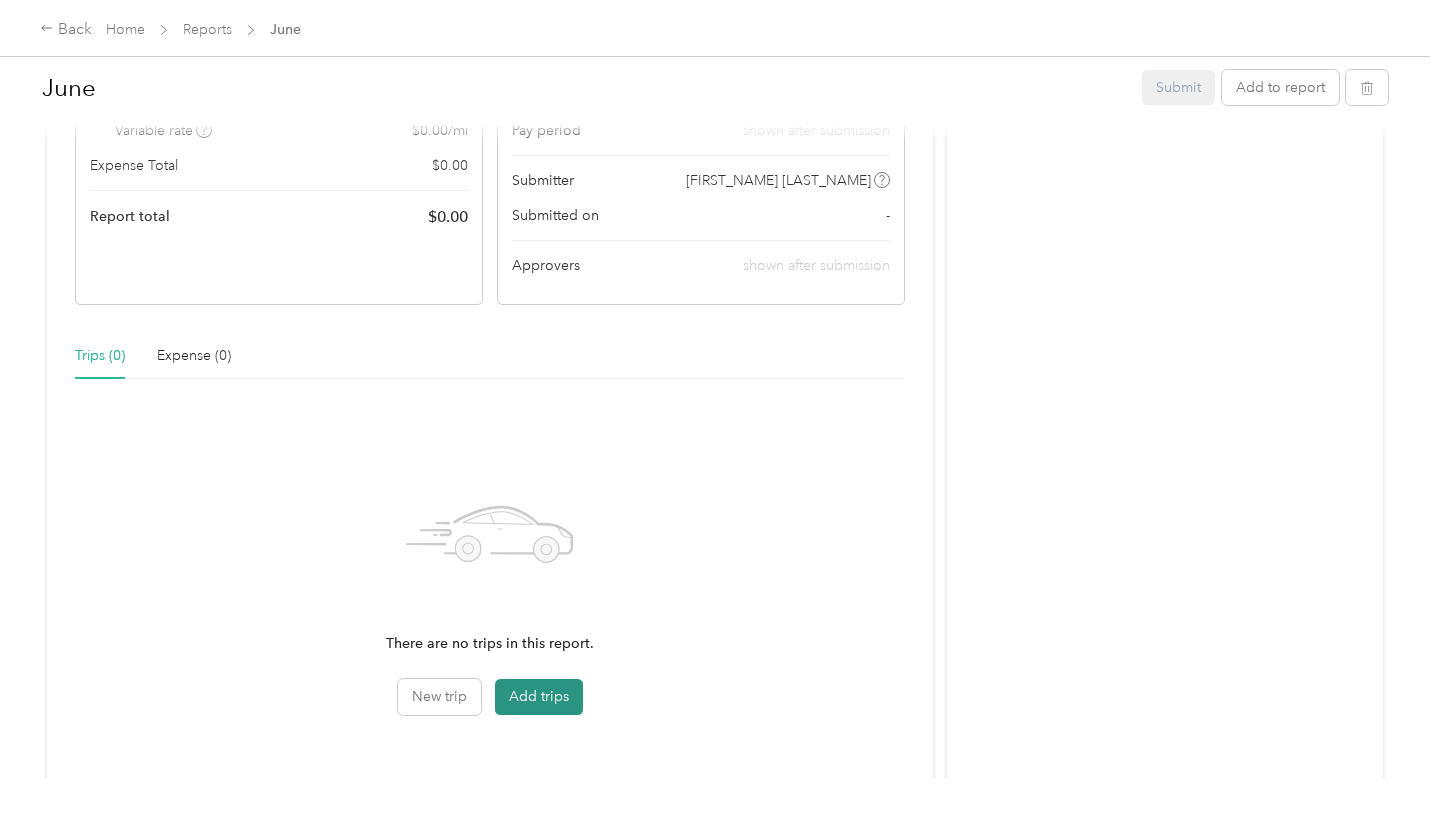 click on "Add trips" at bounding box center (539, 697) 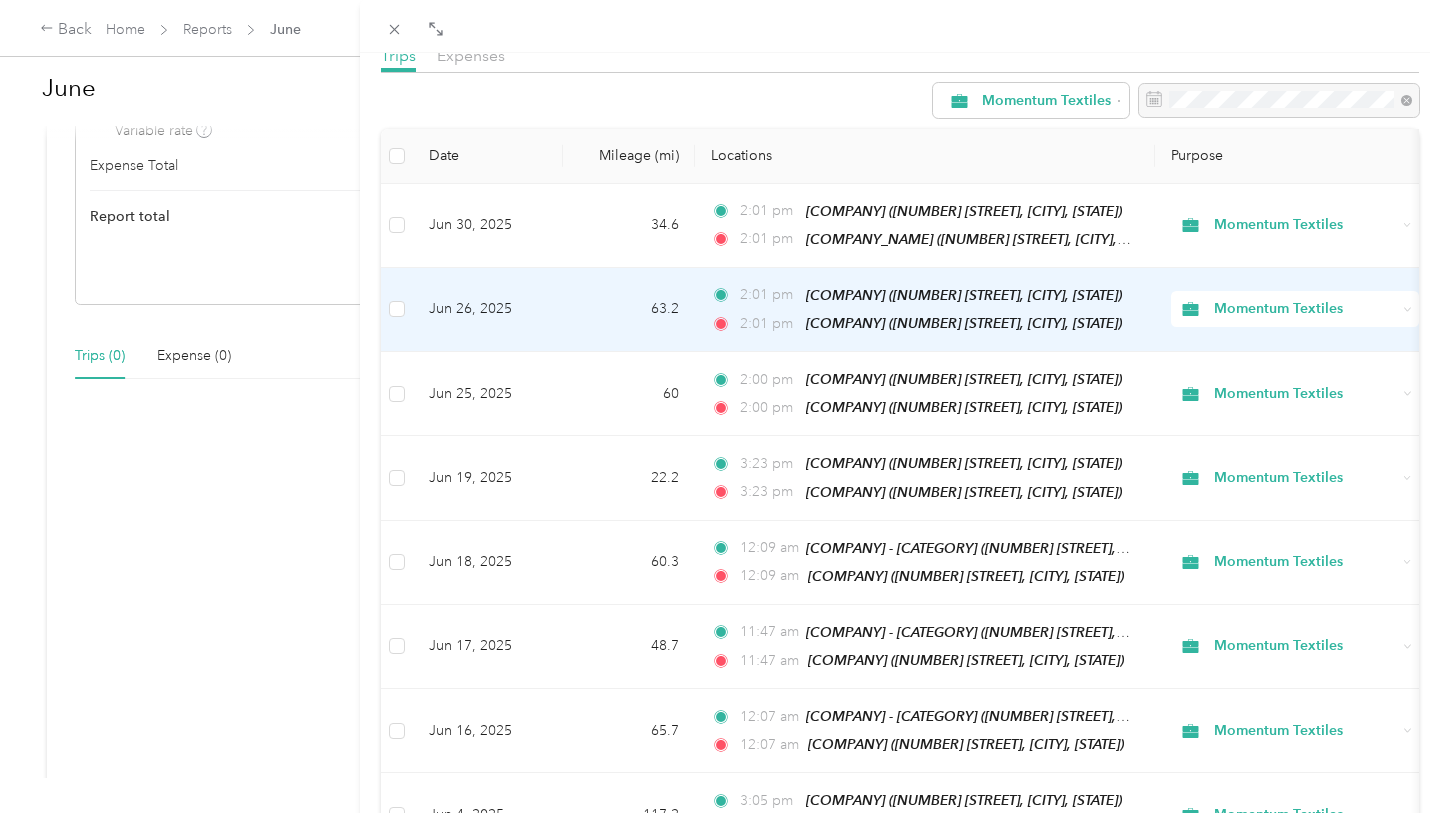 scroll, scrollTop: 100, scrollLeft: 0, axis: vertical 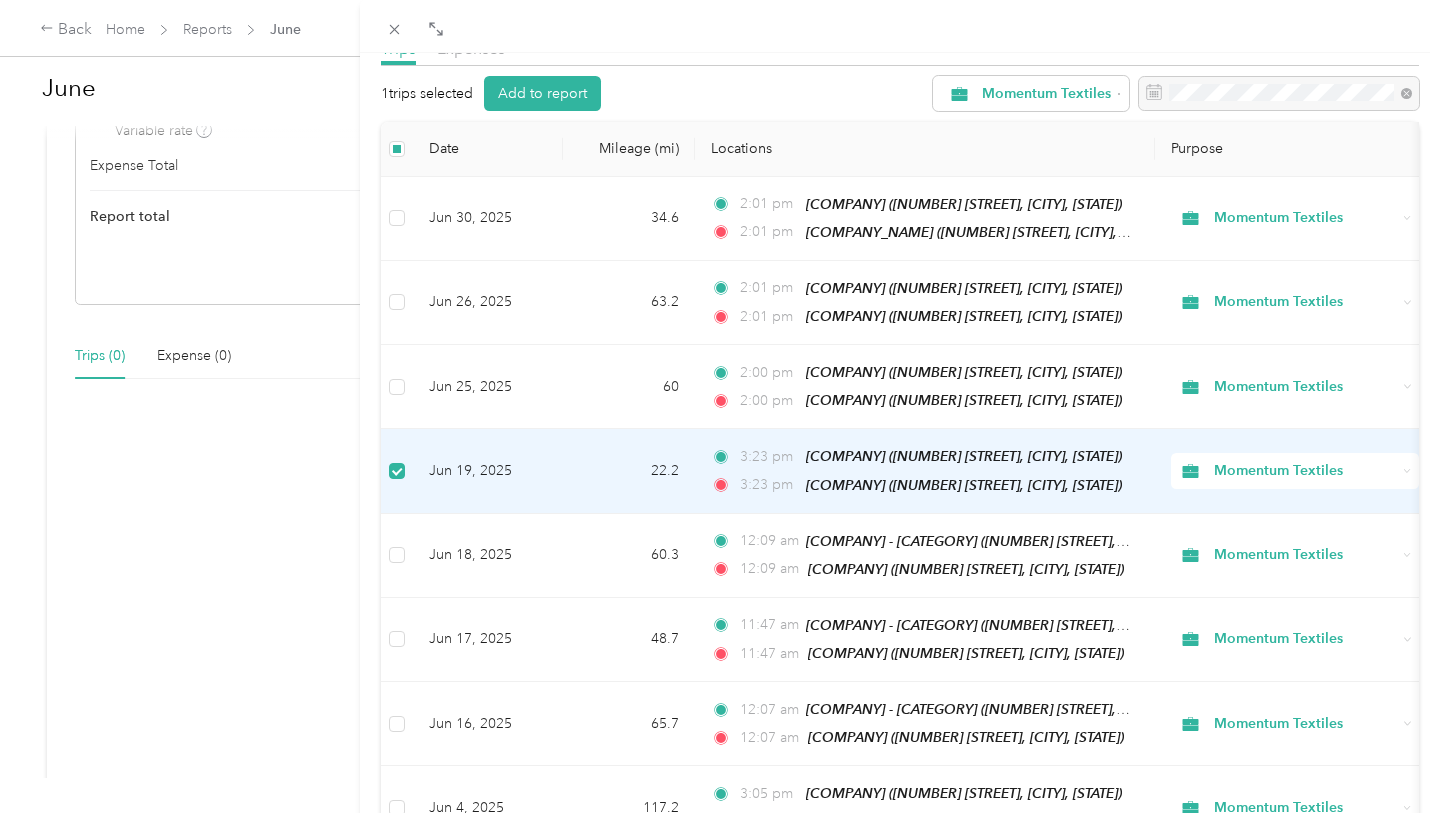 click on "Jun 19, 2025" at bounding box center [488, 471] 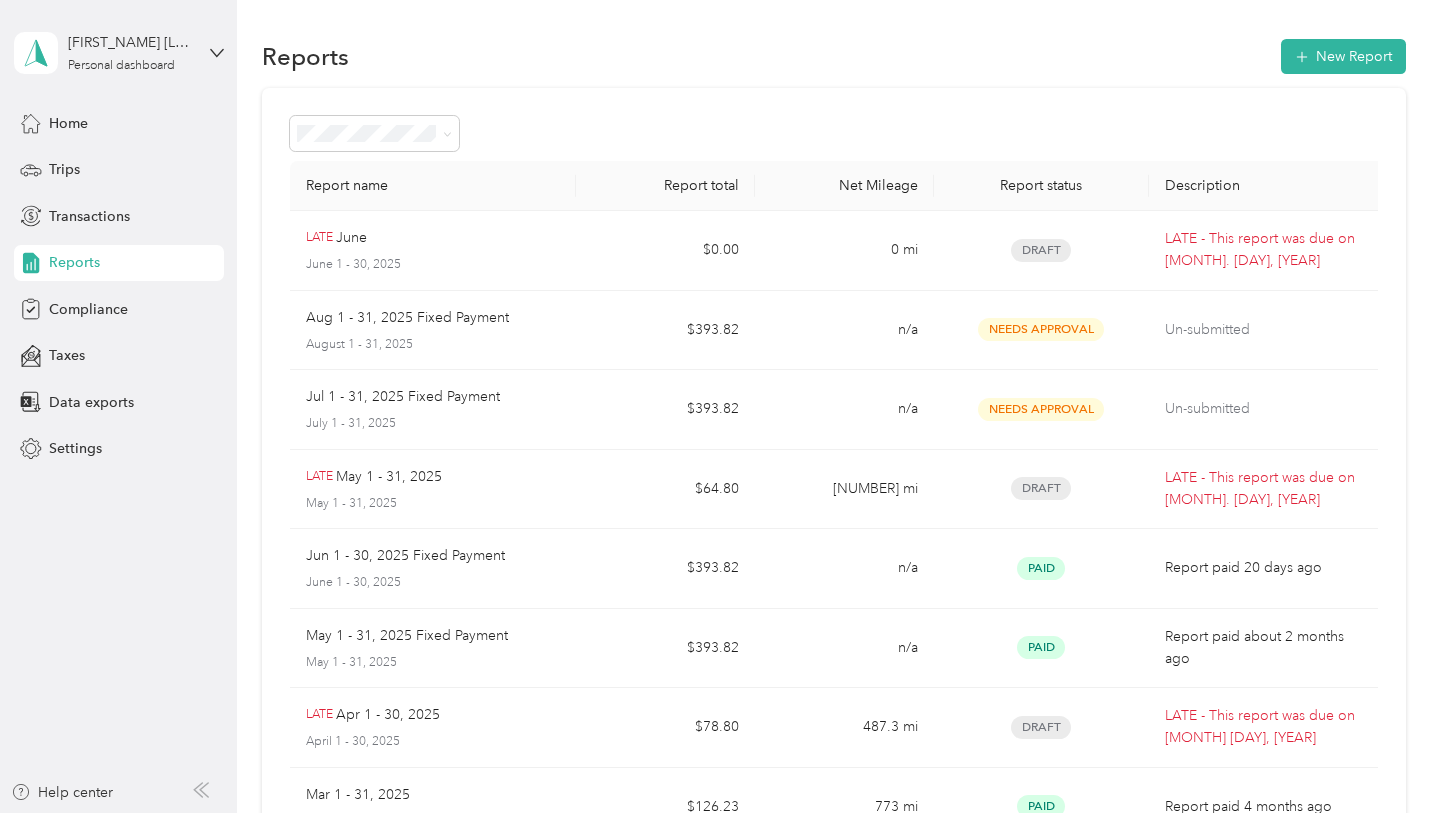 click on "Reports" at bounding box center [119, 263] 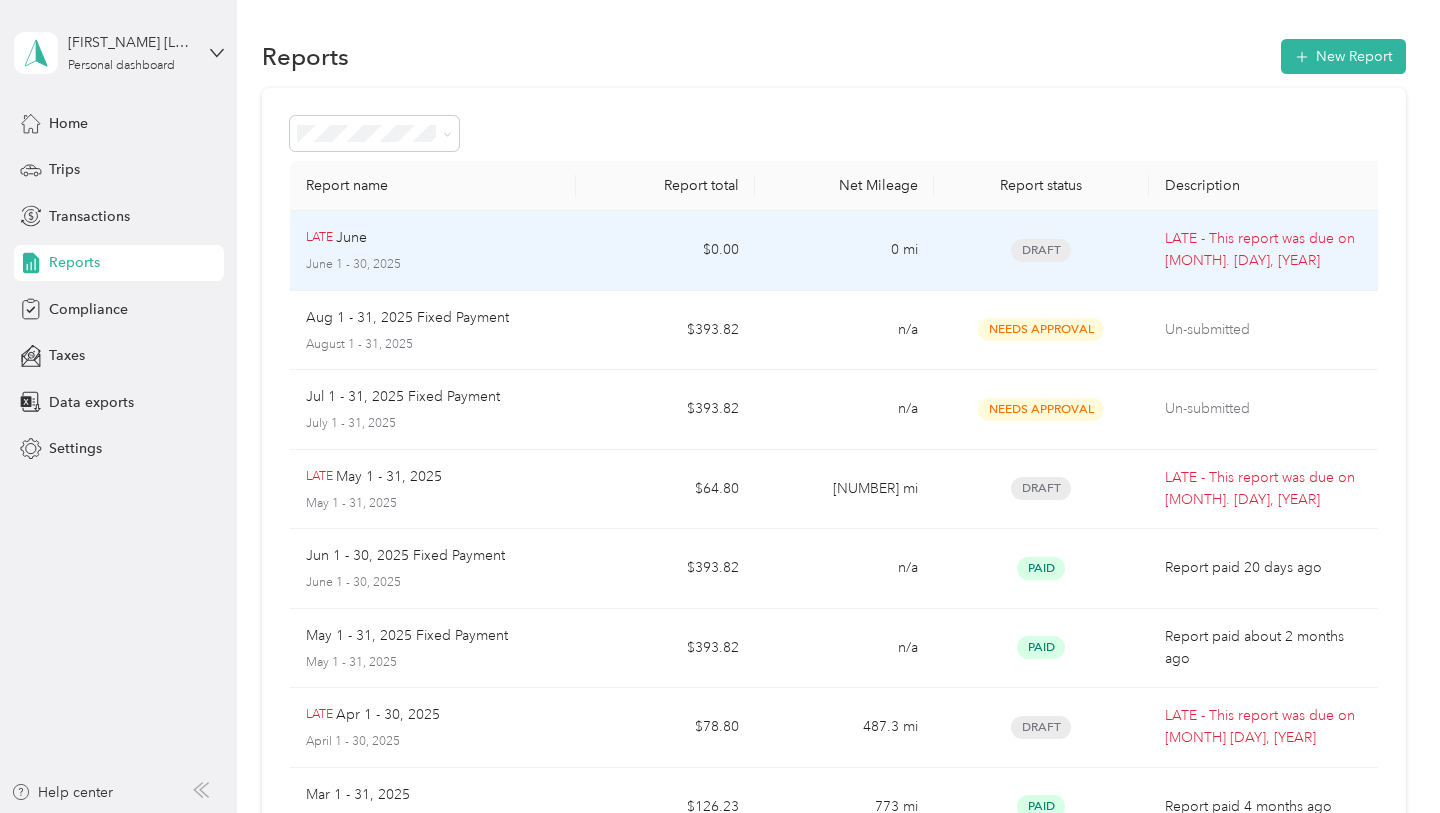 scroll, scrollTop: 25, scrollLeft: 0, axis: vertical 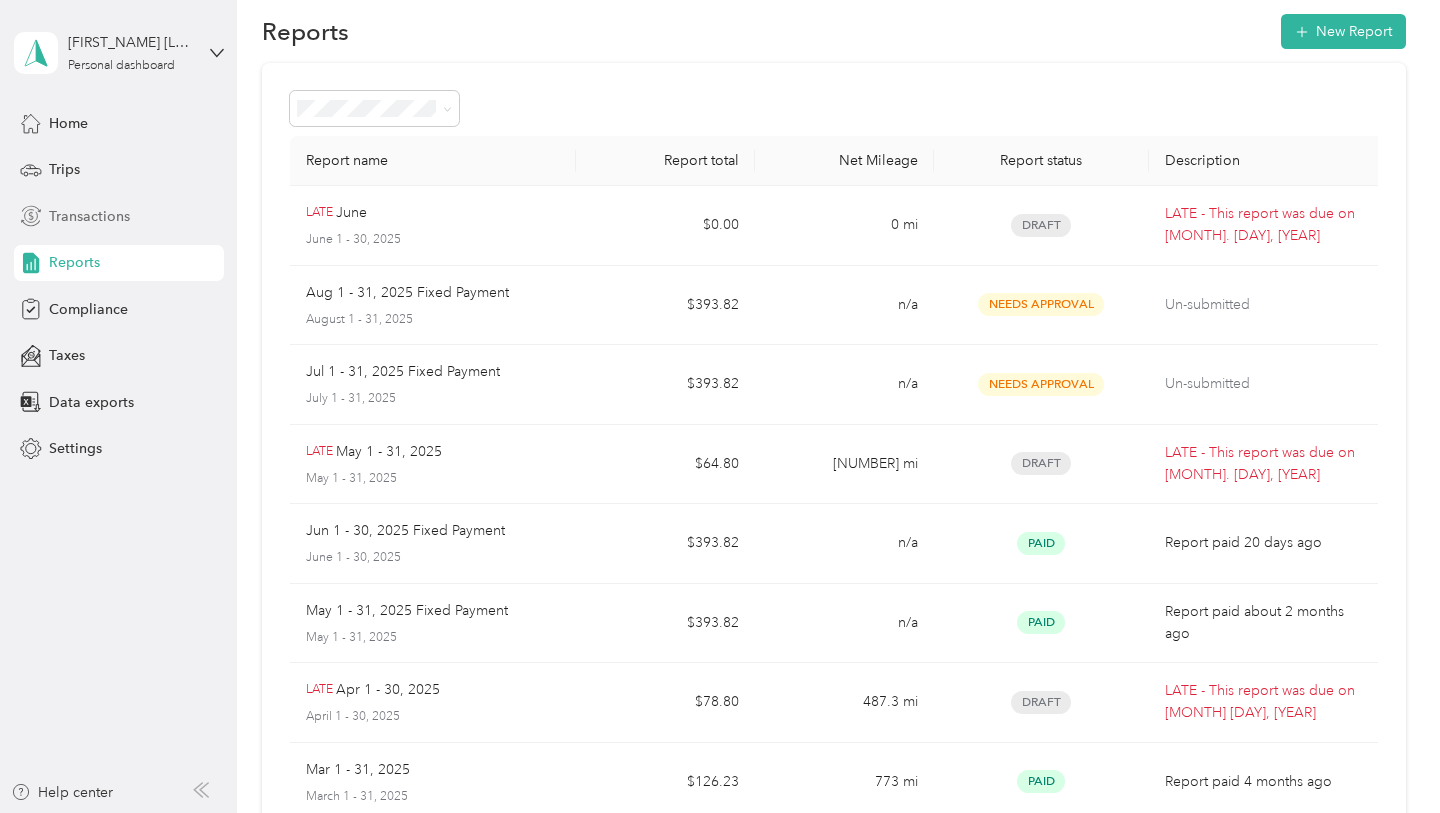 click on "Transactions" at bounding box center (89, 216) 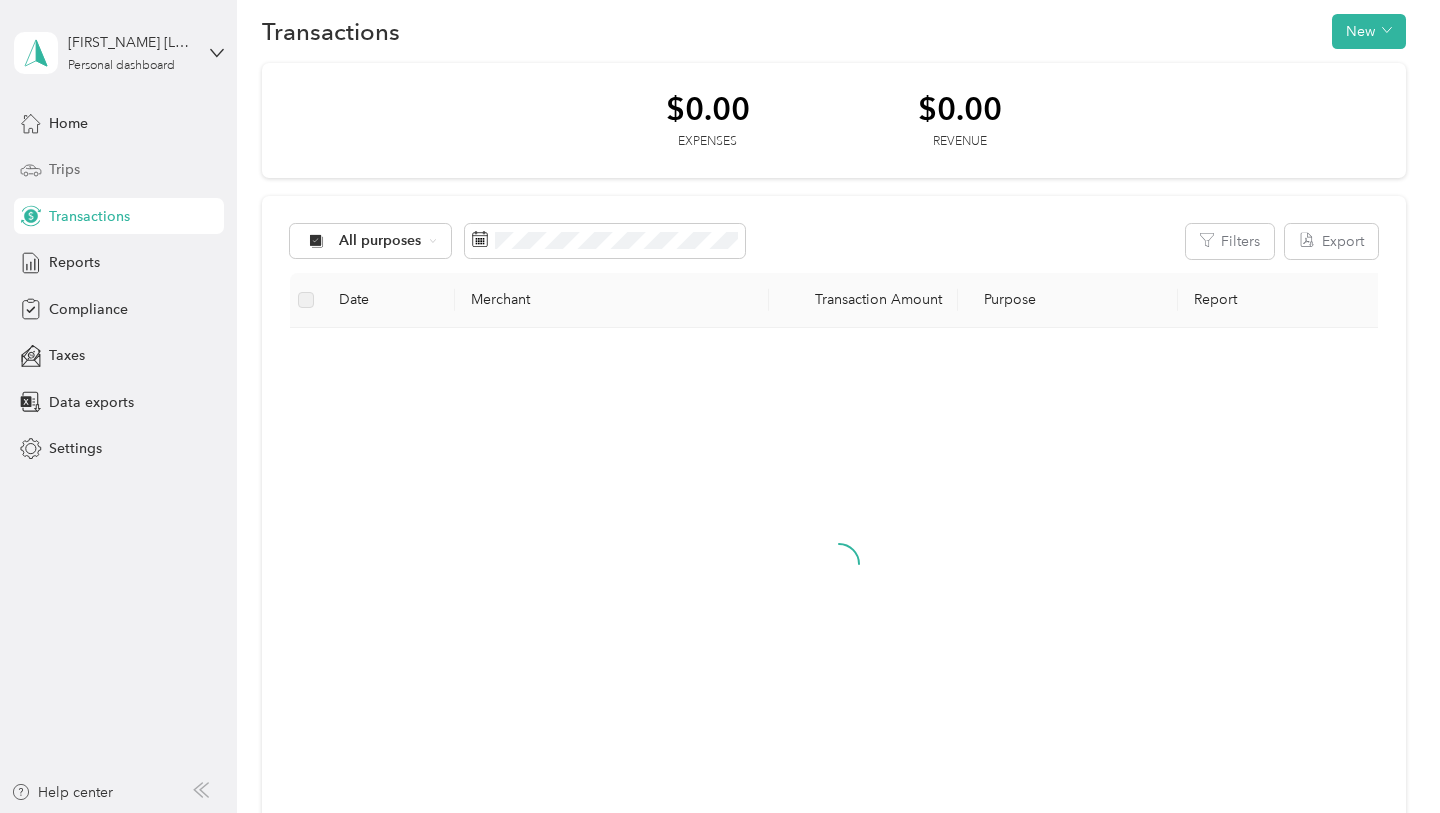 click on "Trips" at bounding box center (119, 170) 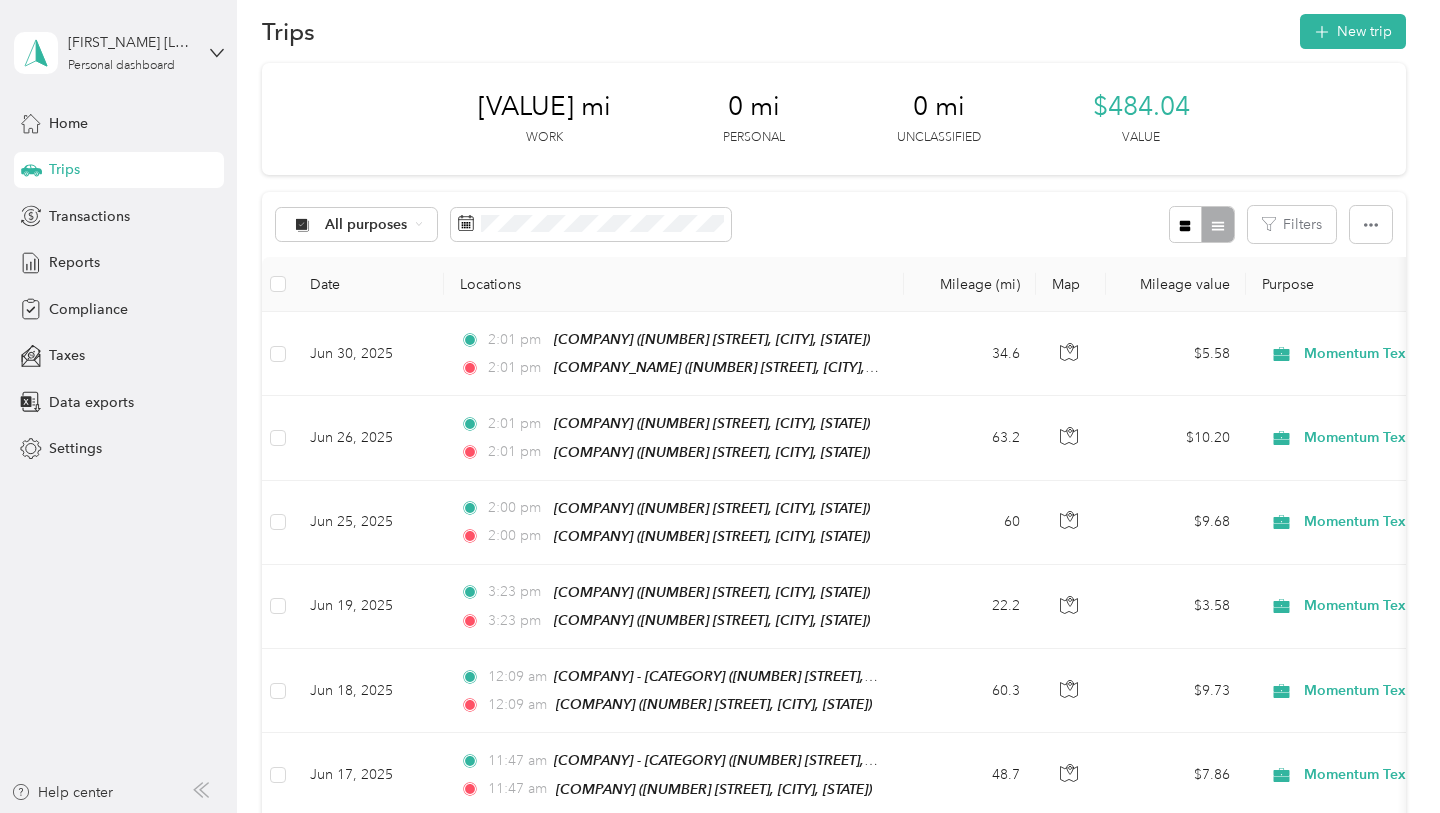 click at bounding box center (278, 284) 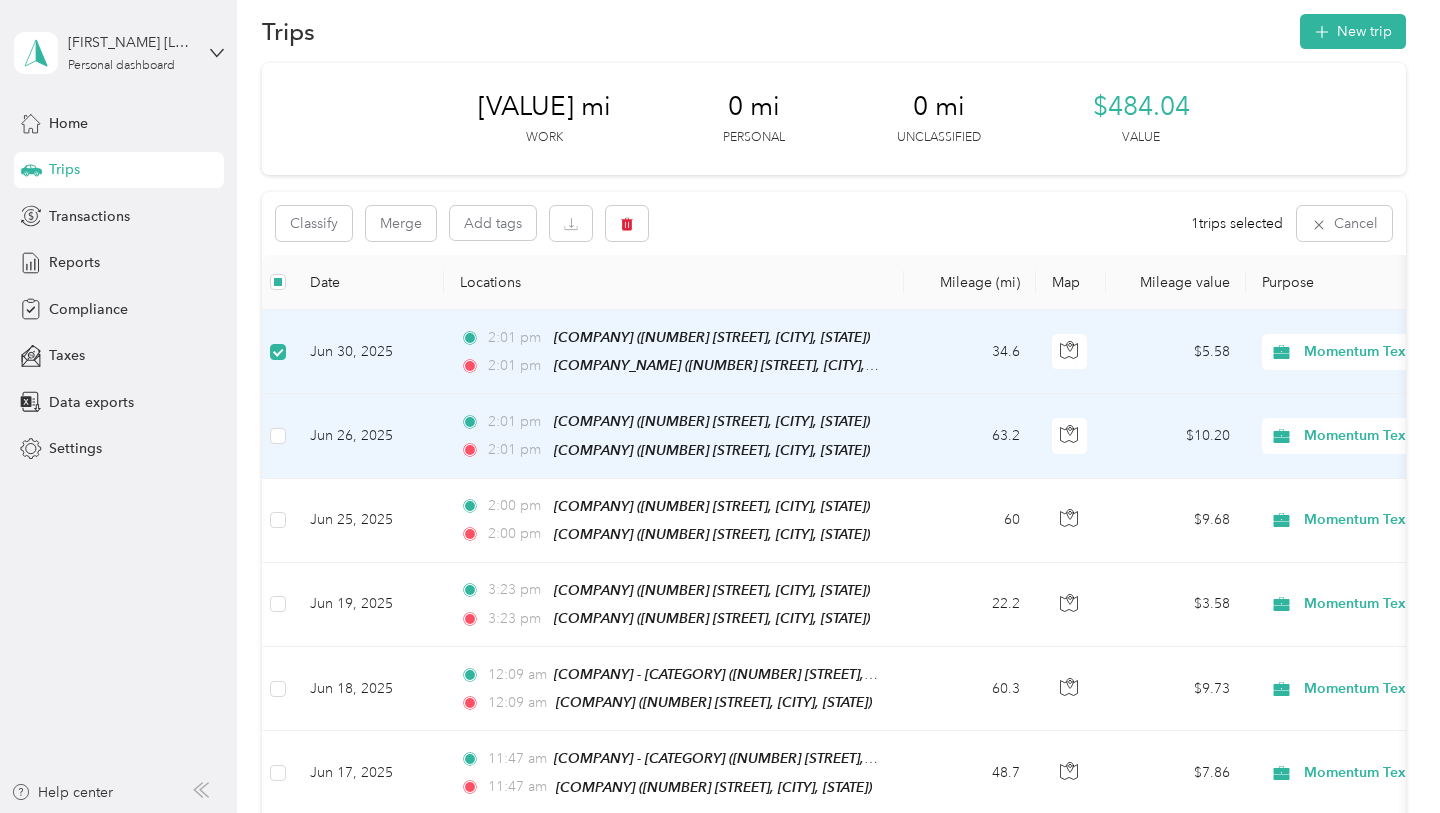 click at bounding box center (278, 436) 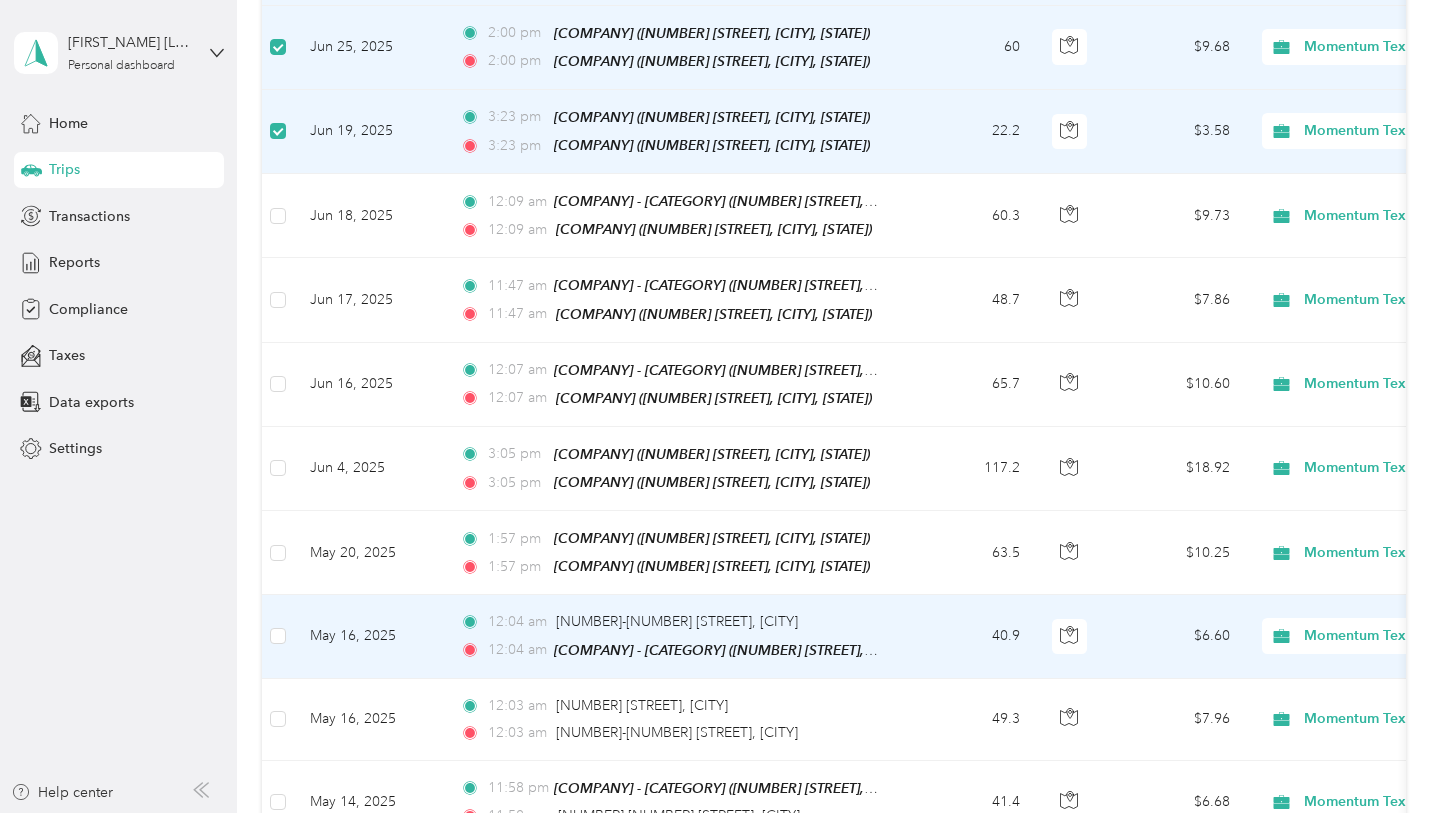 scroll, scrollTop: 513, scrollLeft: 0, axis: vertical 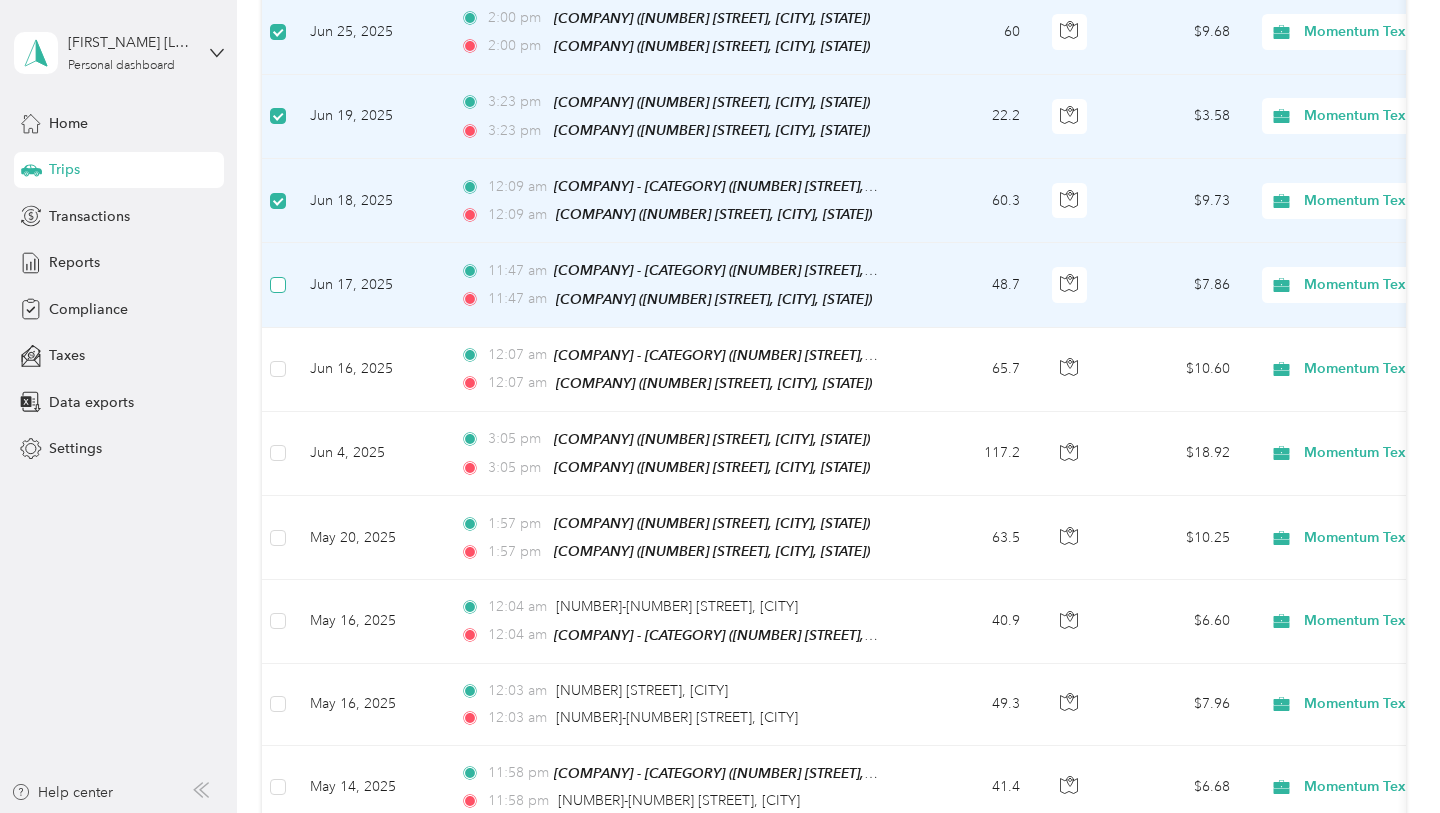 click at bounding box center (278, 285) 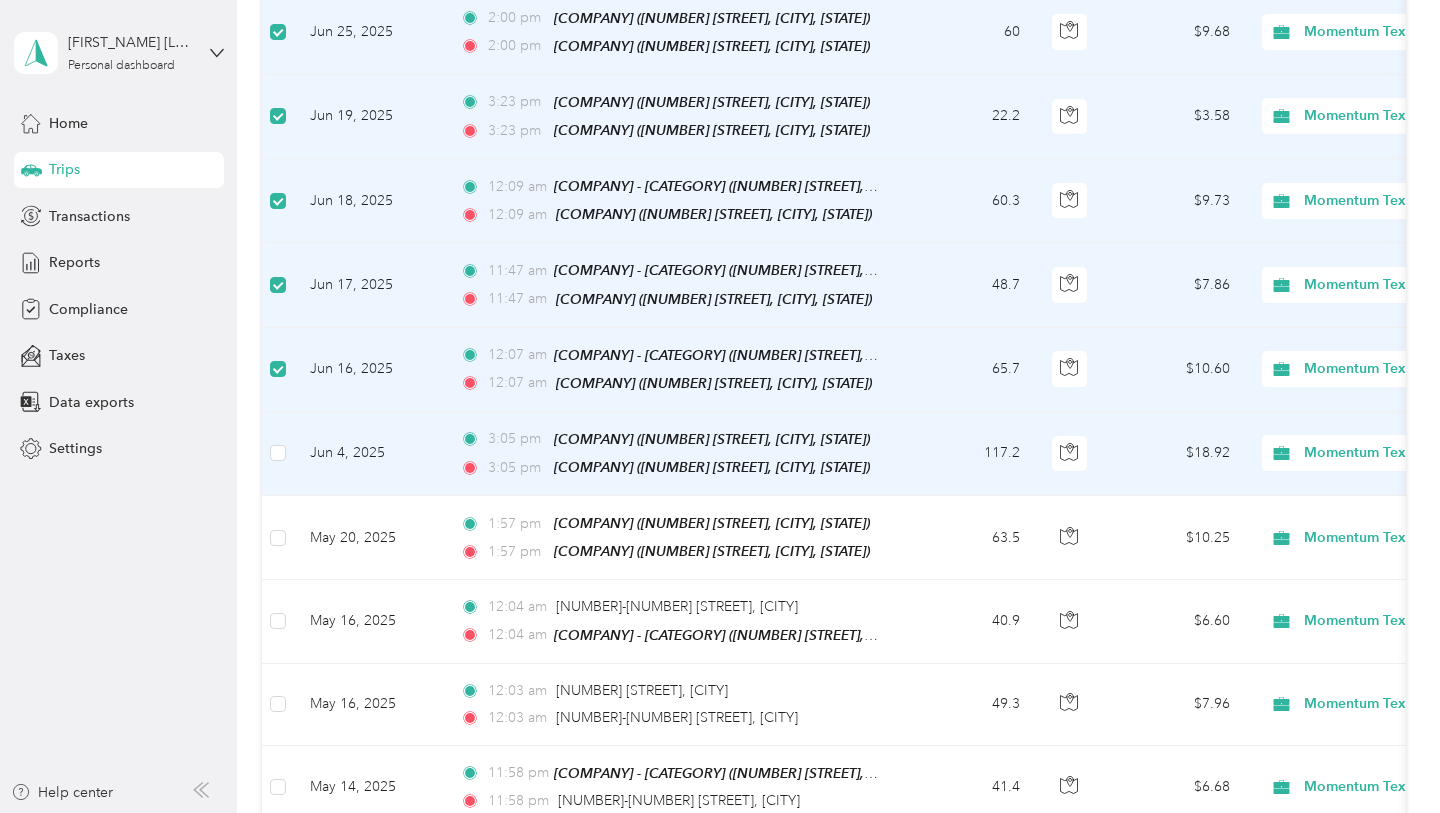 click at bounding box center [278, 454] 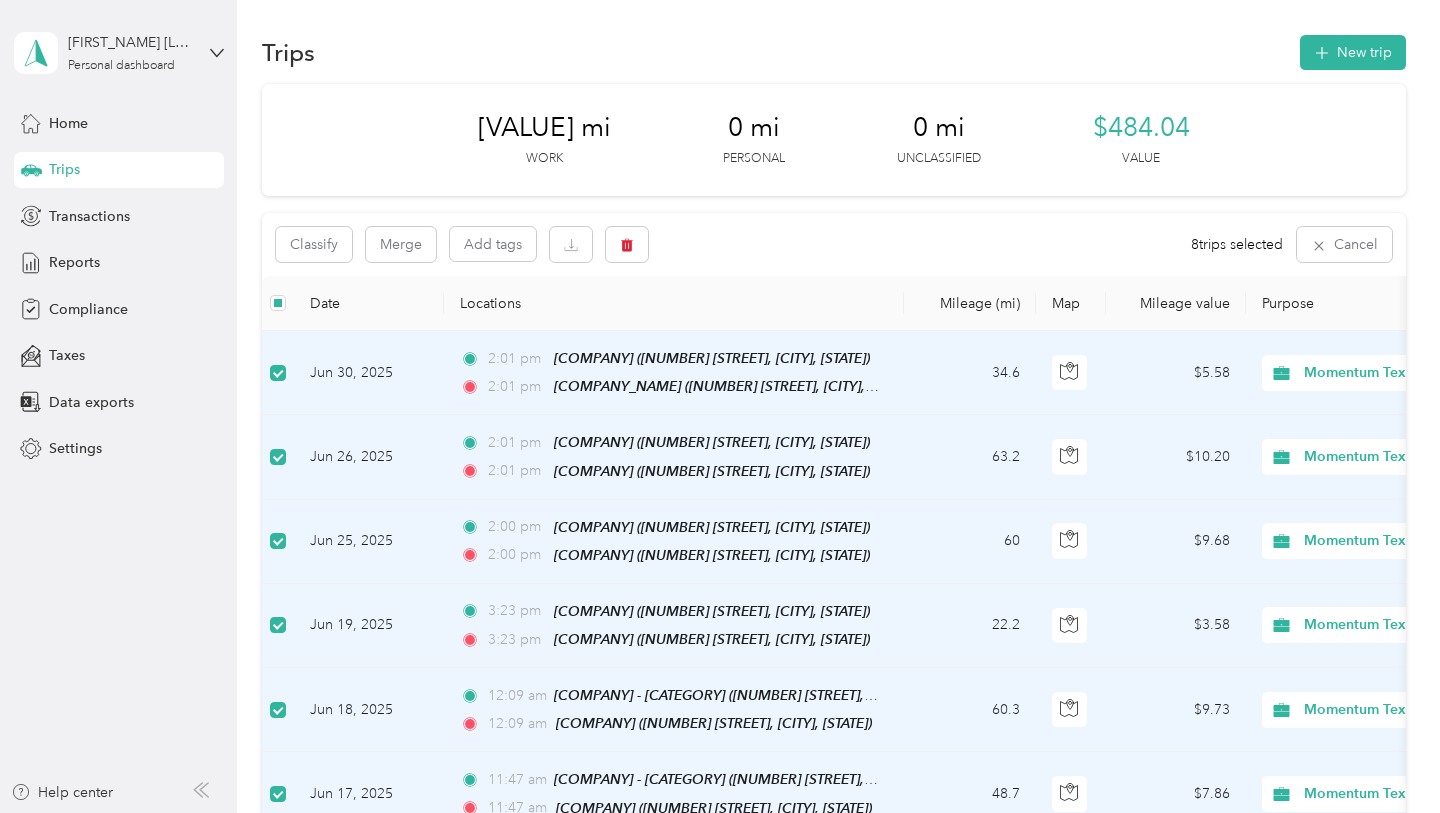 scroll, scrollTop: 0, scrollLeft: 0, axis: both 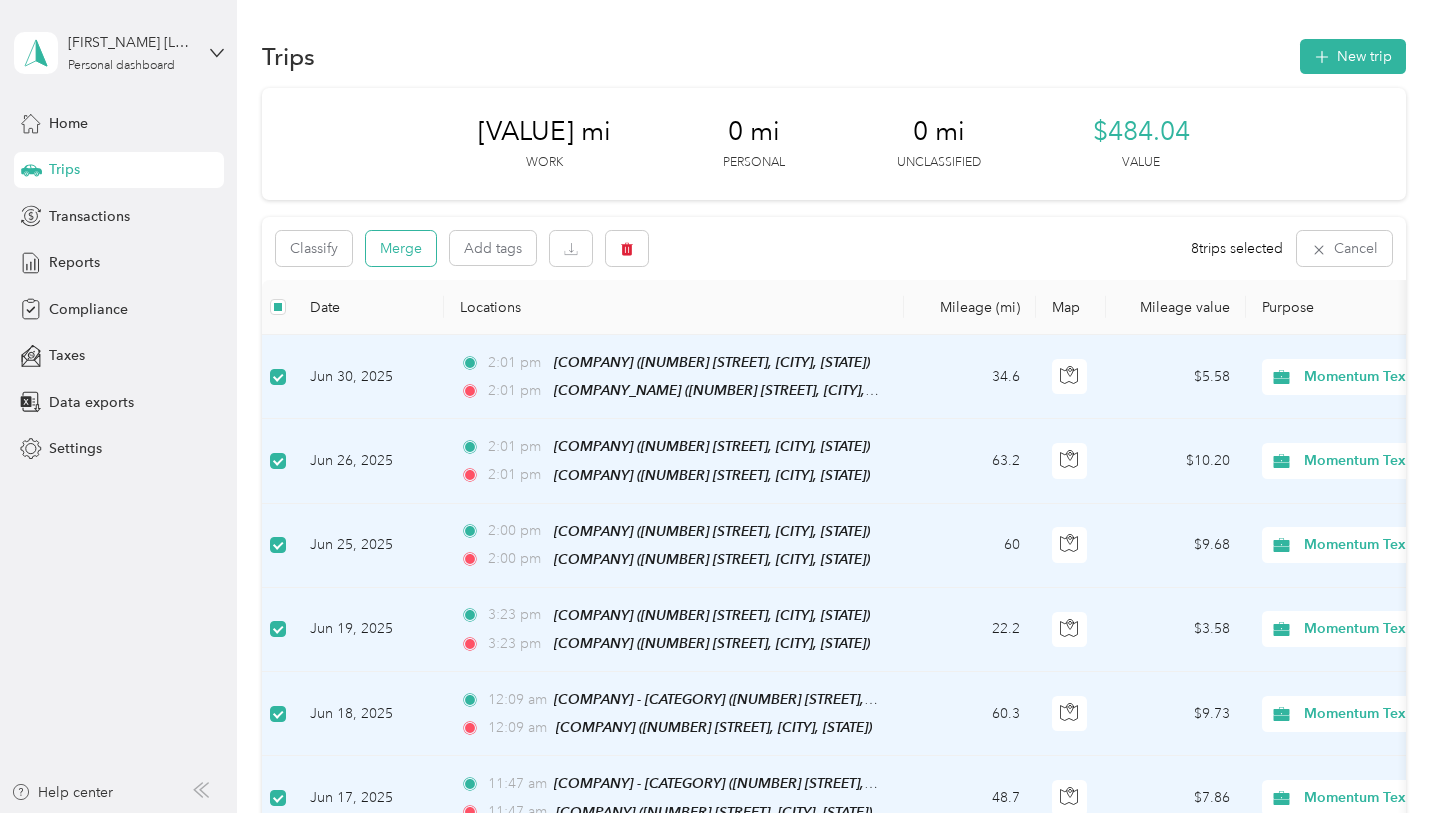 click on "Merge" at bounding box center [401, 248] 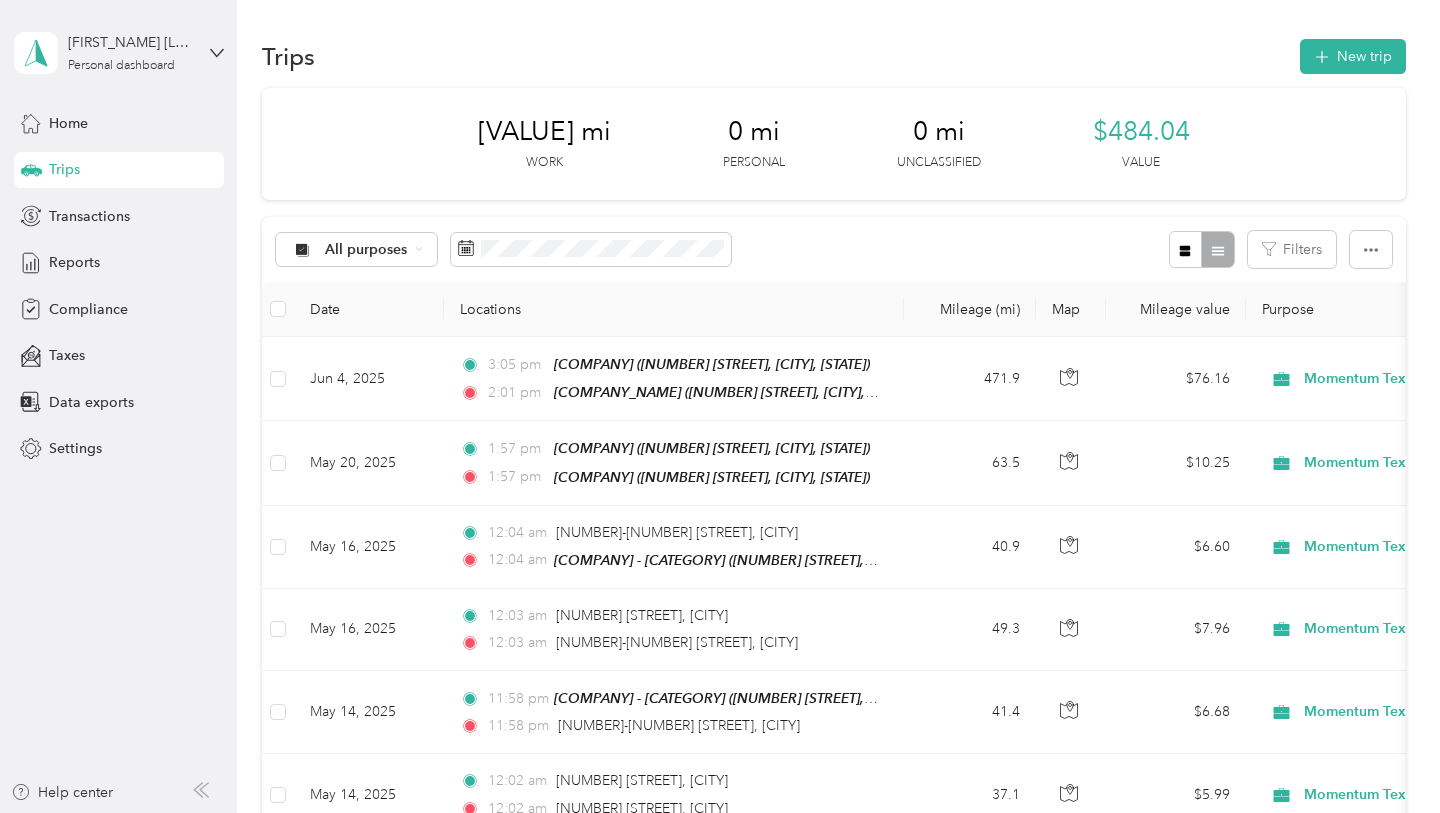 click at bounding box center (278, 379) 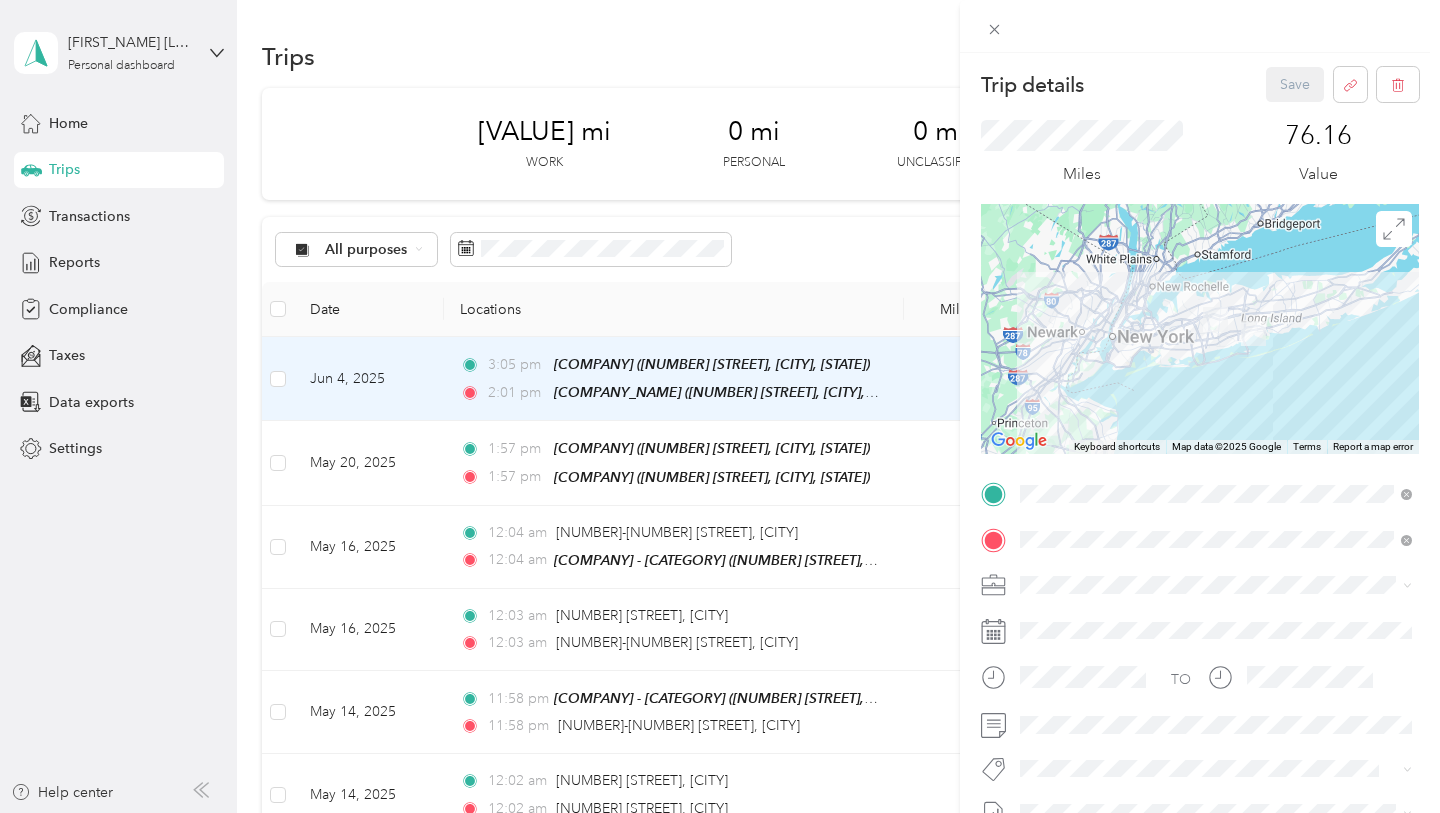 click on "Trip details Save This trip cannot be edited because it is either under review, approved, or paid. Contact your Team Manager to edit it. Miles [MILEAGE] Value  ← Move left → Move right ↑ Move up ↓ Move down + Zoom in - Zoom out Home Jump left by [PERCENT]% End Jump right by [PERCENT]% Page Up Jump up by [PERCENT]% Page Down Jump down by [PERCENT]% Keyboard shortcuts Map Data Map data ©[YEAR] Google Map data ©[YEAR] Google [NUMBER] km  Click to toggle between metric and imperial units Terms Report a map error TO Add photo" at bounding box center (720, 406) 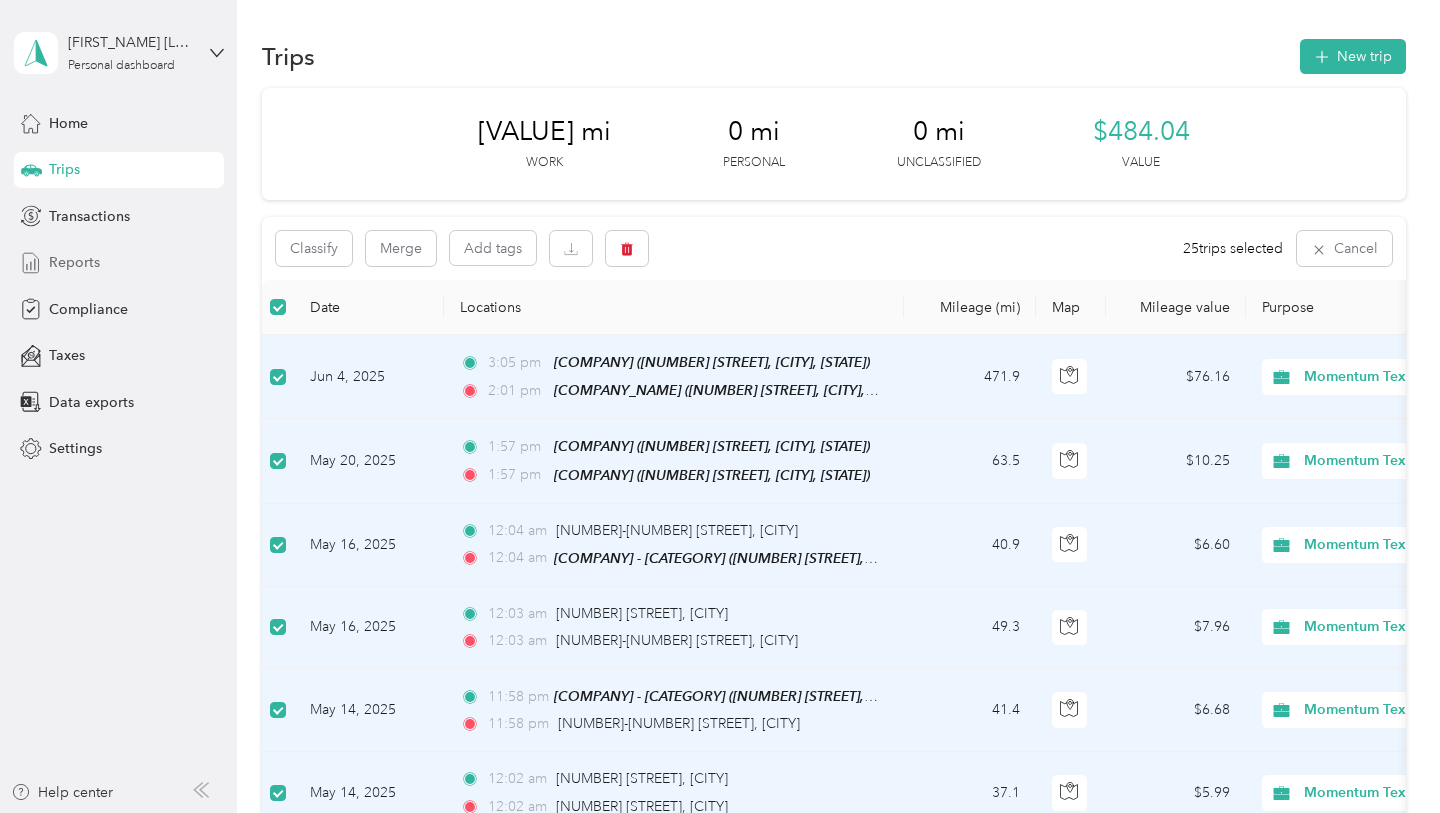 click on "Reports" at bounding box center (119, 263) 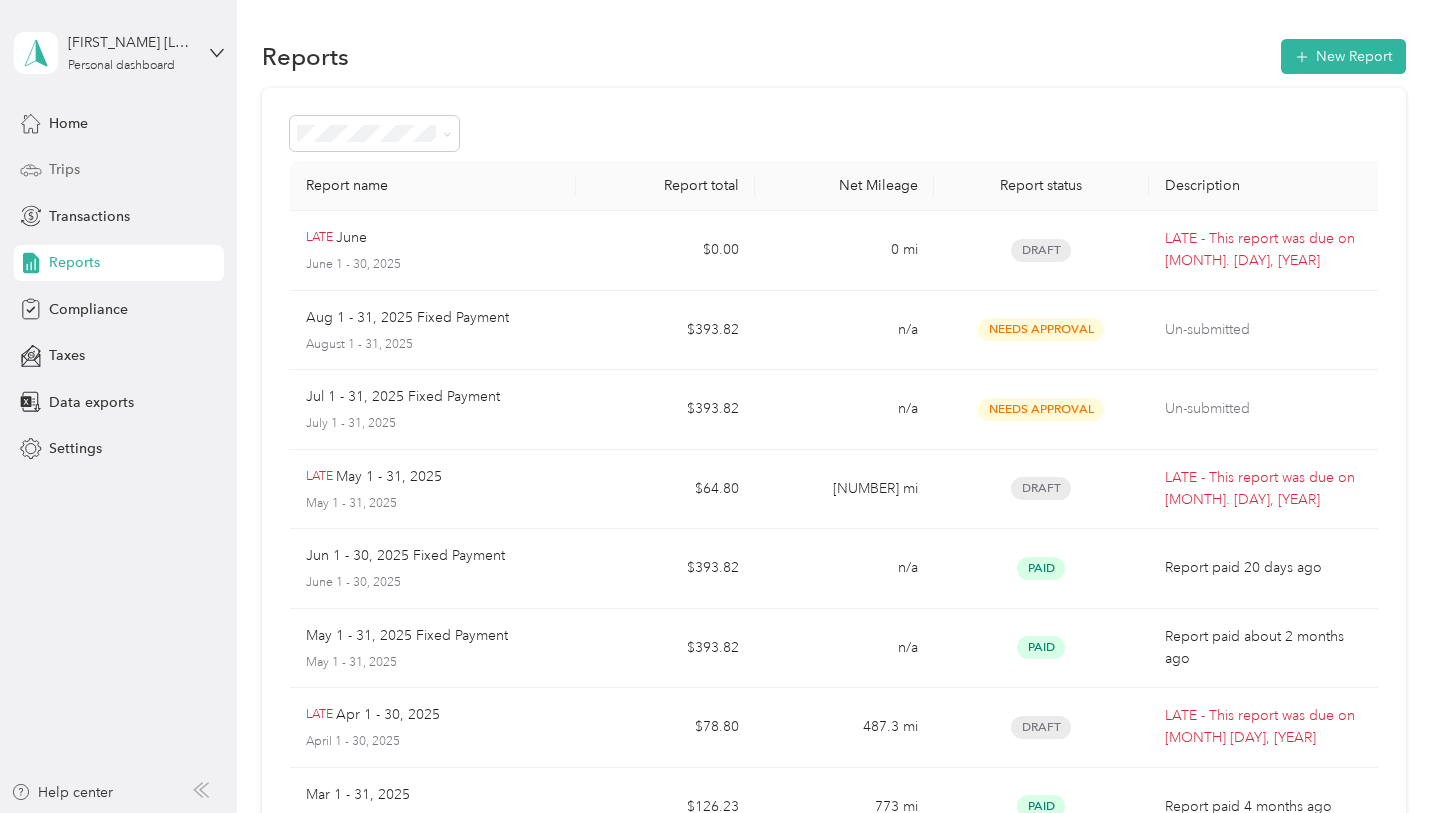 click on "Trips" at bounding box center (119, 170) 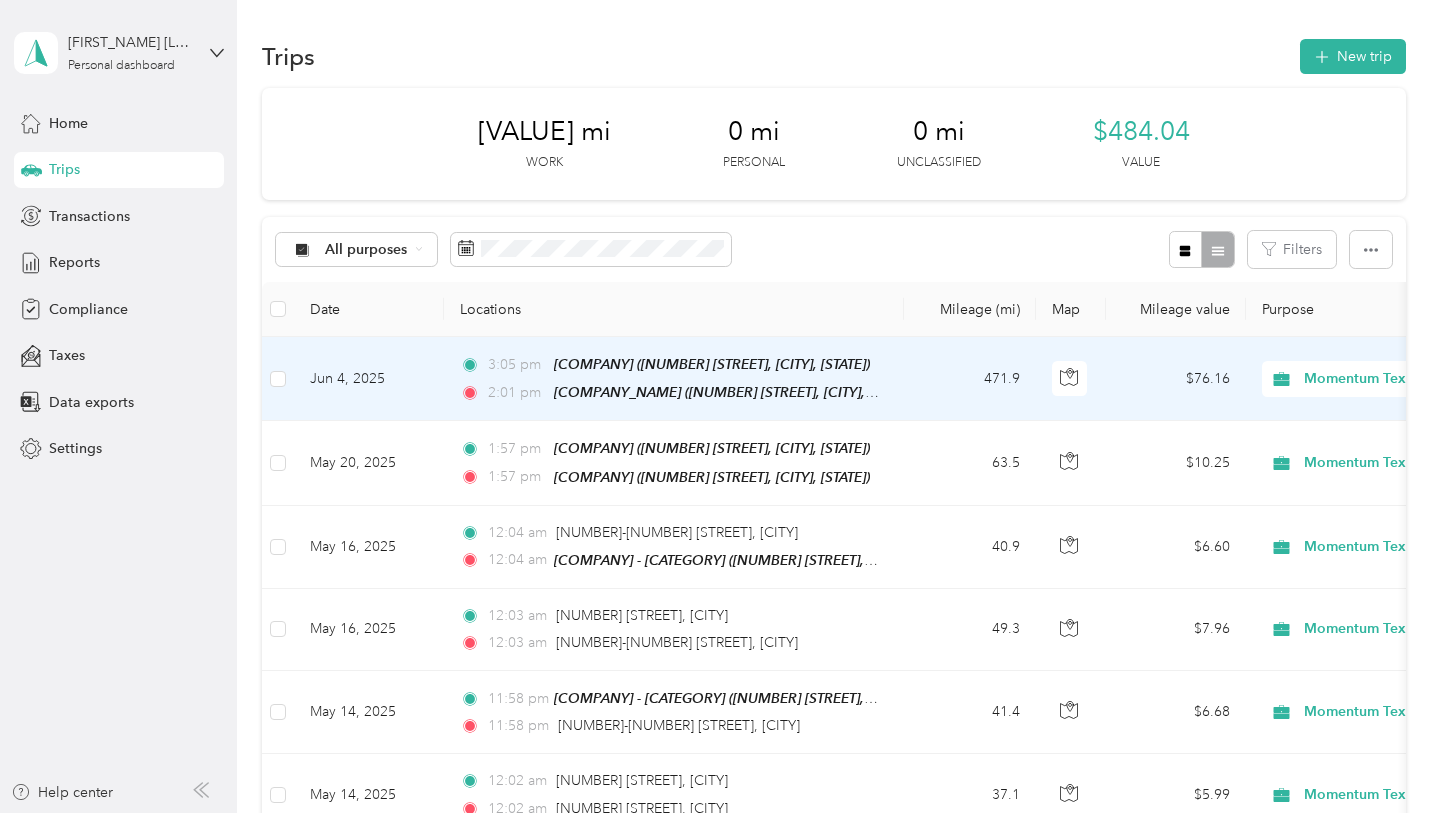 click on "Jun 4, 2025" at bounding box center (369, 379) 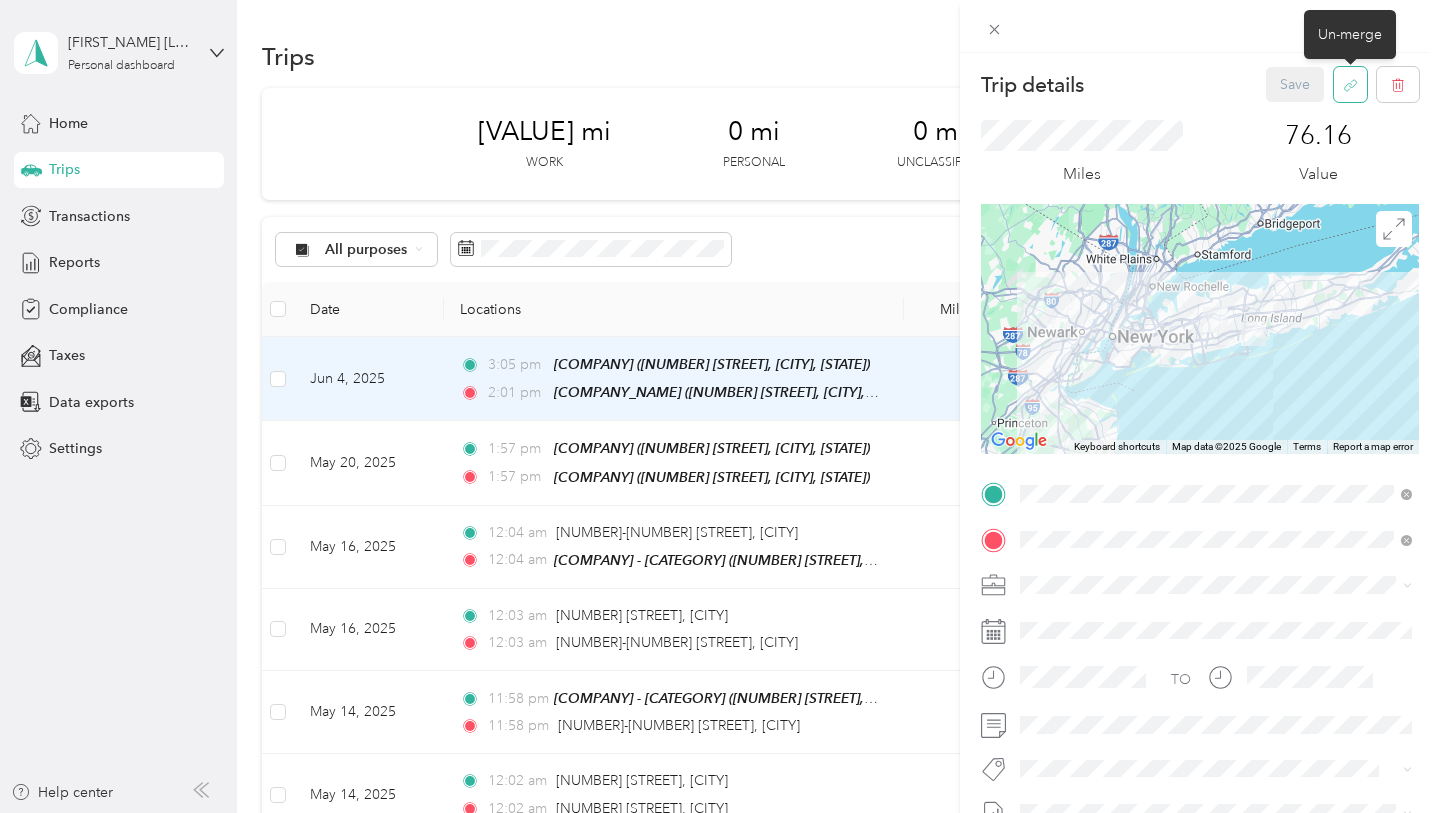 click 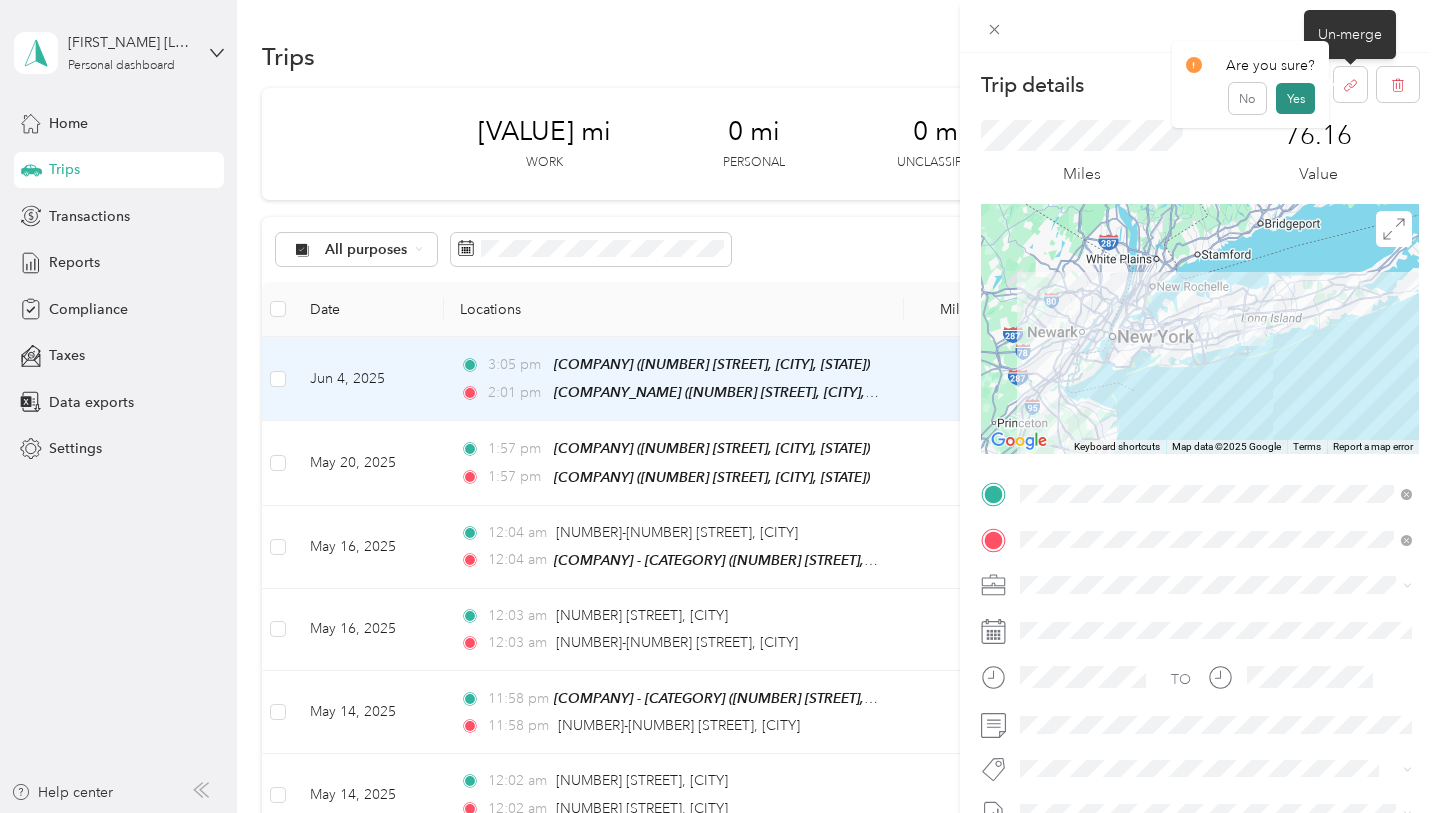 click on "Yes" at bounding box center [1295, 99] 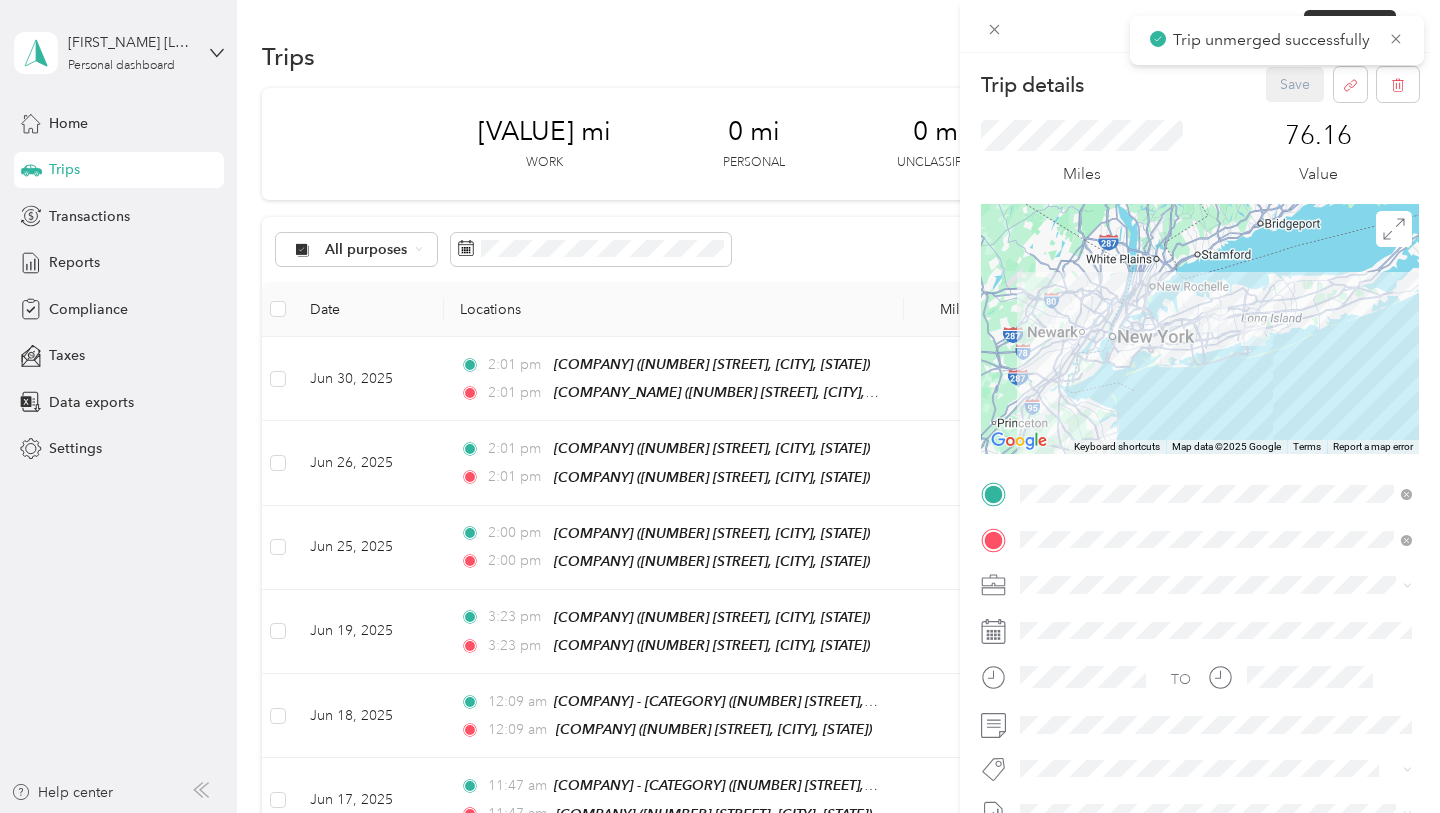 click on "Trip details Save This trip cannot be edited because it is either under review, approved, or paid. Contact your Team Manager to edit it. Miles [MILEAGE] Value  ← Move left → Move right ↑ Move up ↓ Move down + Zoom in - Zoom out Home Jump left by [PERCENT]% End Jump right by [PERCENT]% Page Up Jump up by [PERCENT]% Page Down Jump down by [PERCENT]% Keyboard shortcuts Map Data Map data ©[YEAR] Google Map data ©[YEAR] Google [NUMBER] km  Click to toggle between metric and imperial units Terms Report a map error TO Add photo" at bounding box center (720, 406) 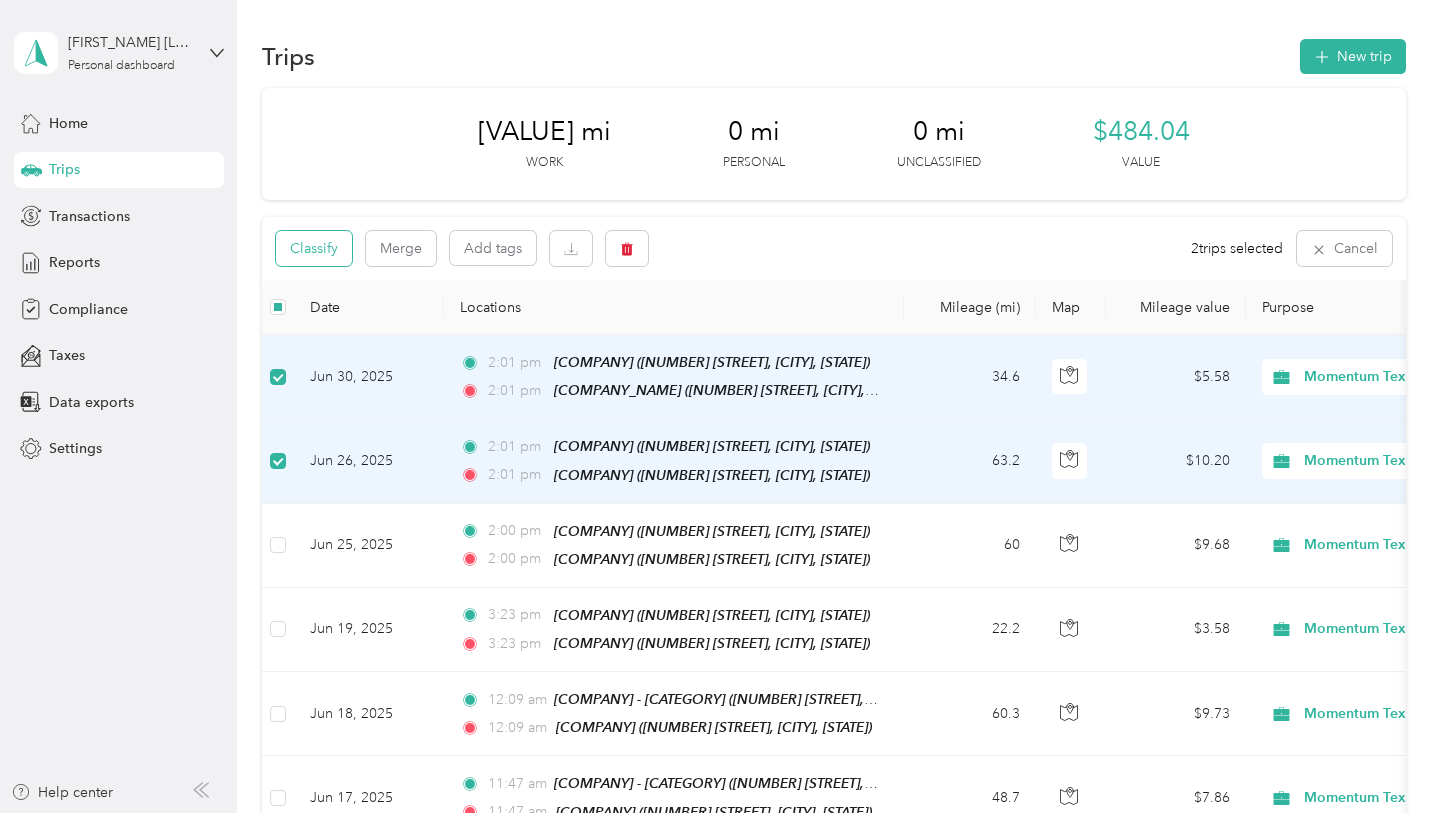 click on "Classify" at bounding box center [314, 248] 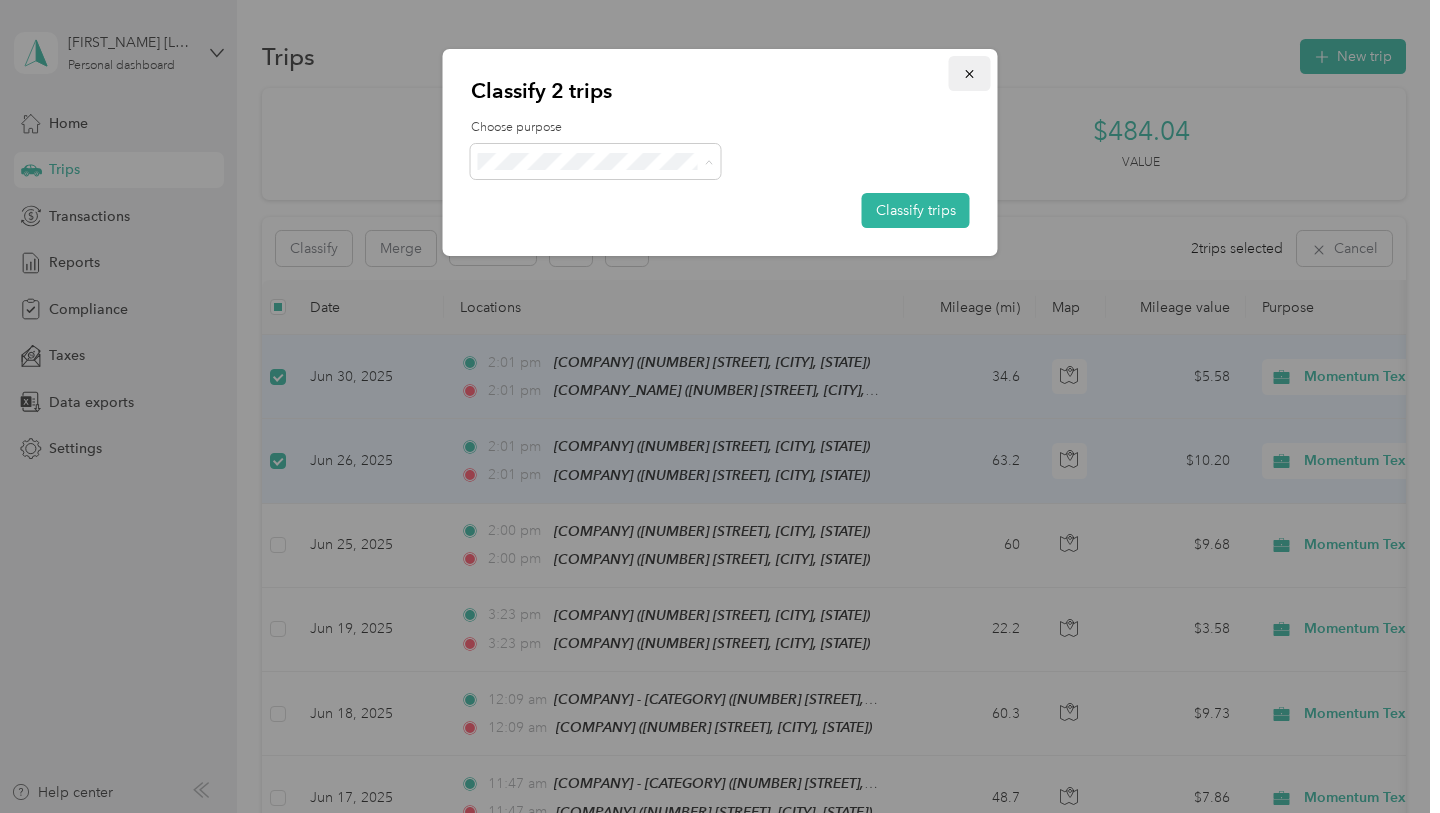click 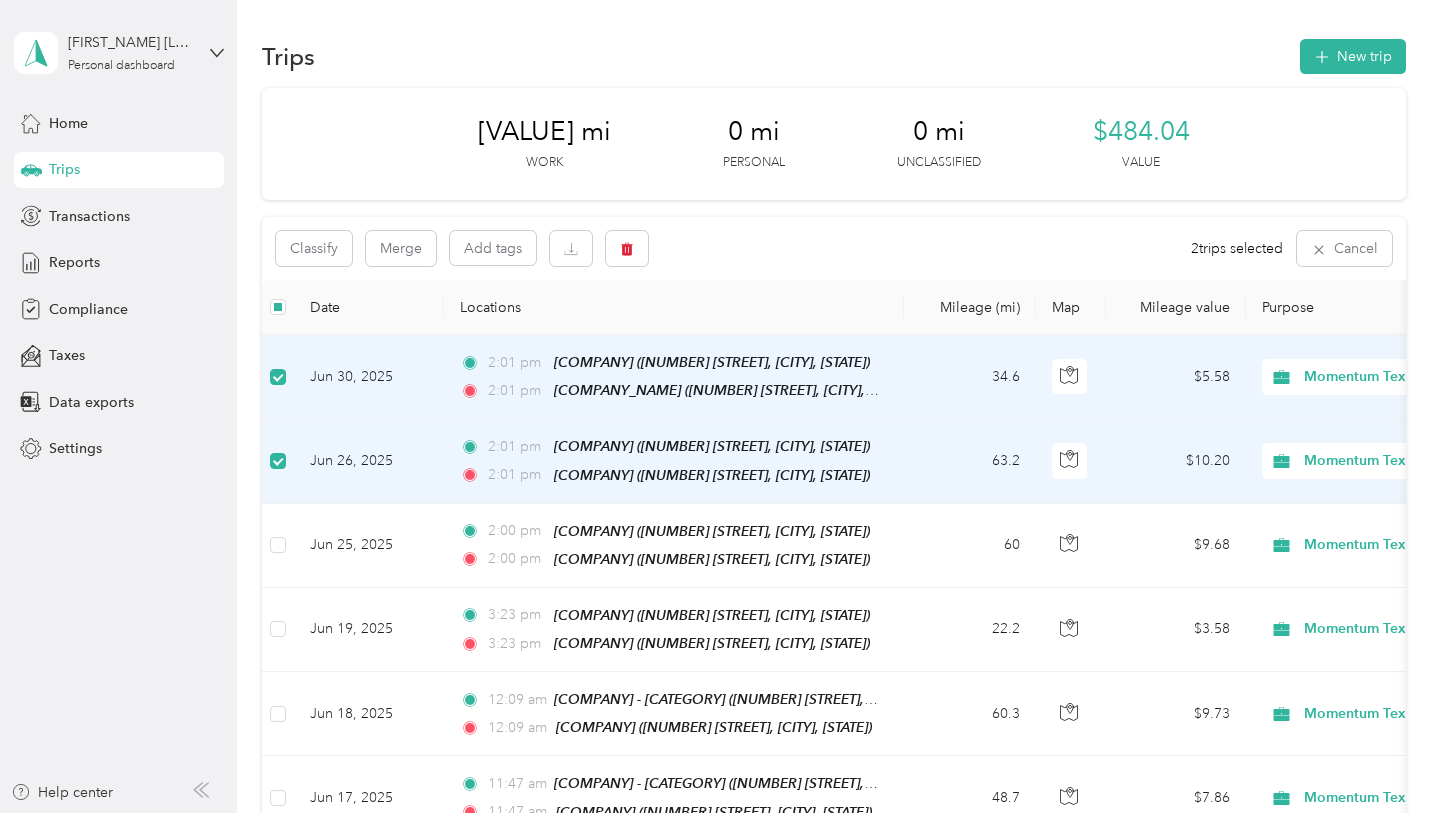click on "Classify Merge Add tags 2  trips selected Cancel" at bounding box center [834, 248] 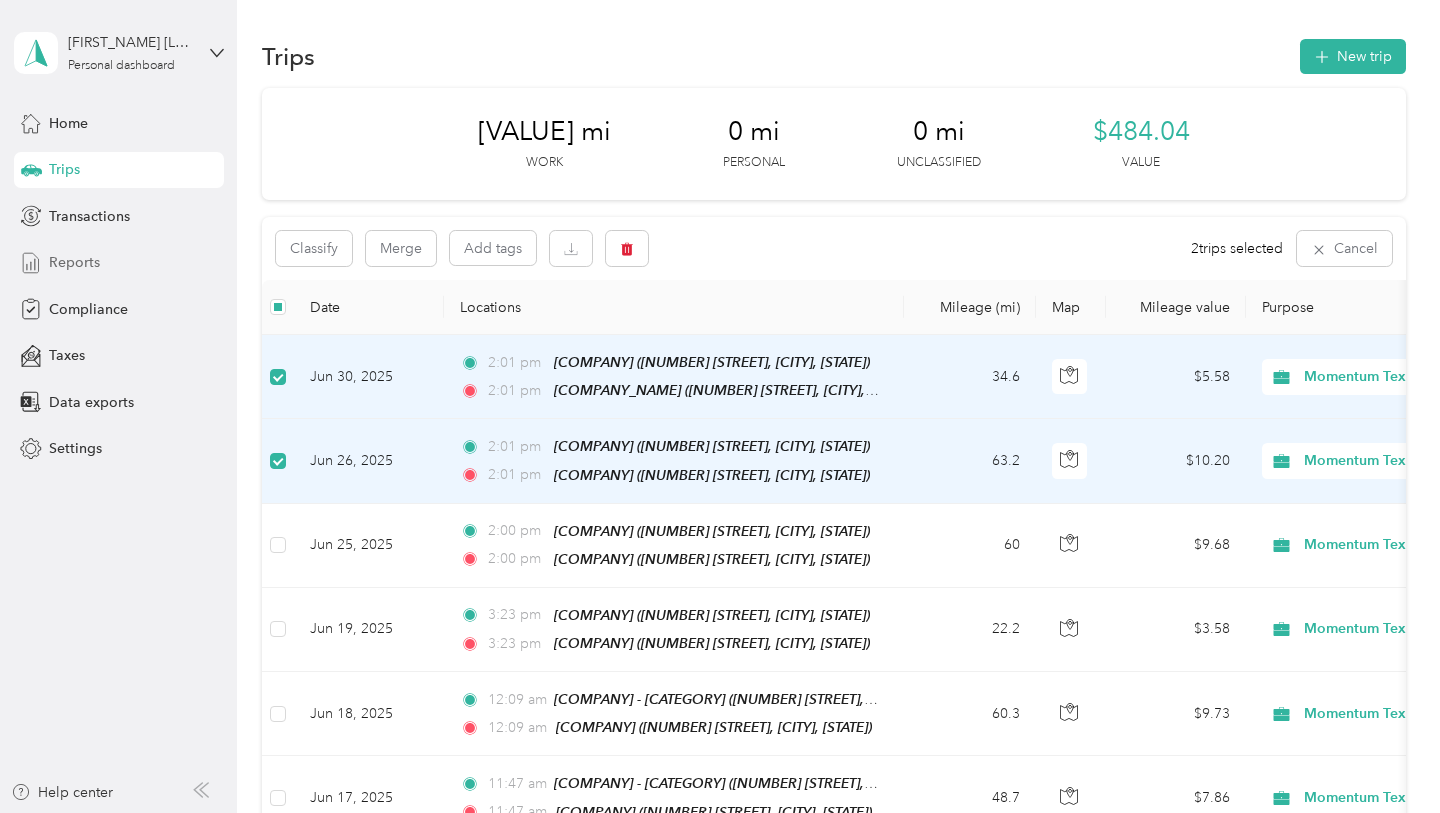 click on "Reports" at bounding box center [74, 262] 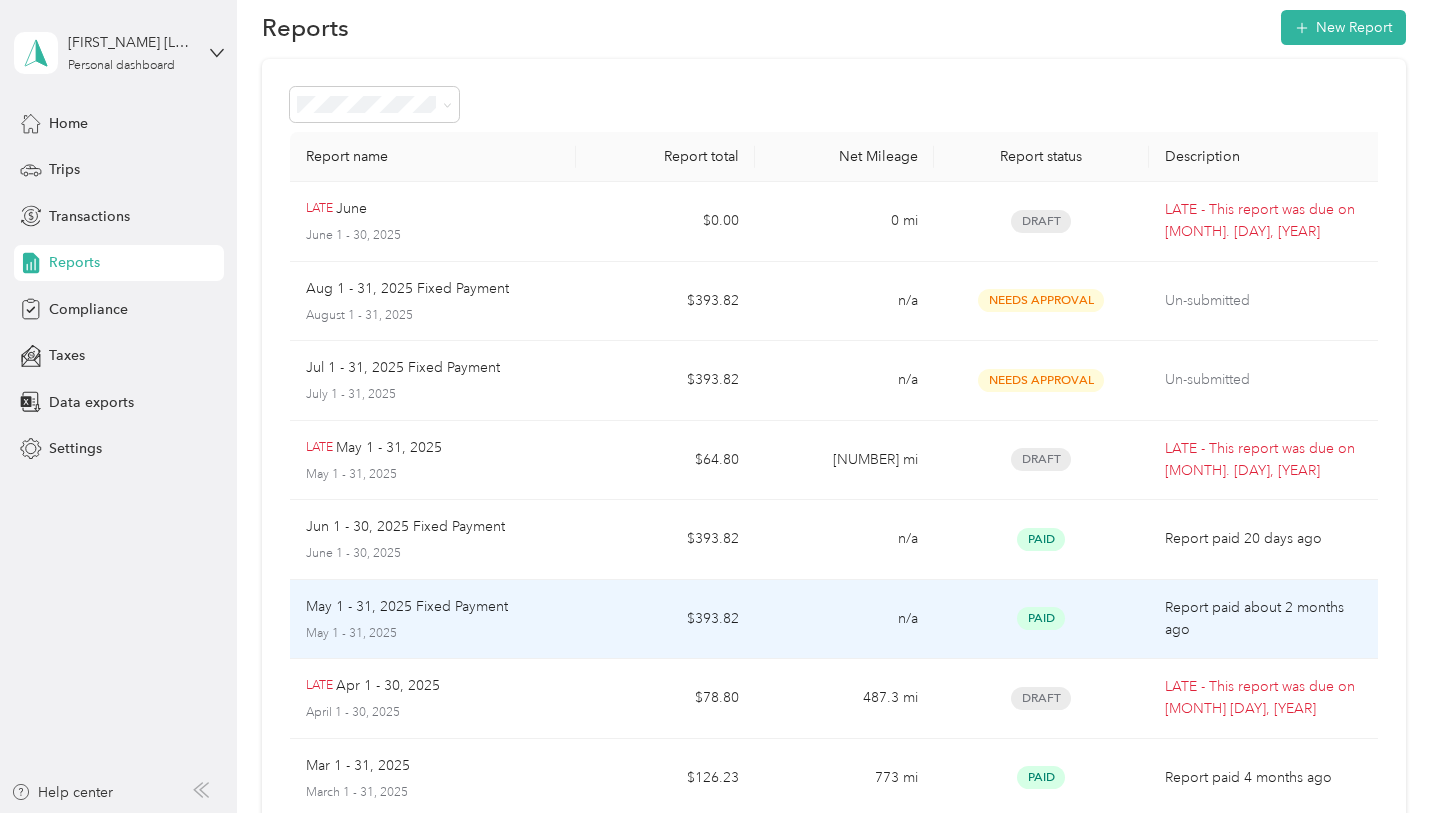 scroll, scrollTop: 34, scrollLeft: 0, axis: vertical 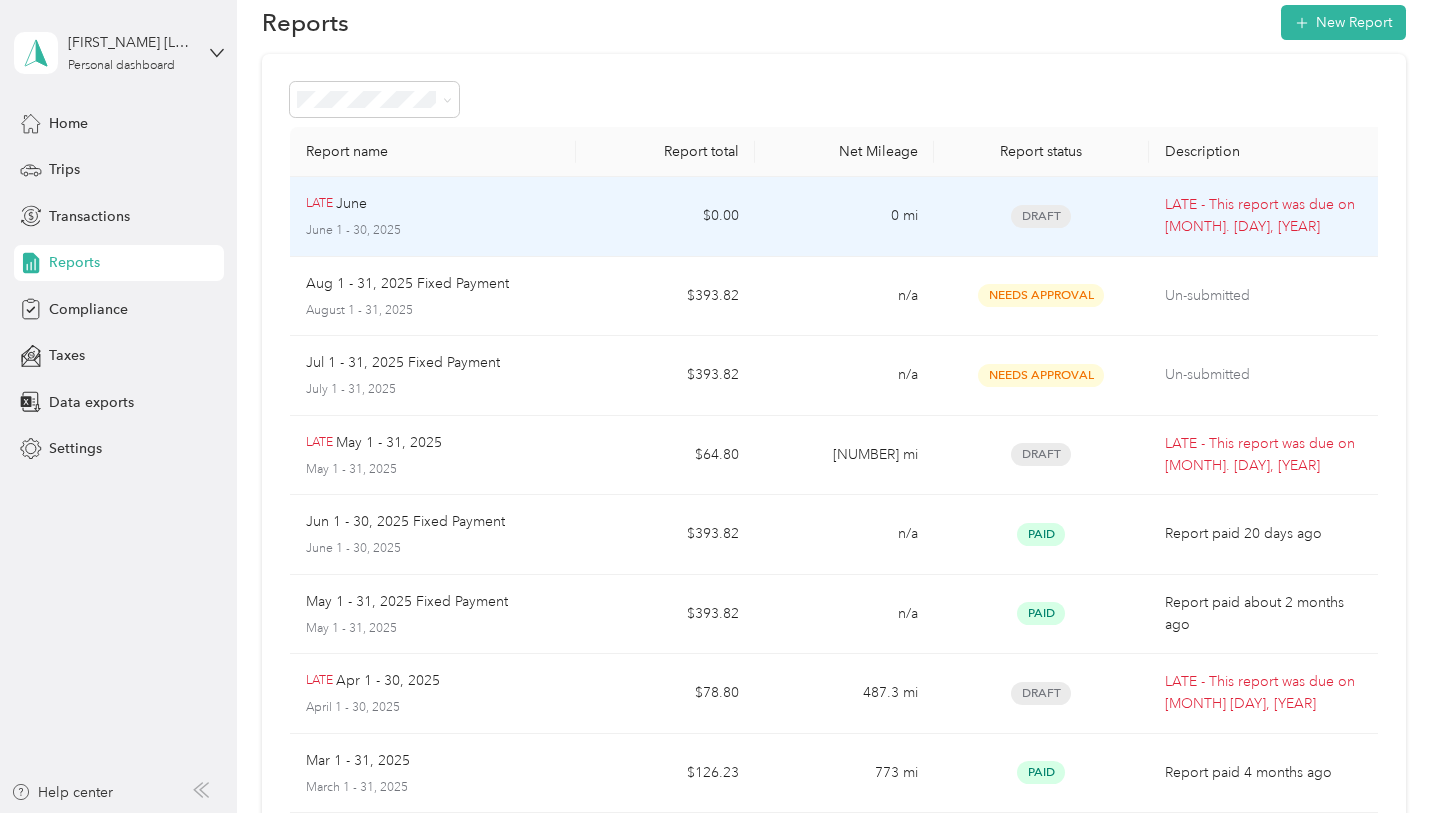 click on "LATE [MONTH]" at bounding box center [433, 204] 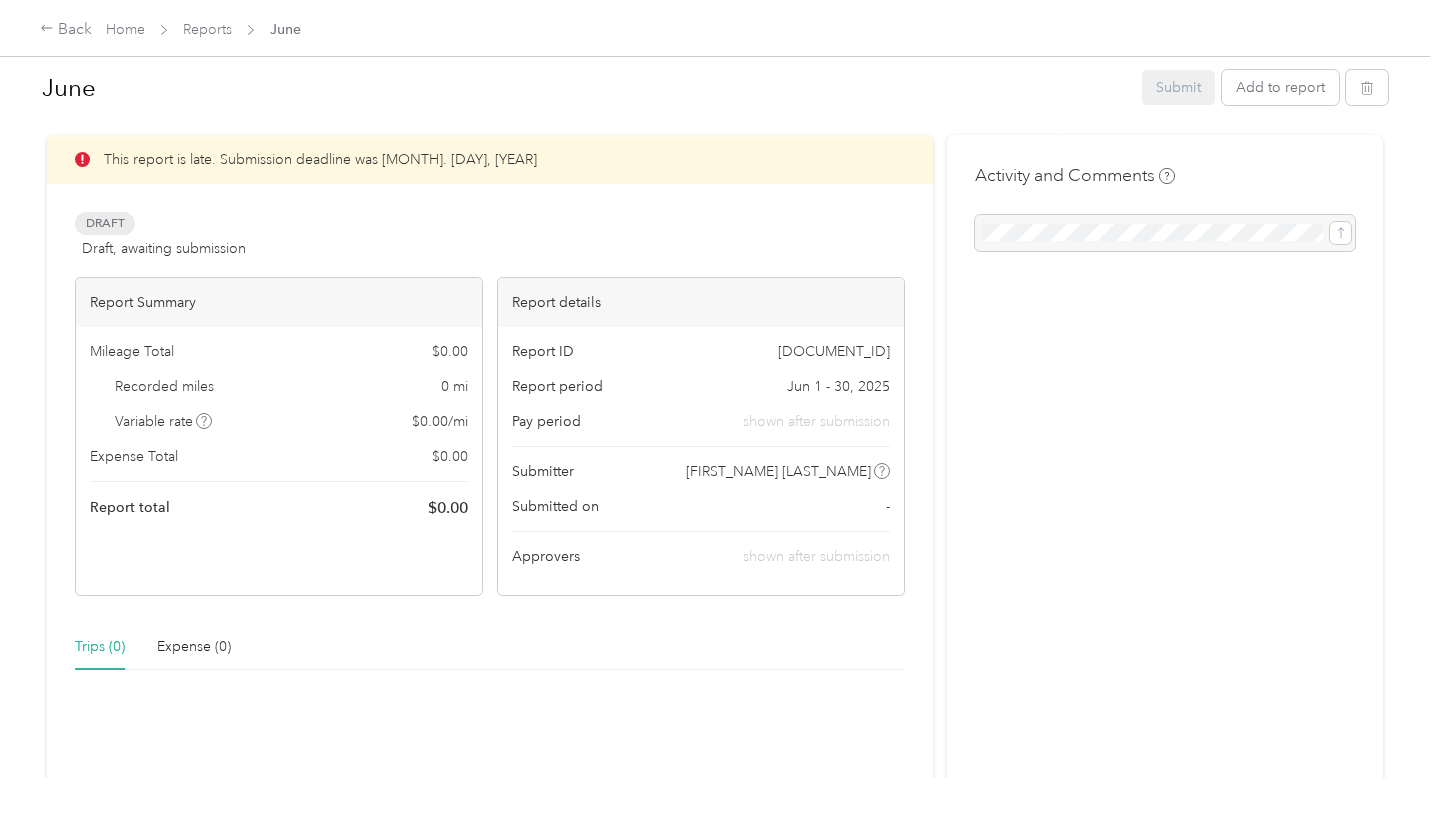 scroll, scrollTop: 392, scrollLeft: 0, axis: vertical 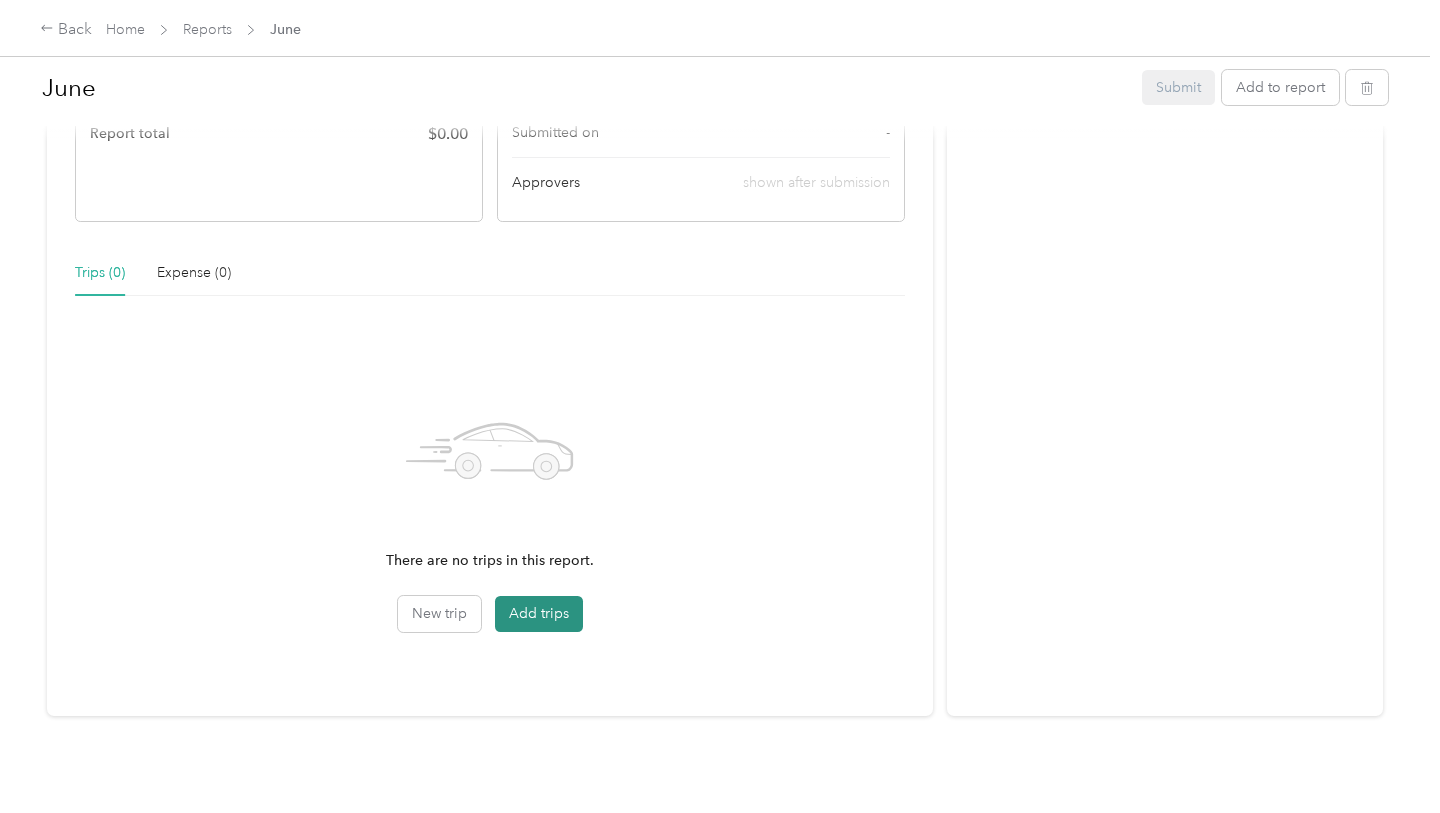 click on "Add trips" at bounding box center [539, 614] 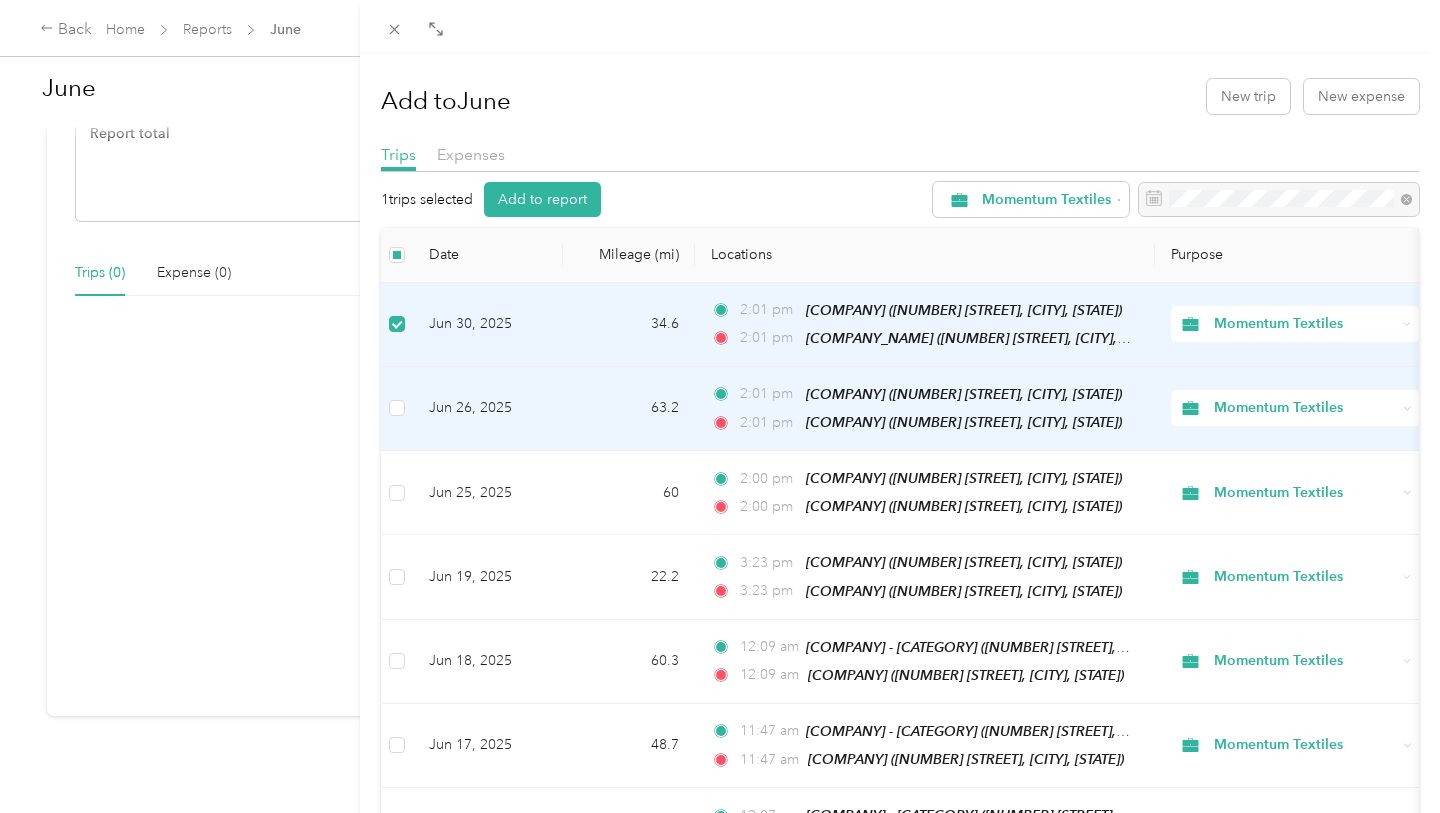 click at bounding box center (397, 409) 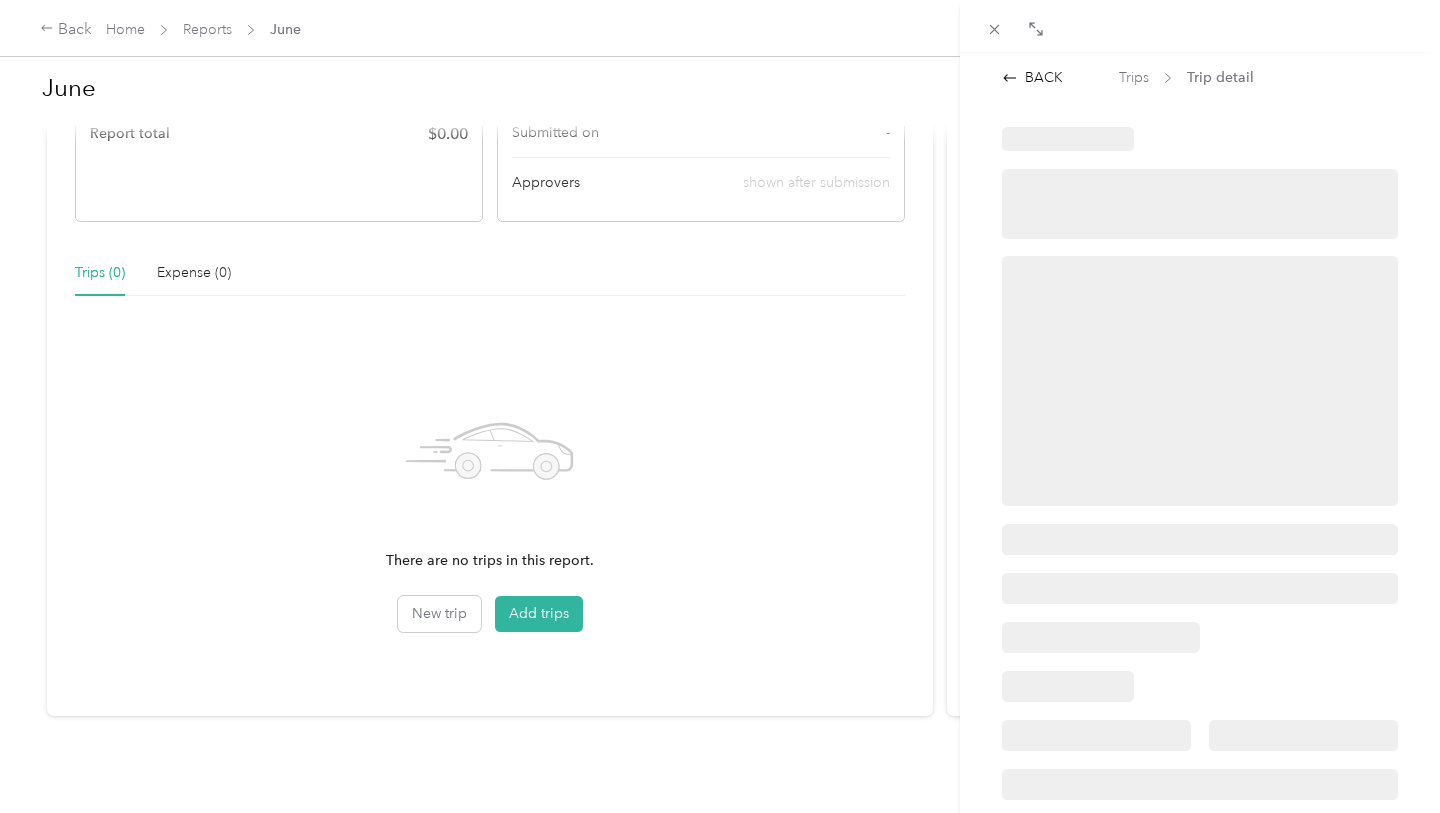 click on "BACK Trips Trip detail" at bounding box center (720, 406) 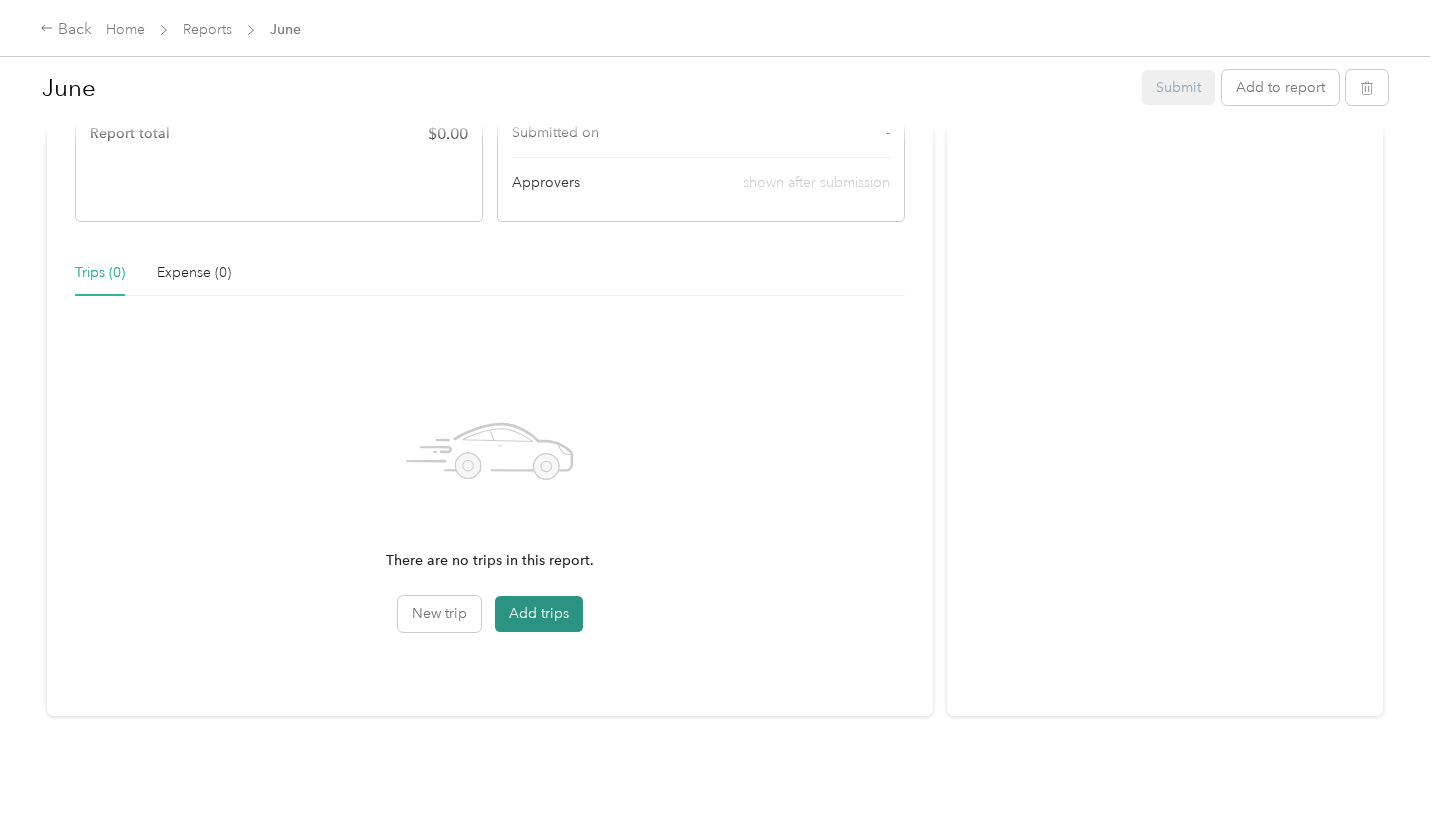 click on "Add trips" at bounding box center (539, 614) 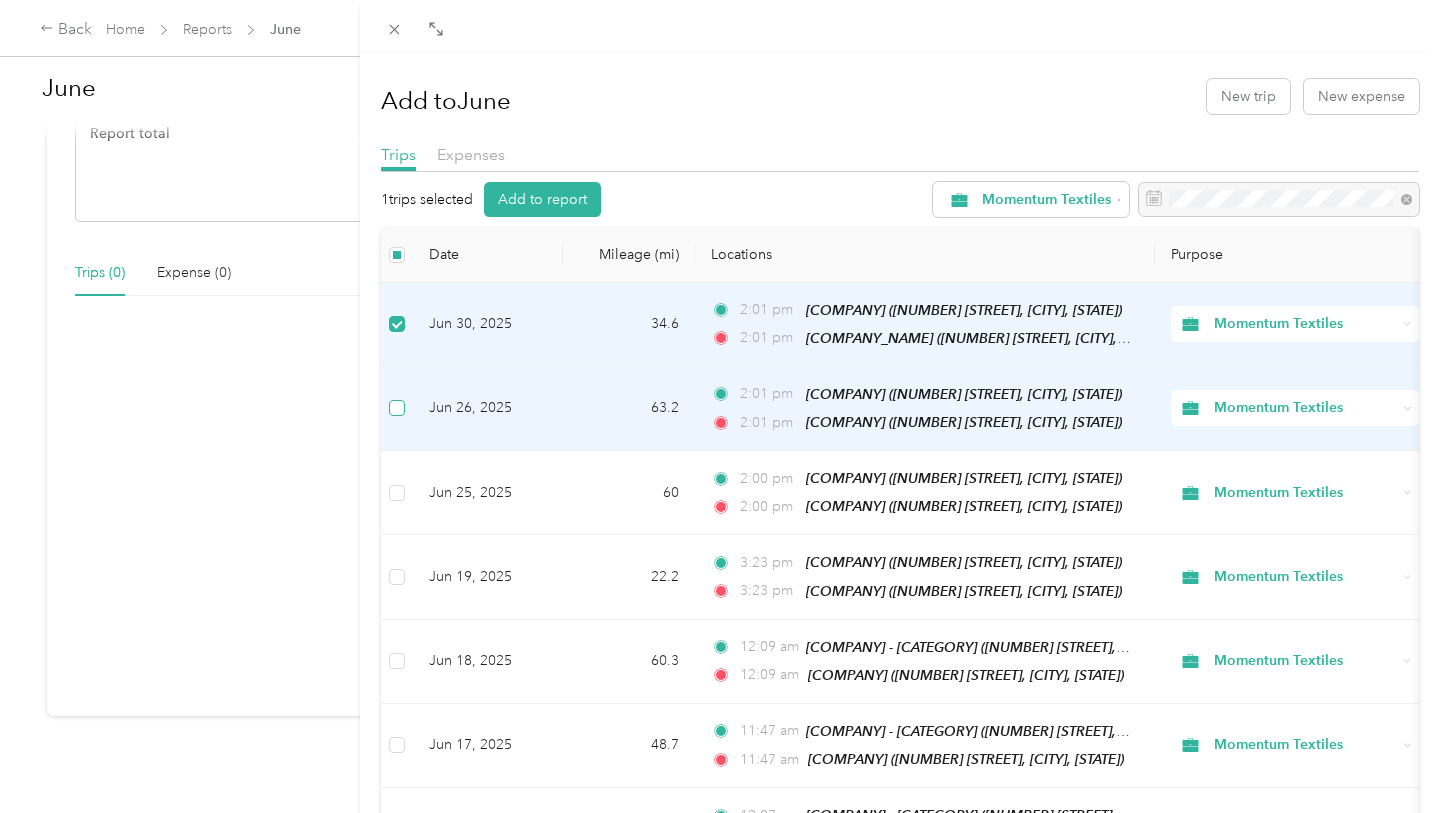 click at bounding box center (397, 408) 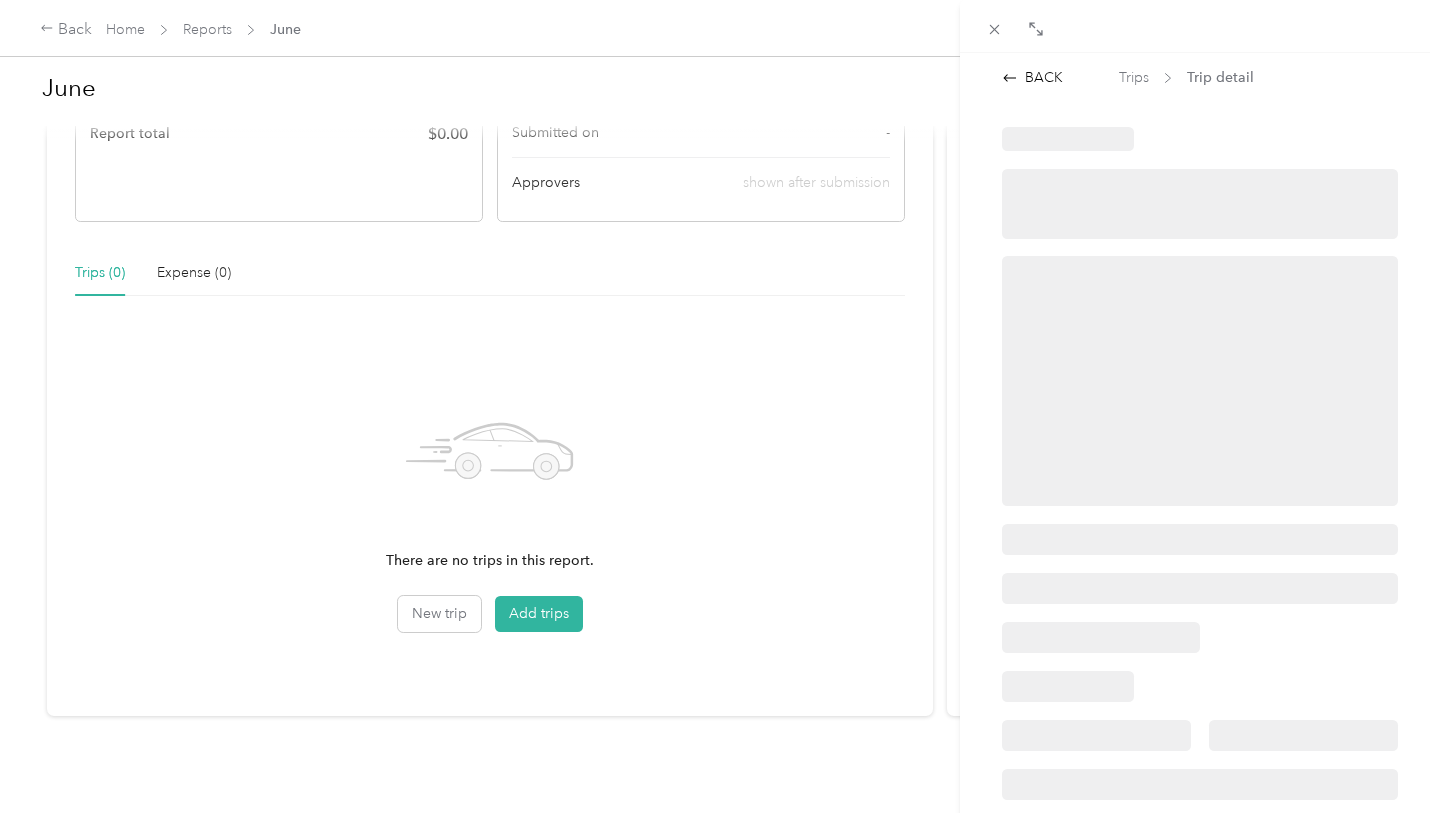 click on "BACK Trips Trip detail" at bounding box center [720, 406] 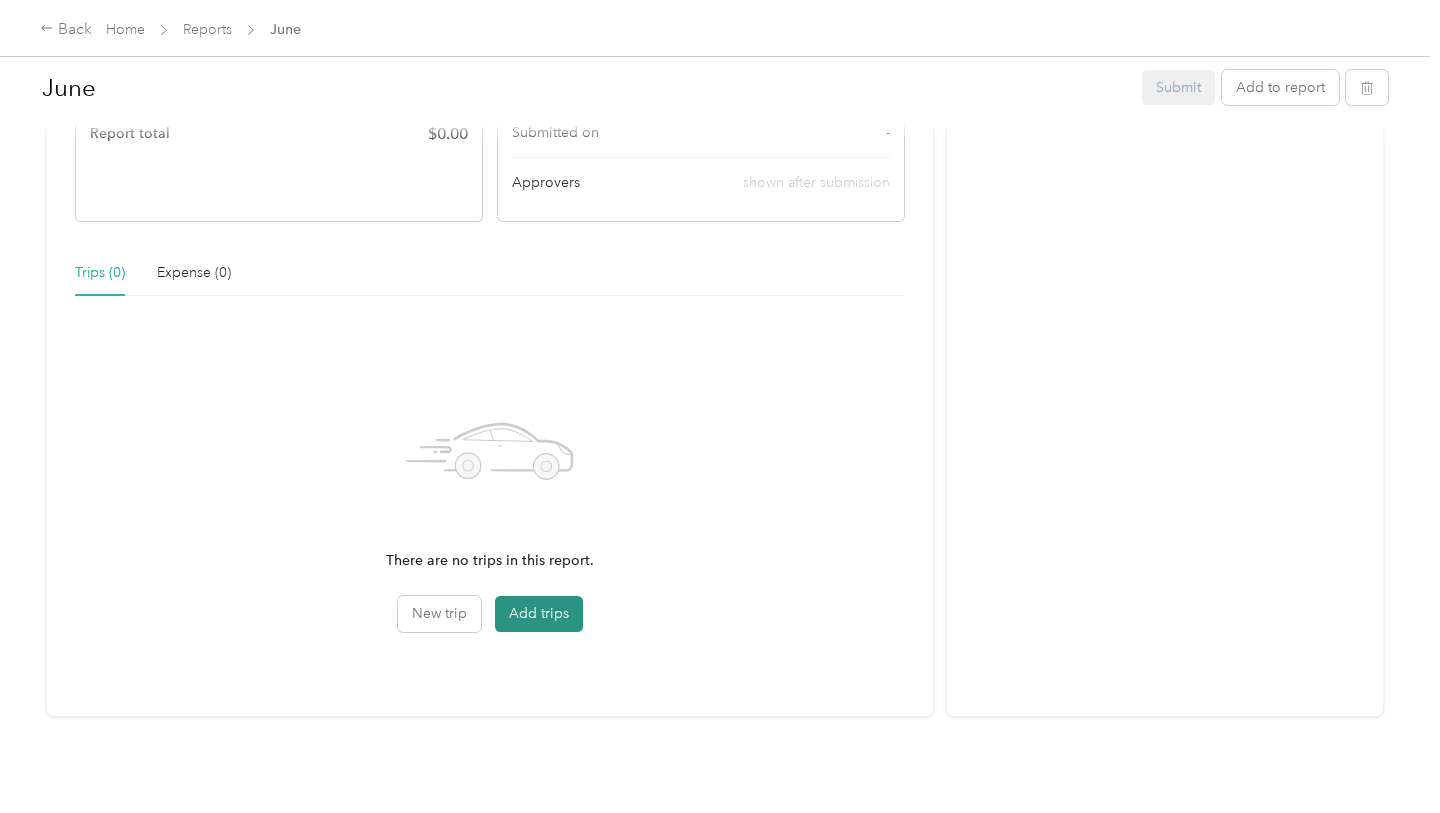 click on "Add trips" at bounding box center [539, 614] 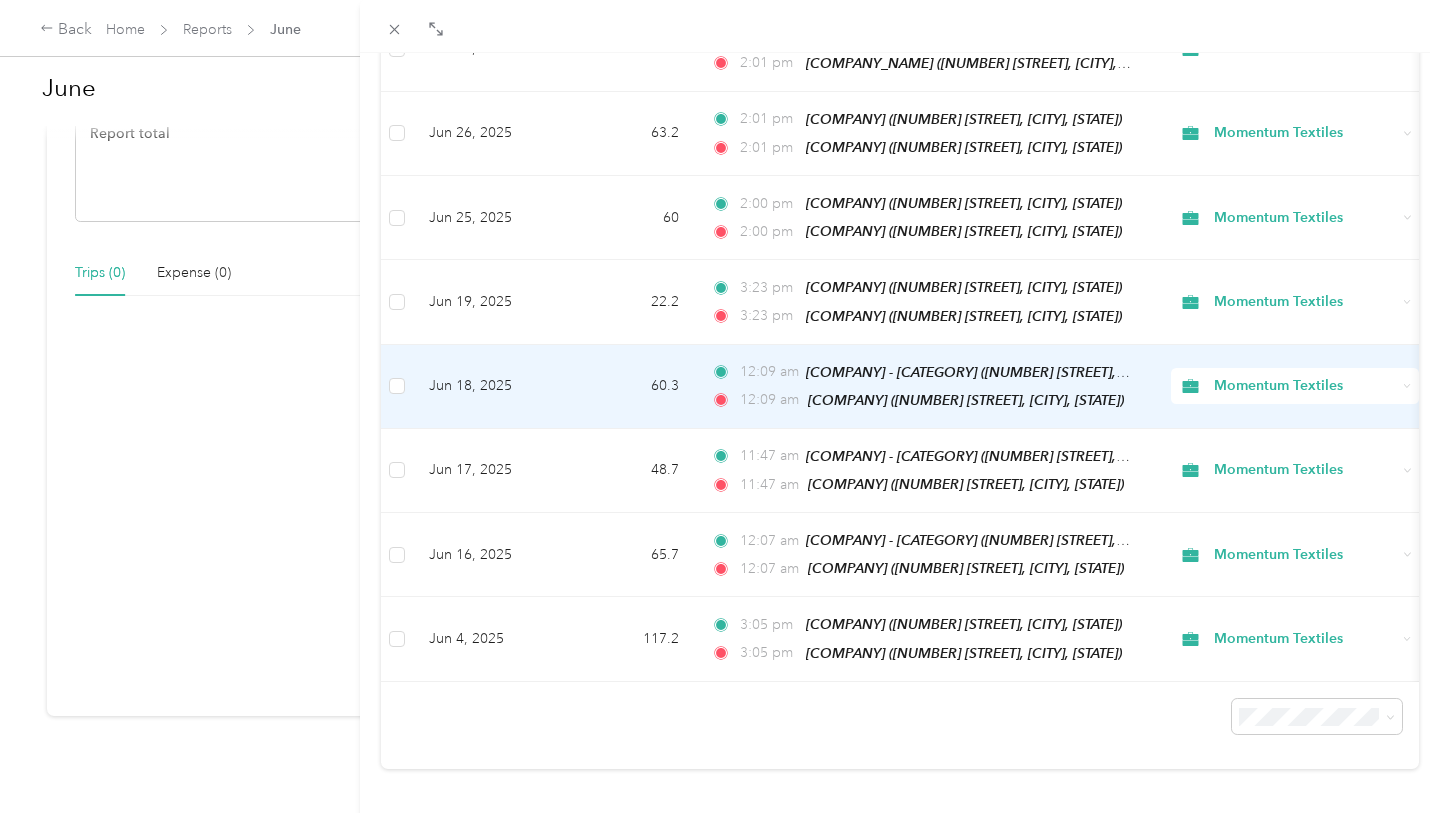 scroll, scrollTop: 0, scrollLeft: 0, axis: both 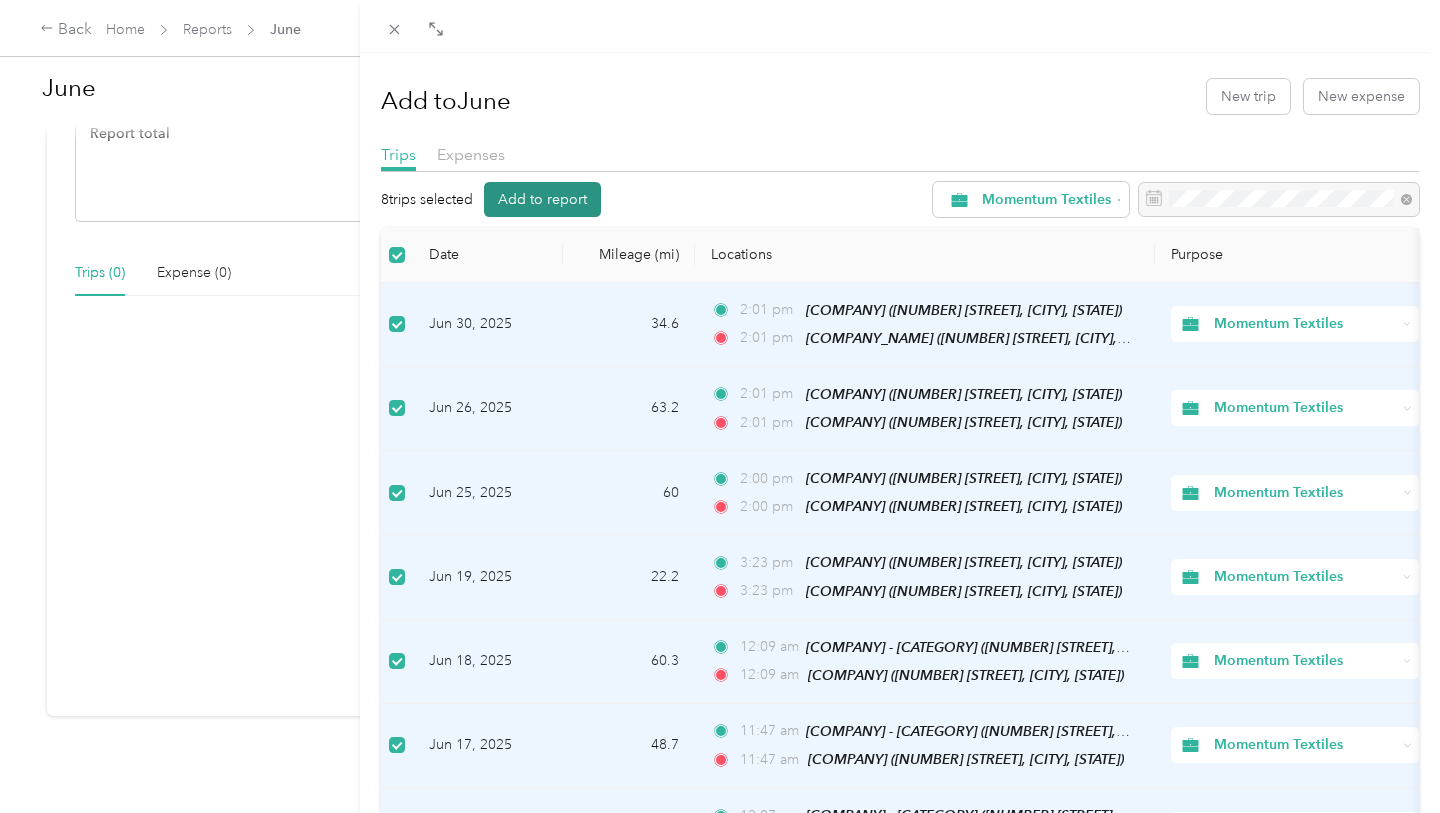 click on "Add to report" at bounding box center (542, 199) 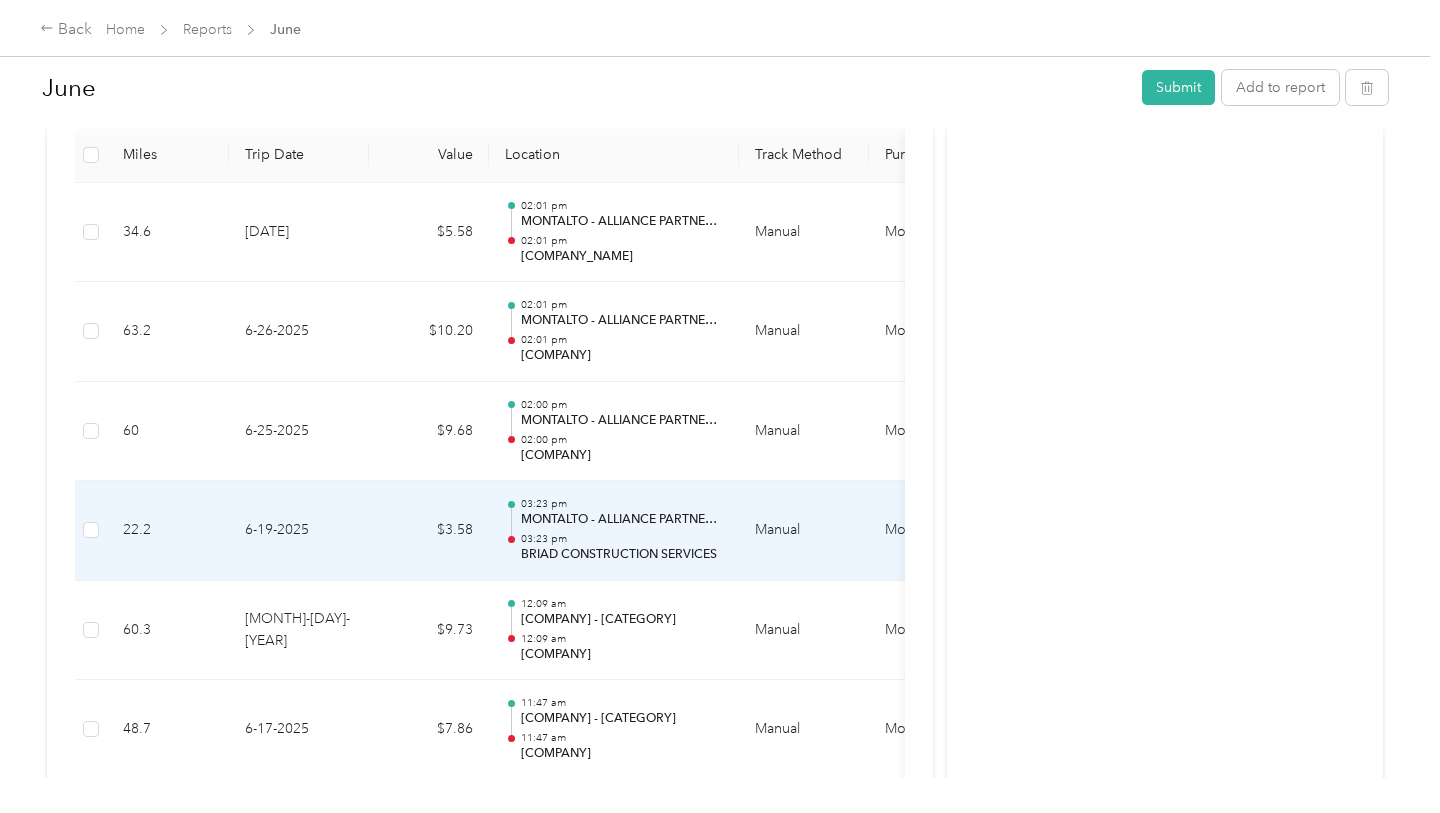 scroll, scrollTop: 583, scrollLeft: 0, axis: vertical 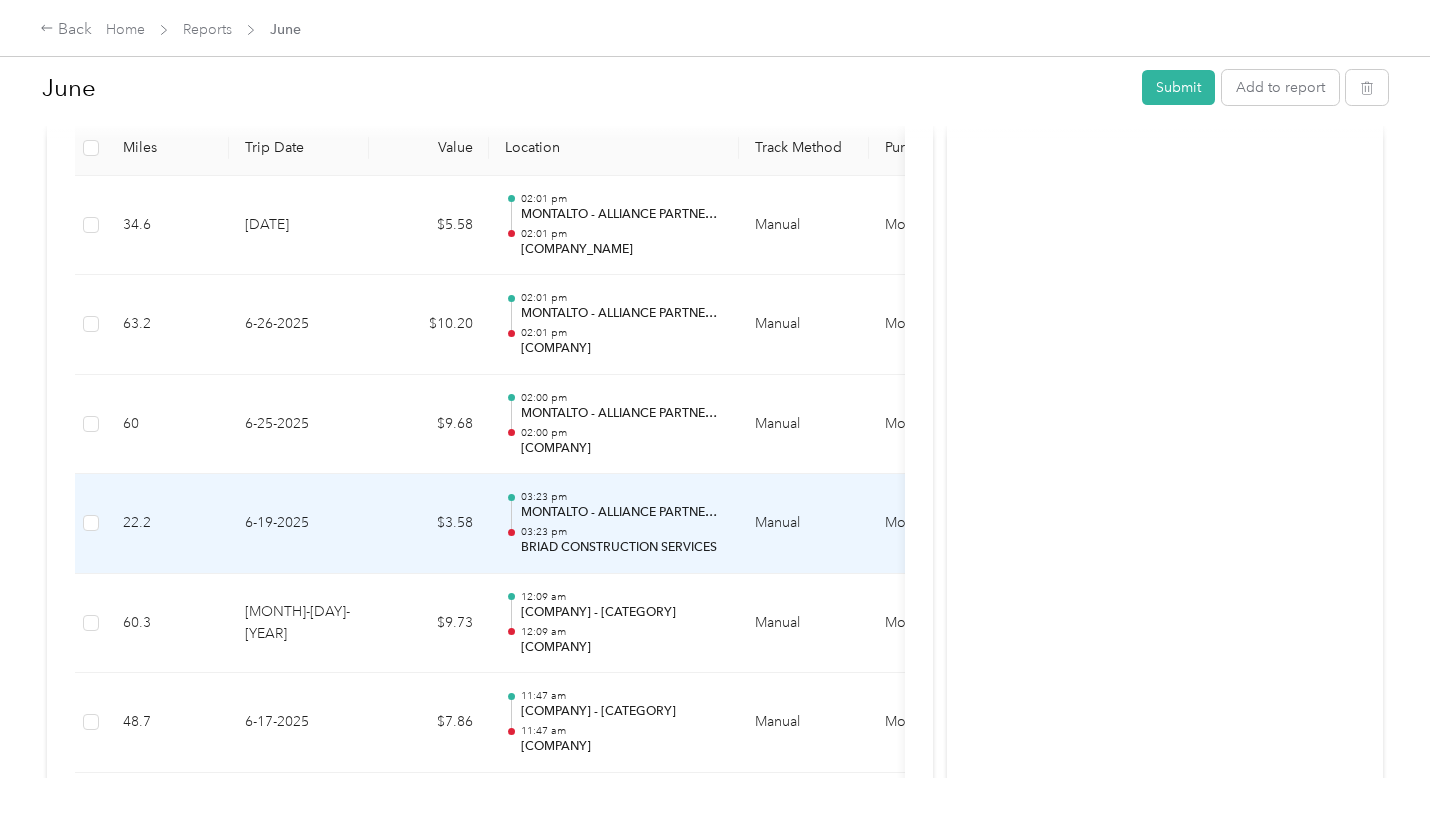 click on "03:23 pm" at bounding box center [622, 532] 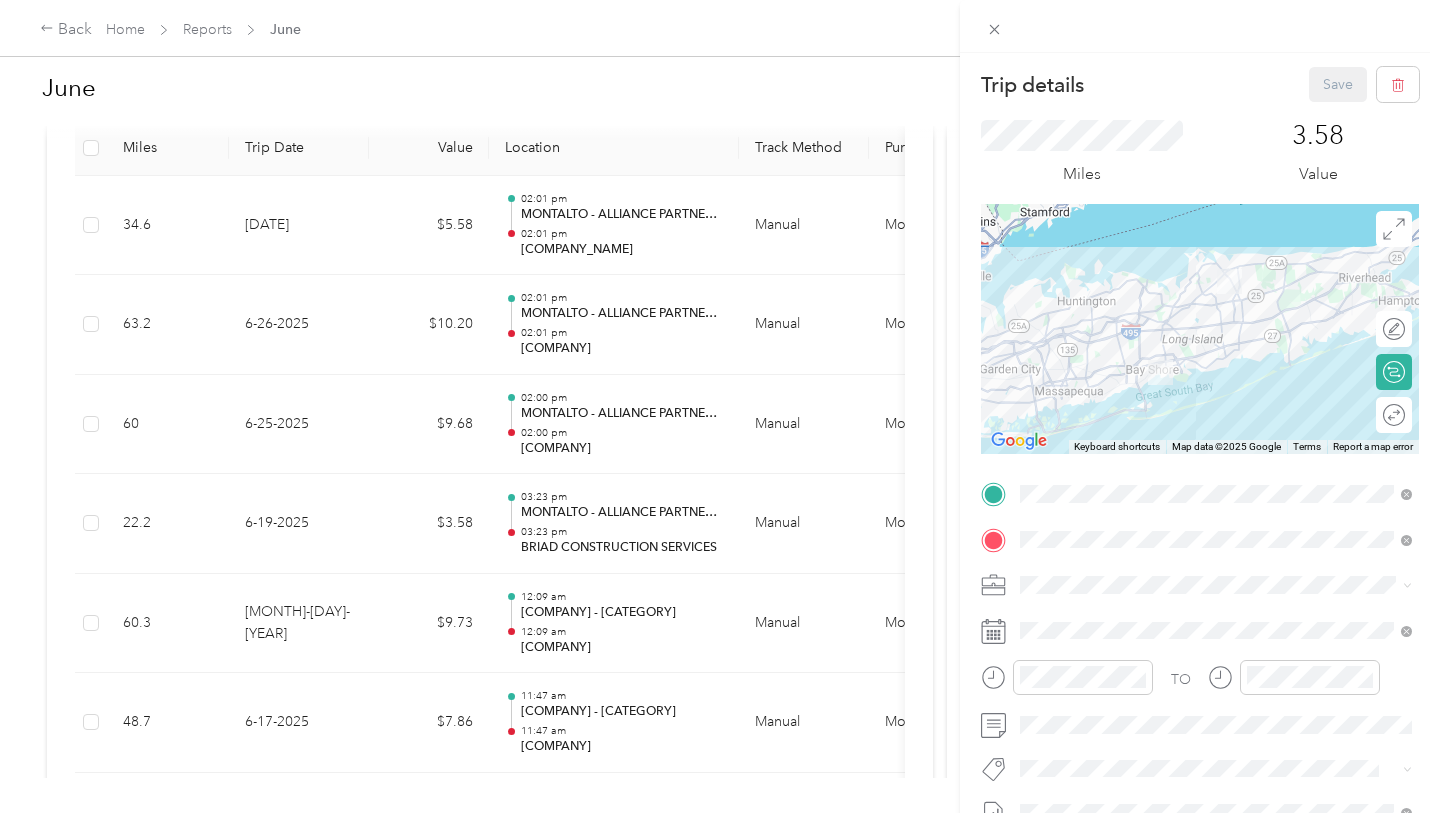 click 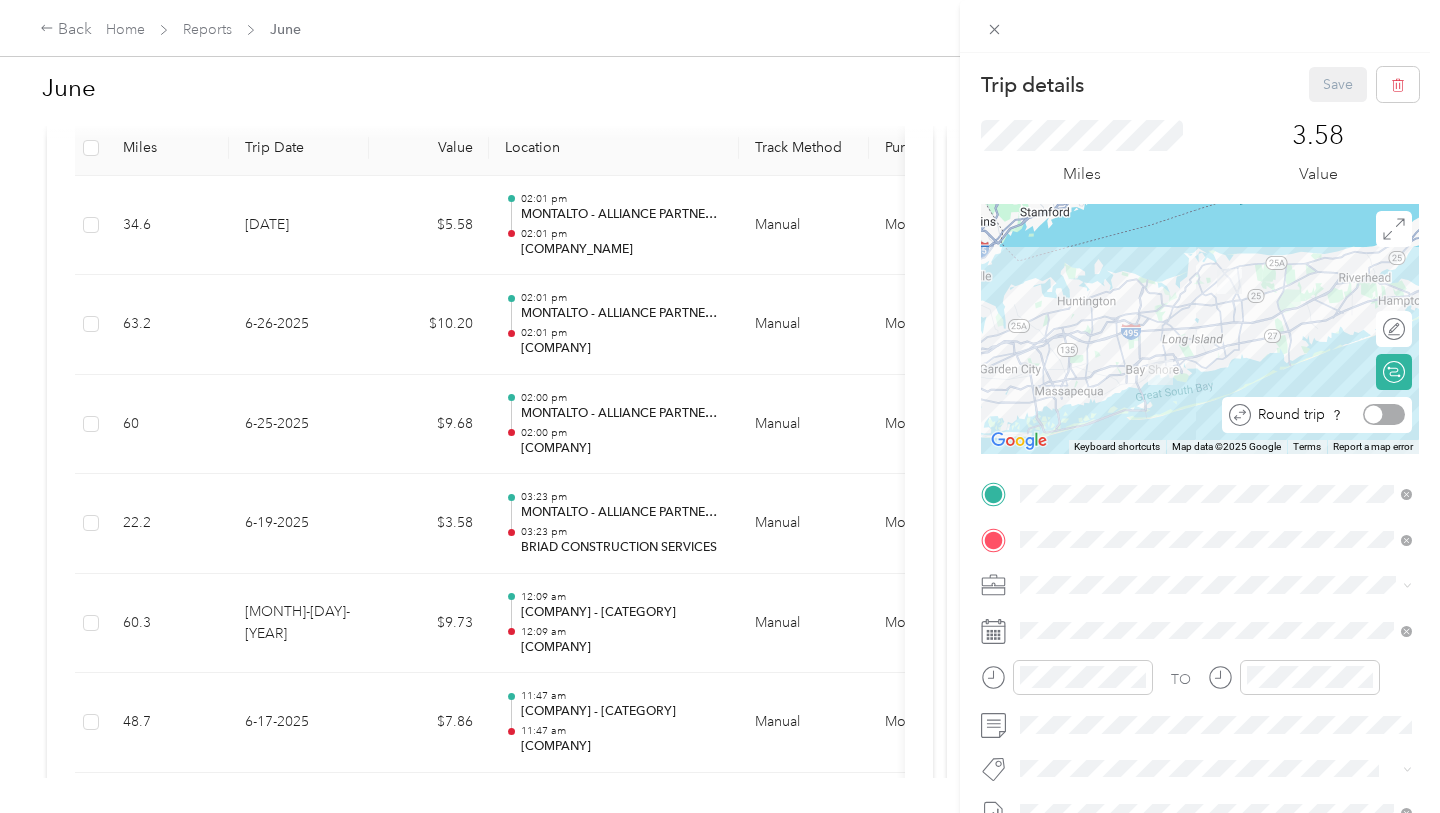 click at bounding box center [1384, 414] 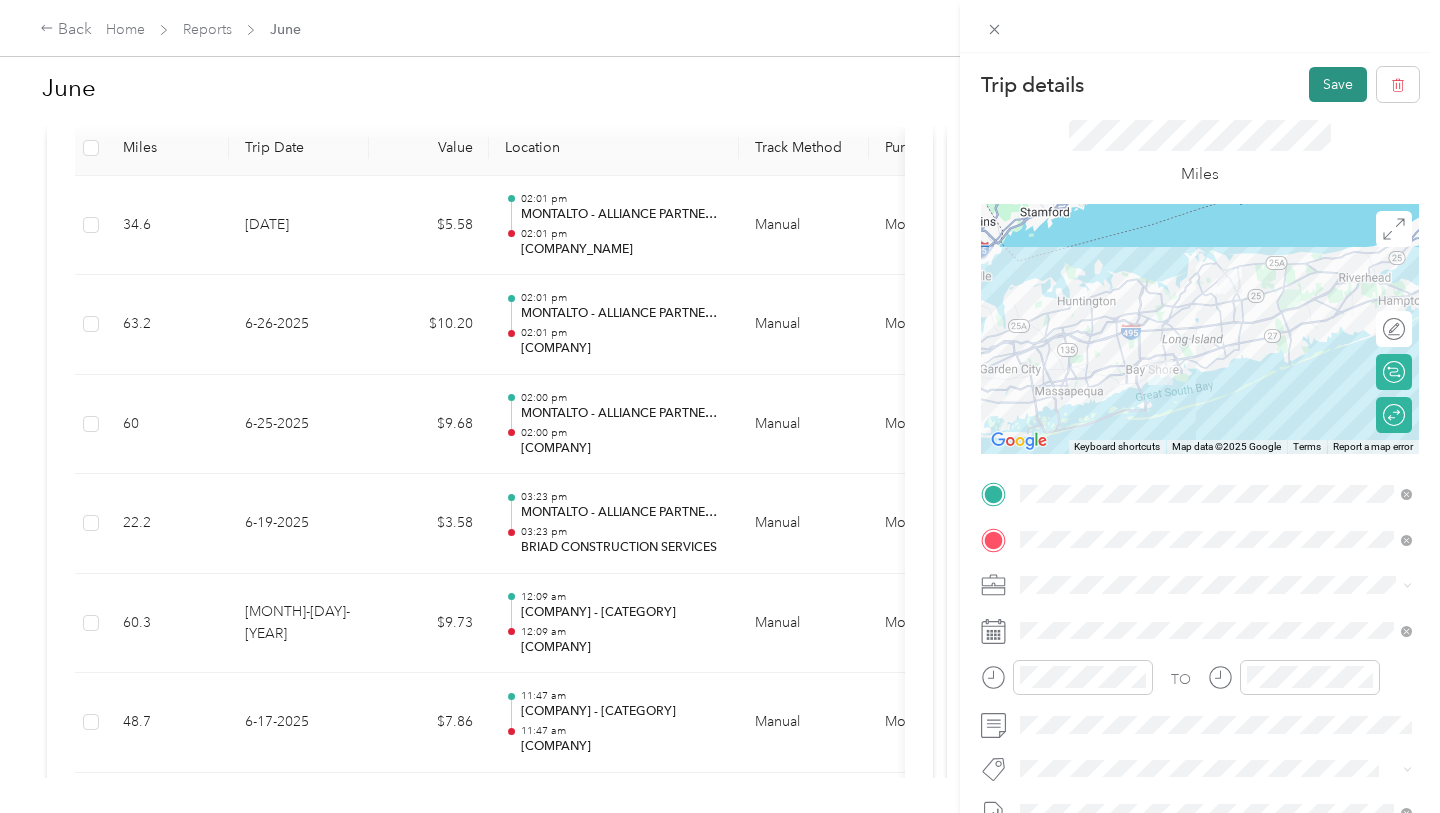 click on "Save" at bounding box center [1338, 84] 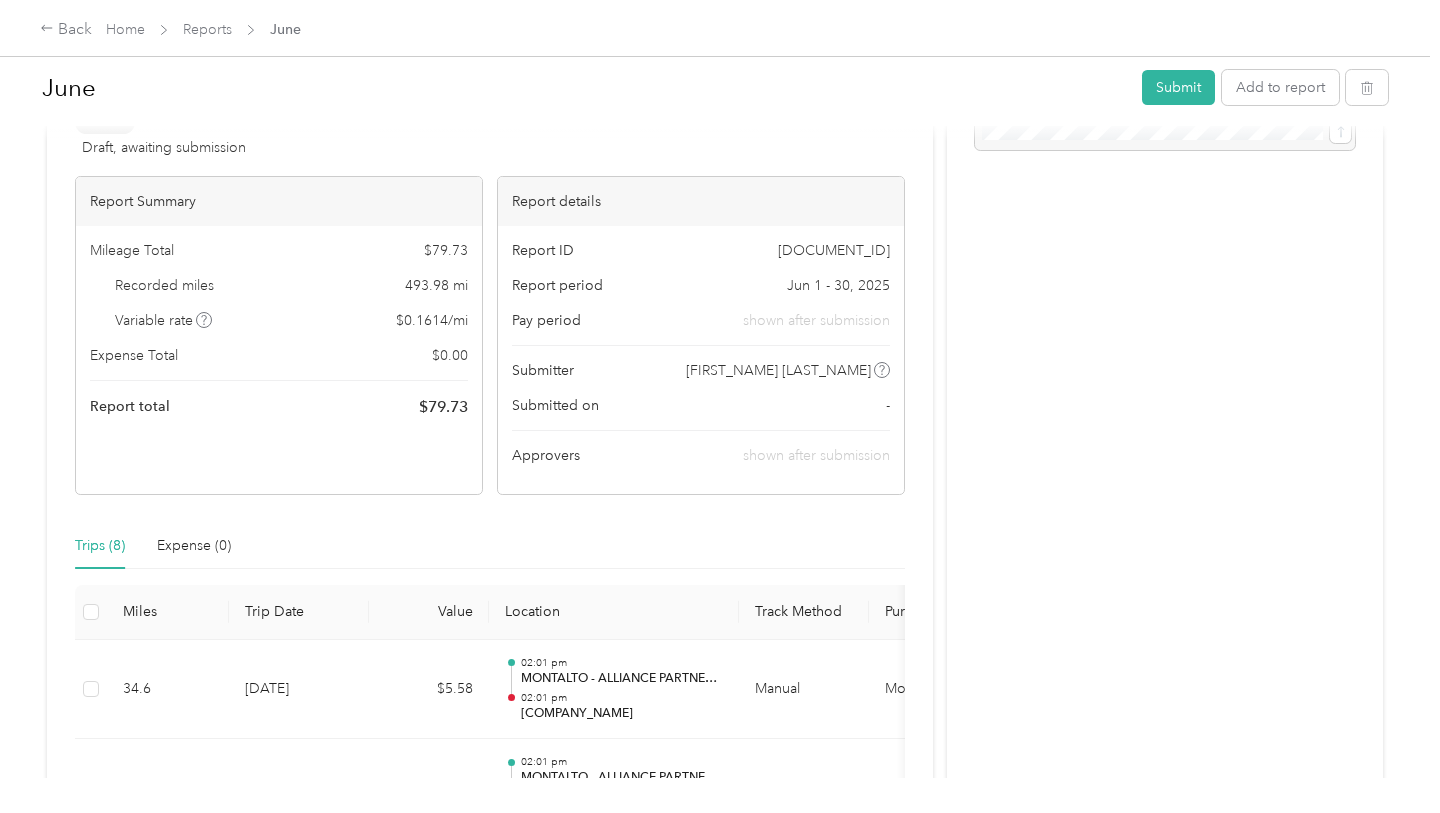 scroll, scrollTop: 0, scrollLeft: 0, axis: both 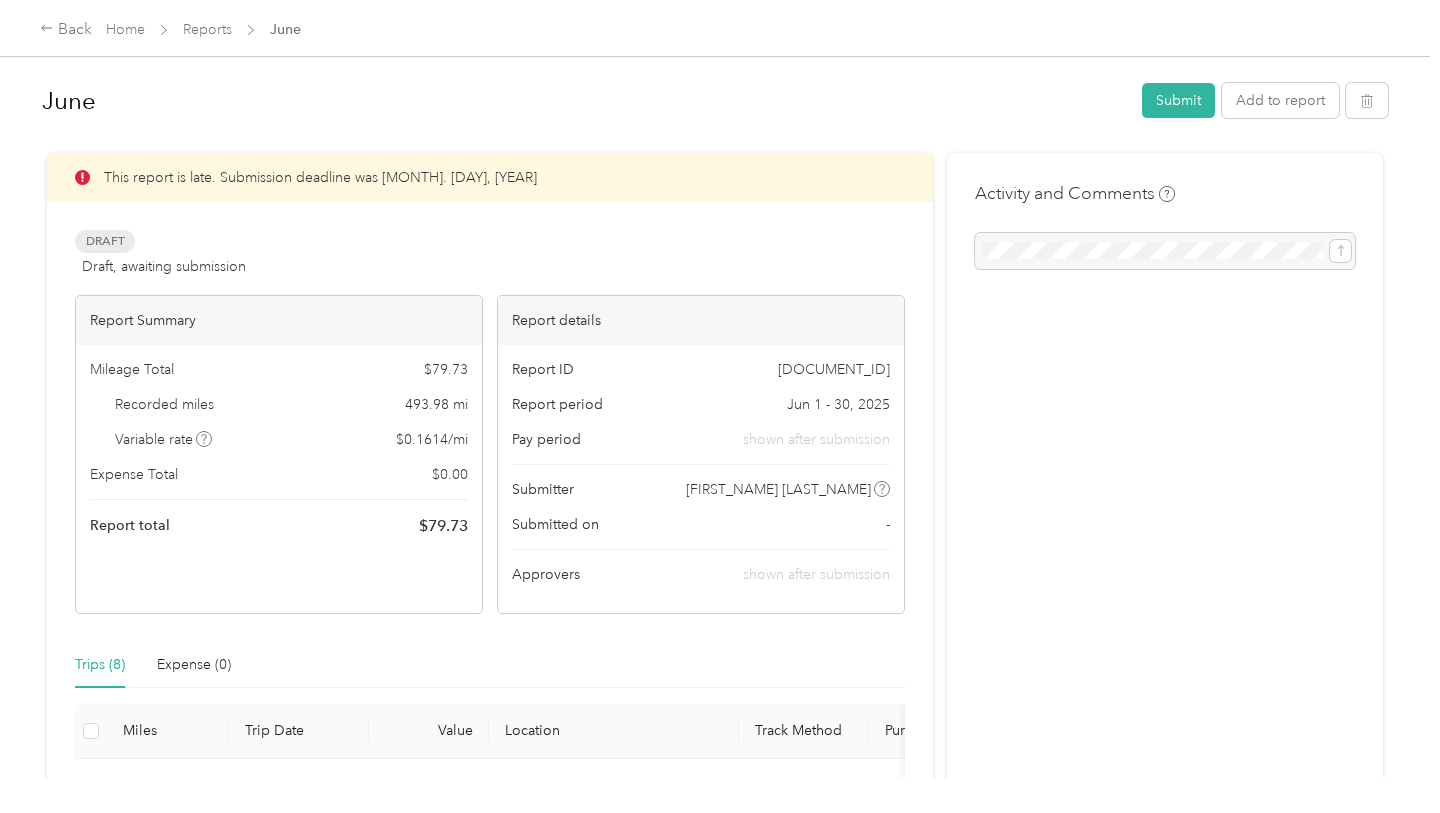 click on "[MONTH]  Submit Add to report" at bounding box center (715, 104) 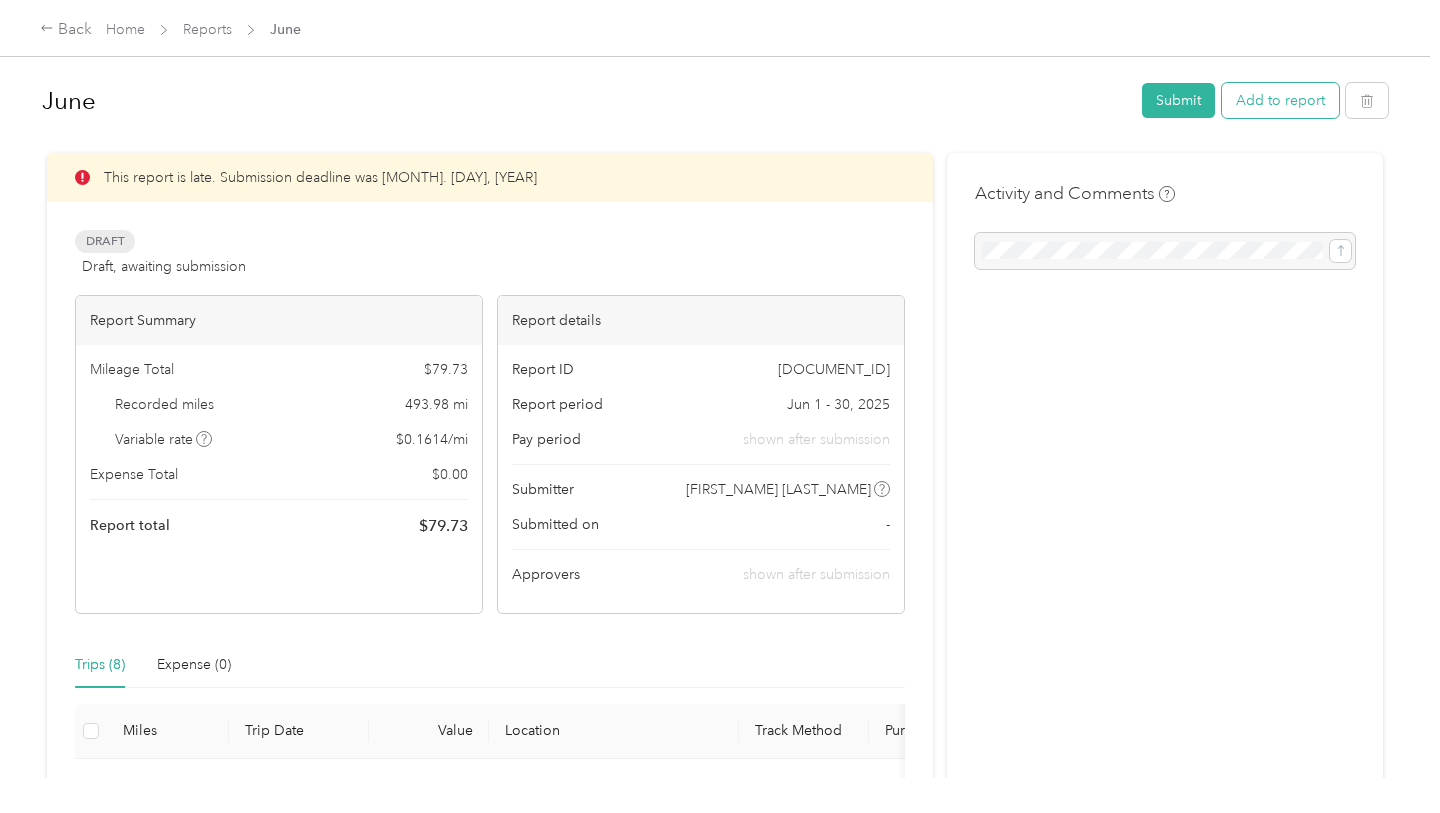 click on "Add to report" at bounding box center (1280, 100) 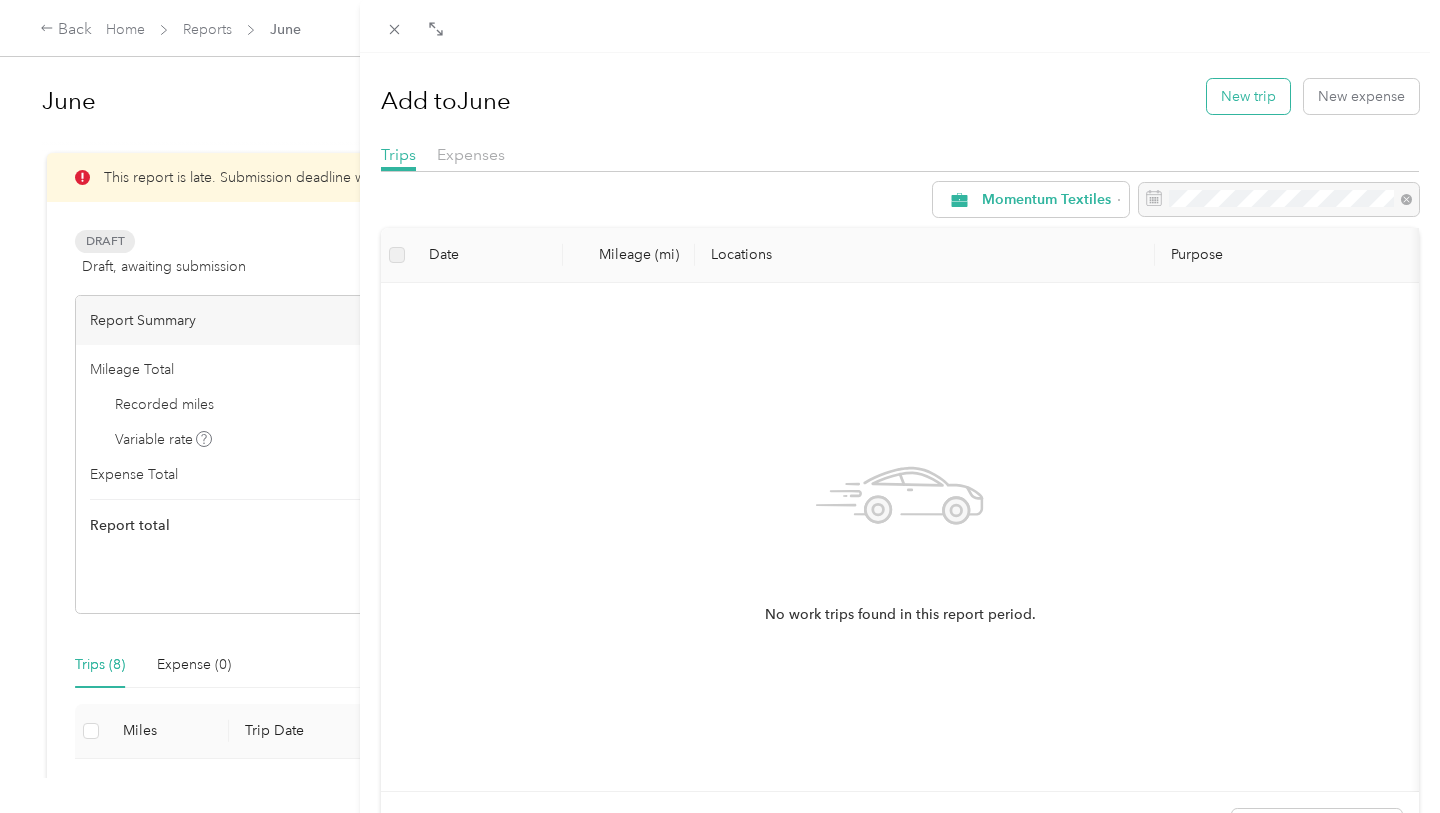 click on "New trip" at bounding box center (1248, 96) 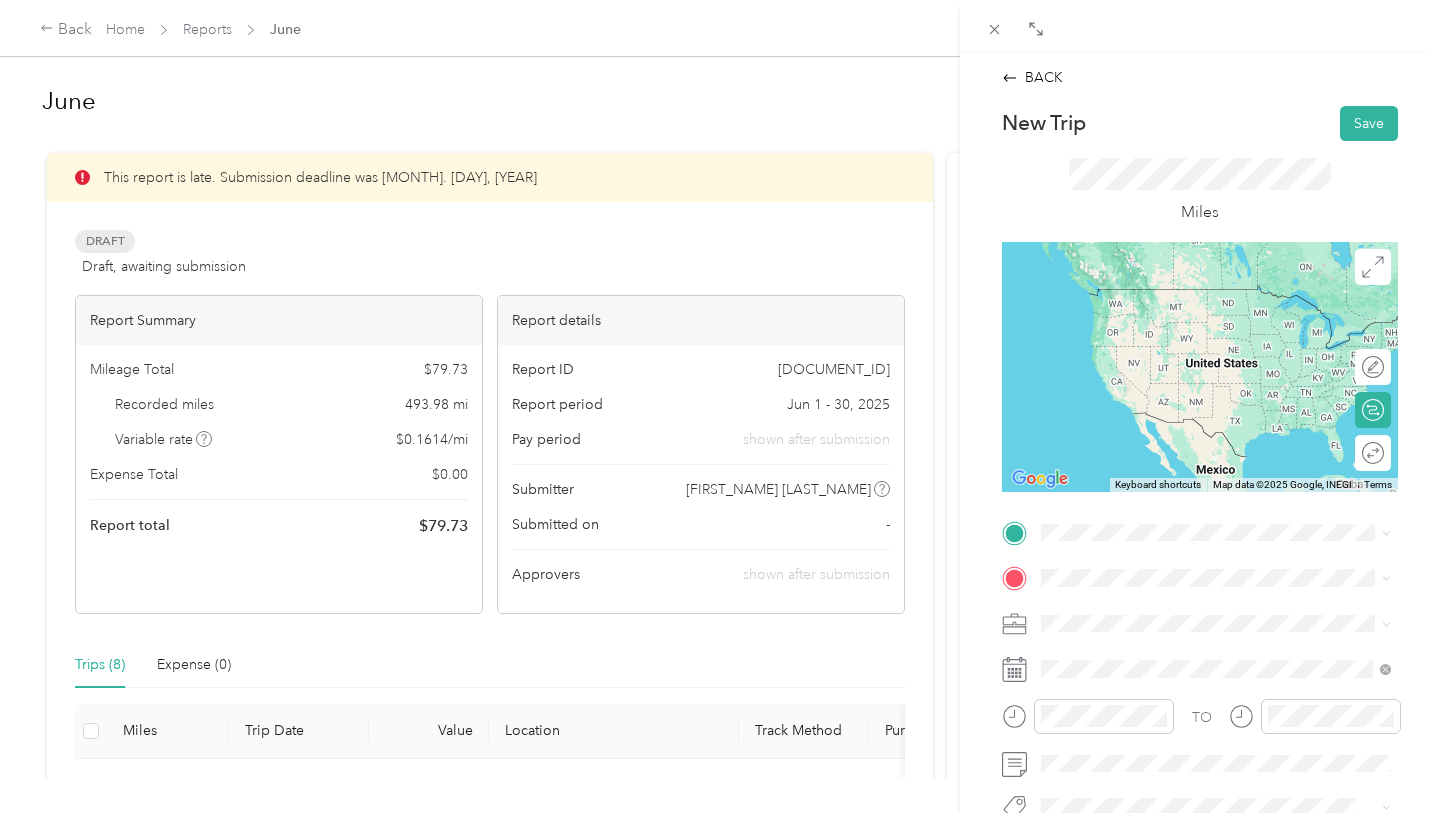 click on "MONTALTO - ALLIANCE PARTNERSHIPS" at bounding box center (1266, 391) 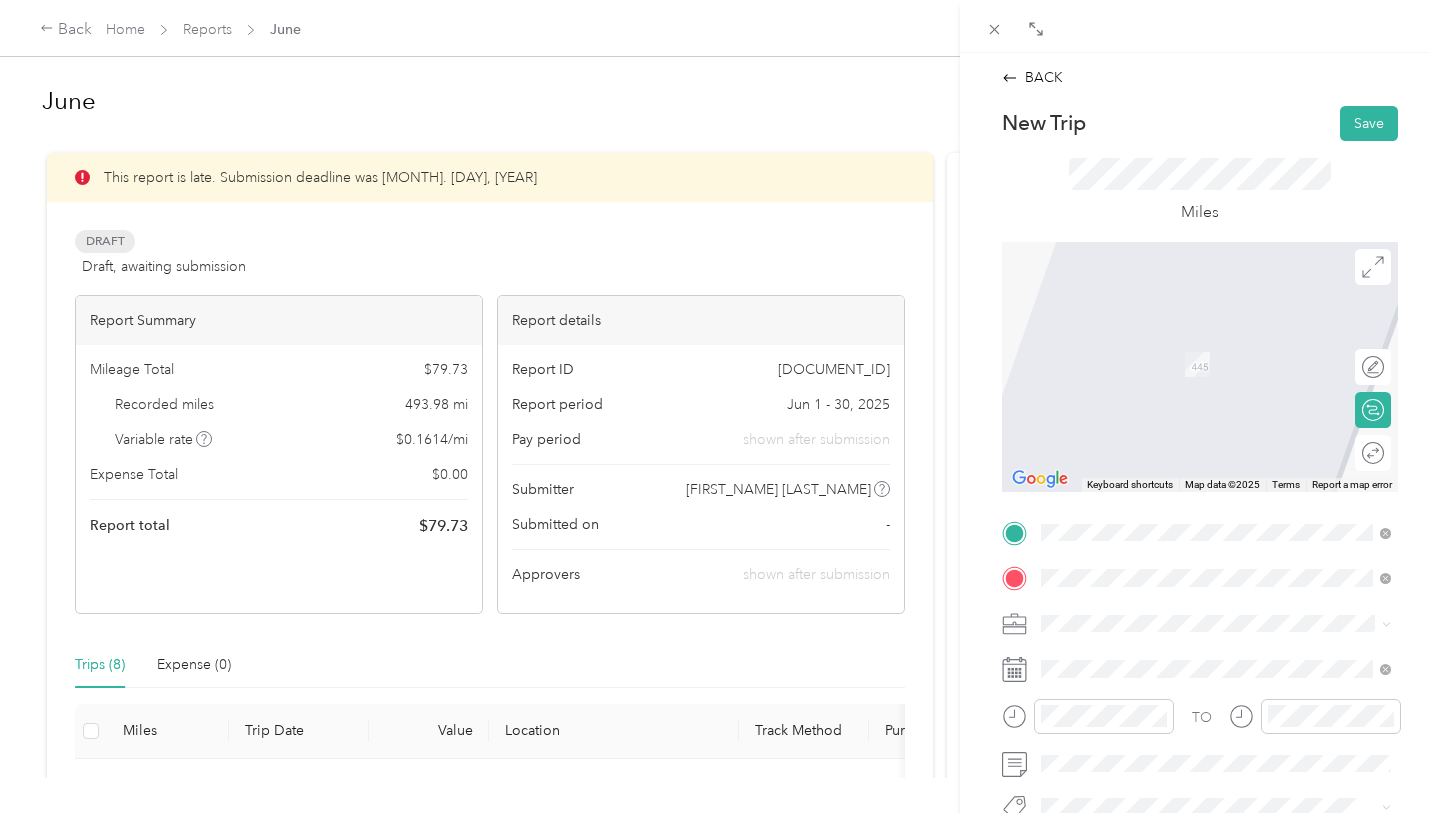 click on "[COMPANY] [CITY] [NUMBER] [STREET], [POSTAL_CODE], [CITY], [STATE]" at bounding box center (1232, 368) 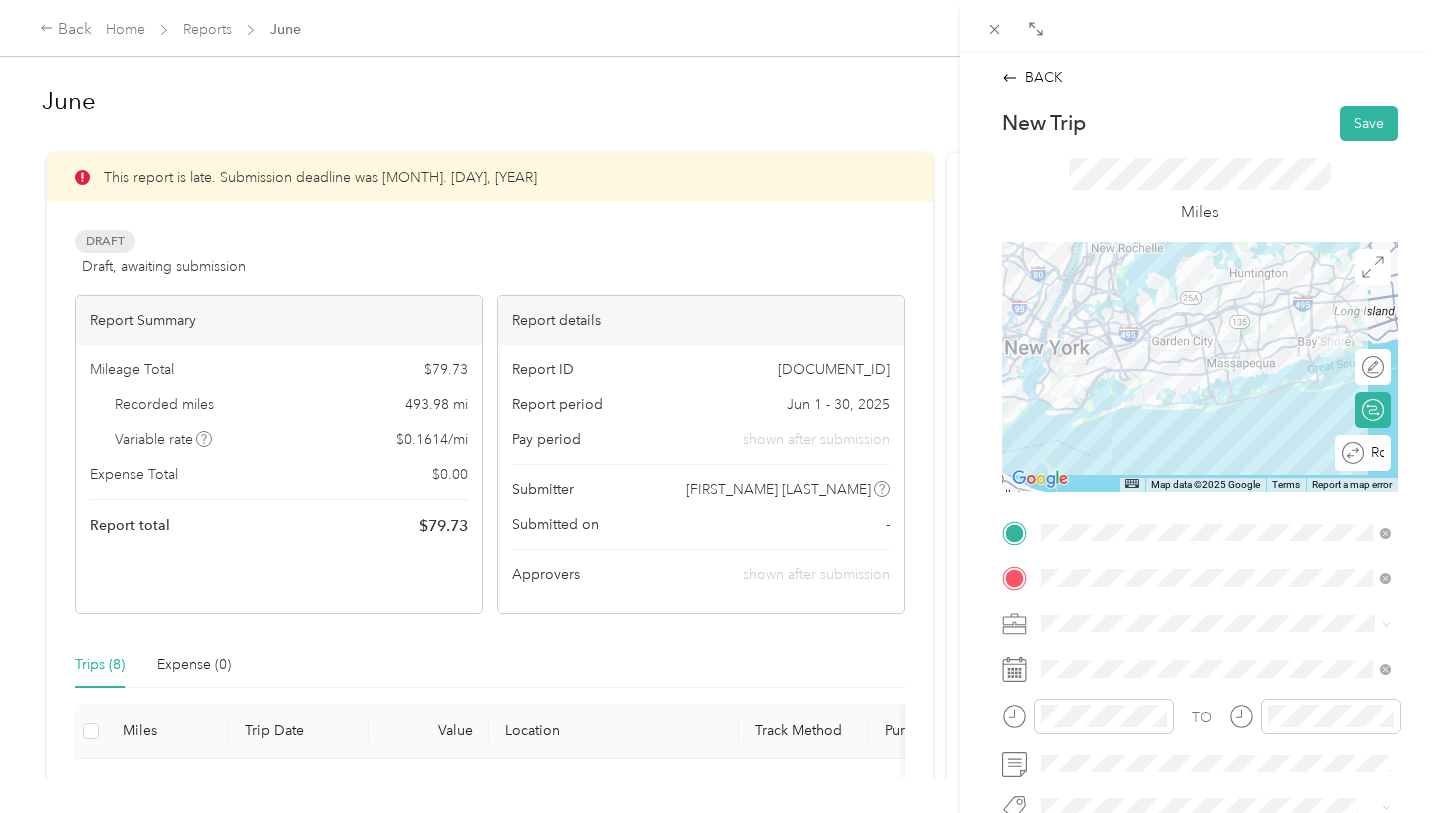 click at bounding box center (1476, 453) 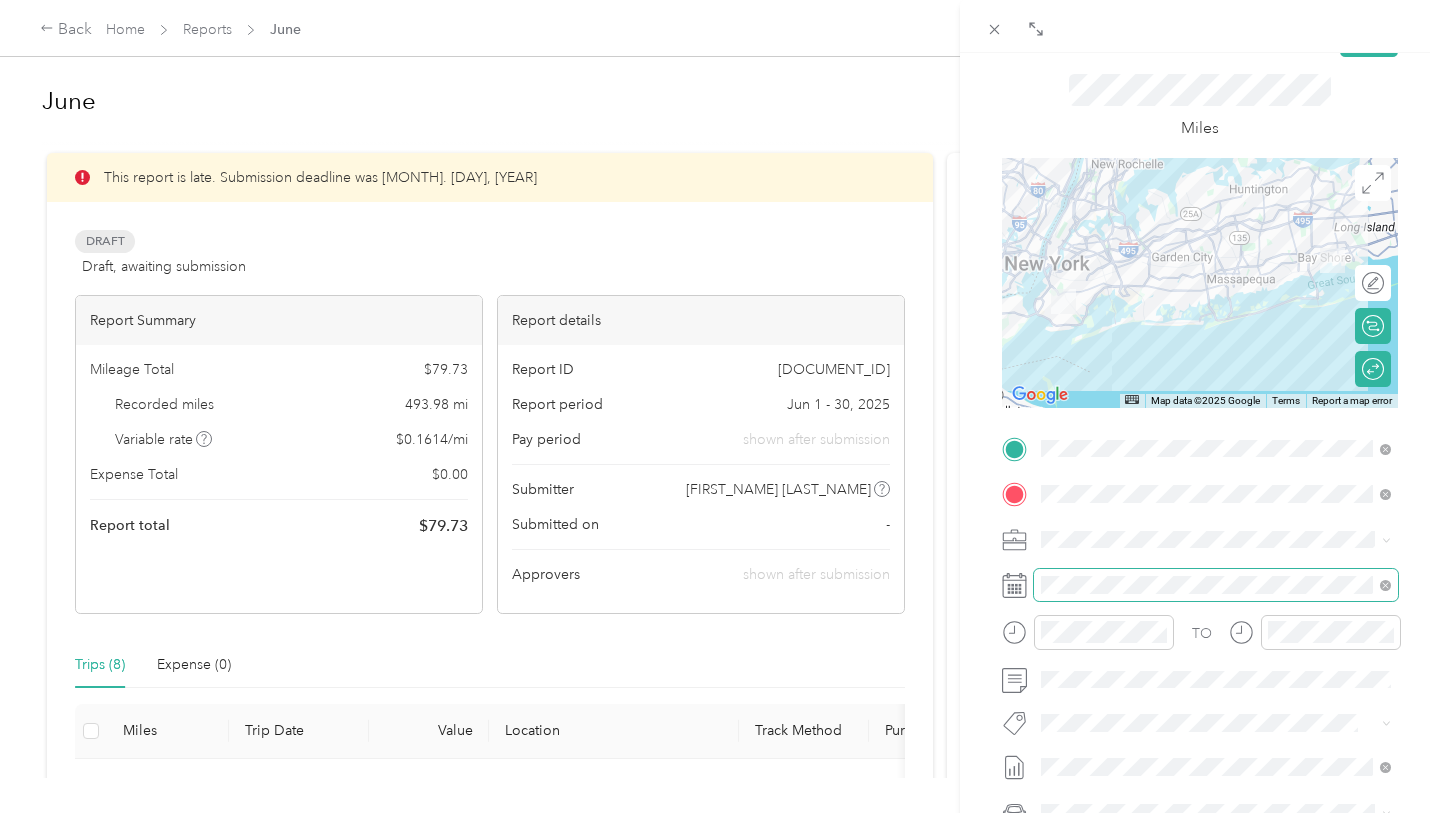 scroll, scrollTop: 141, scrollLeft: 0, axis: vertical 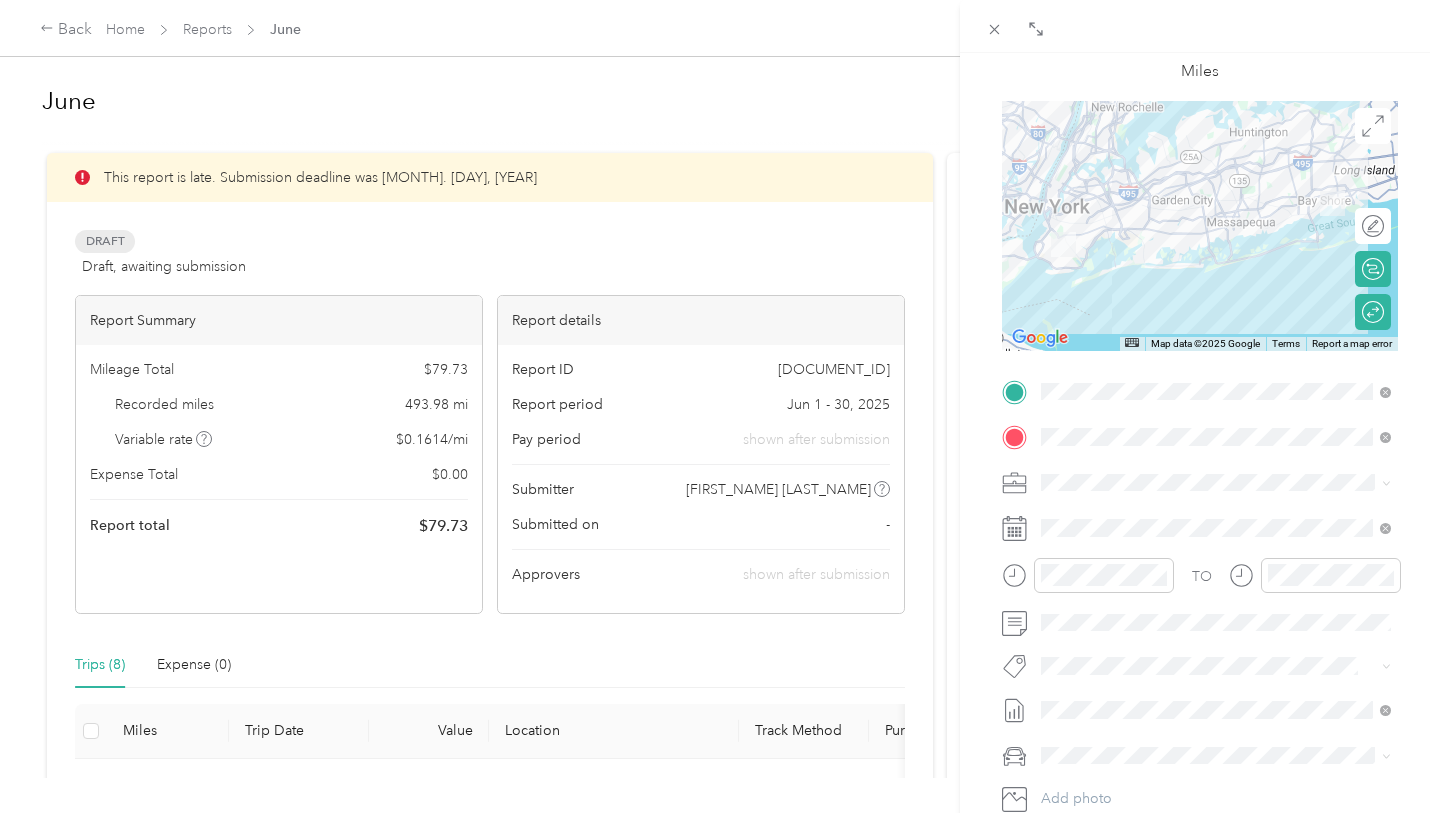 click 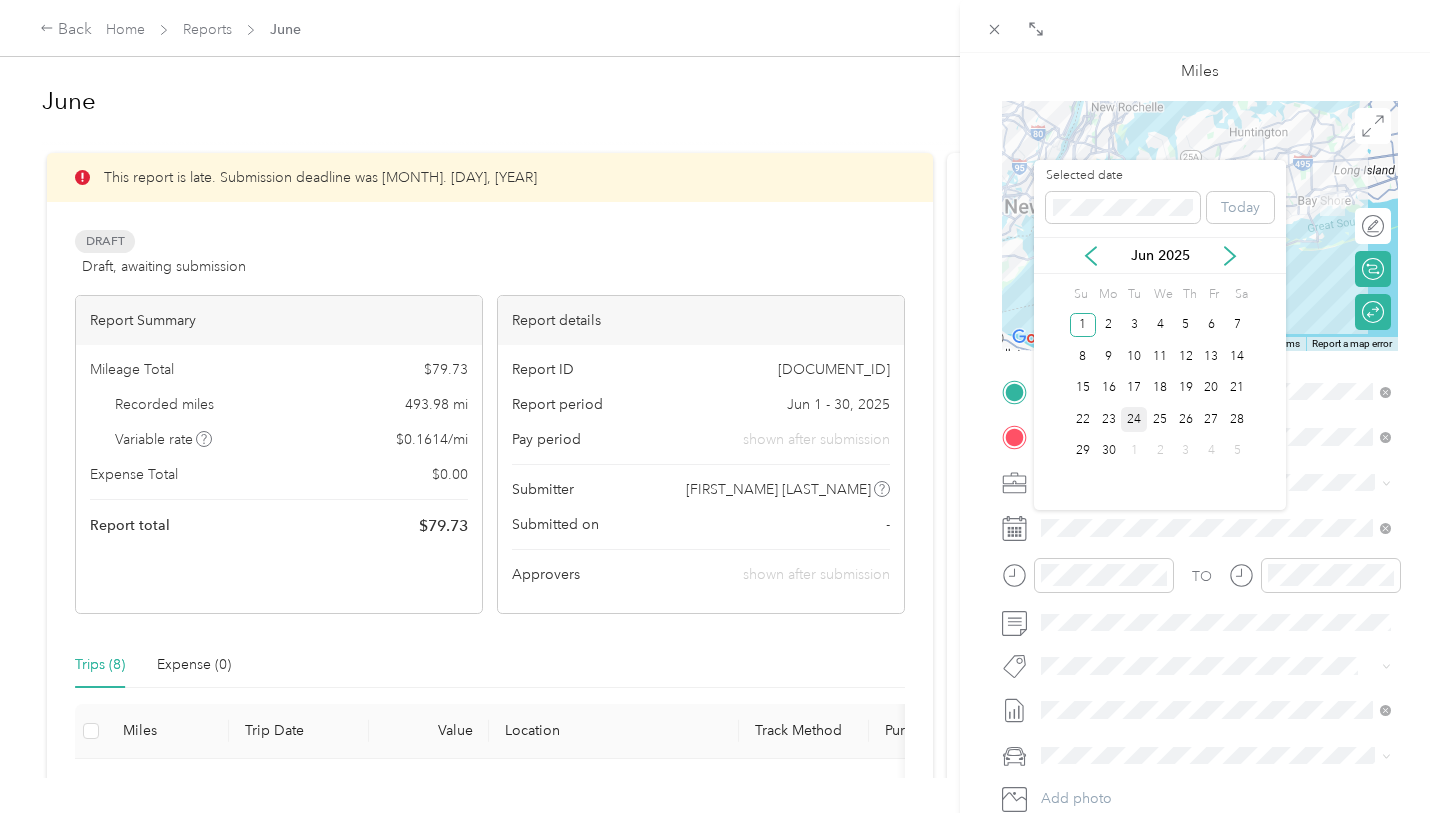 click on "24" at bounding box center [1134, 419] 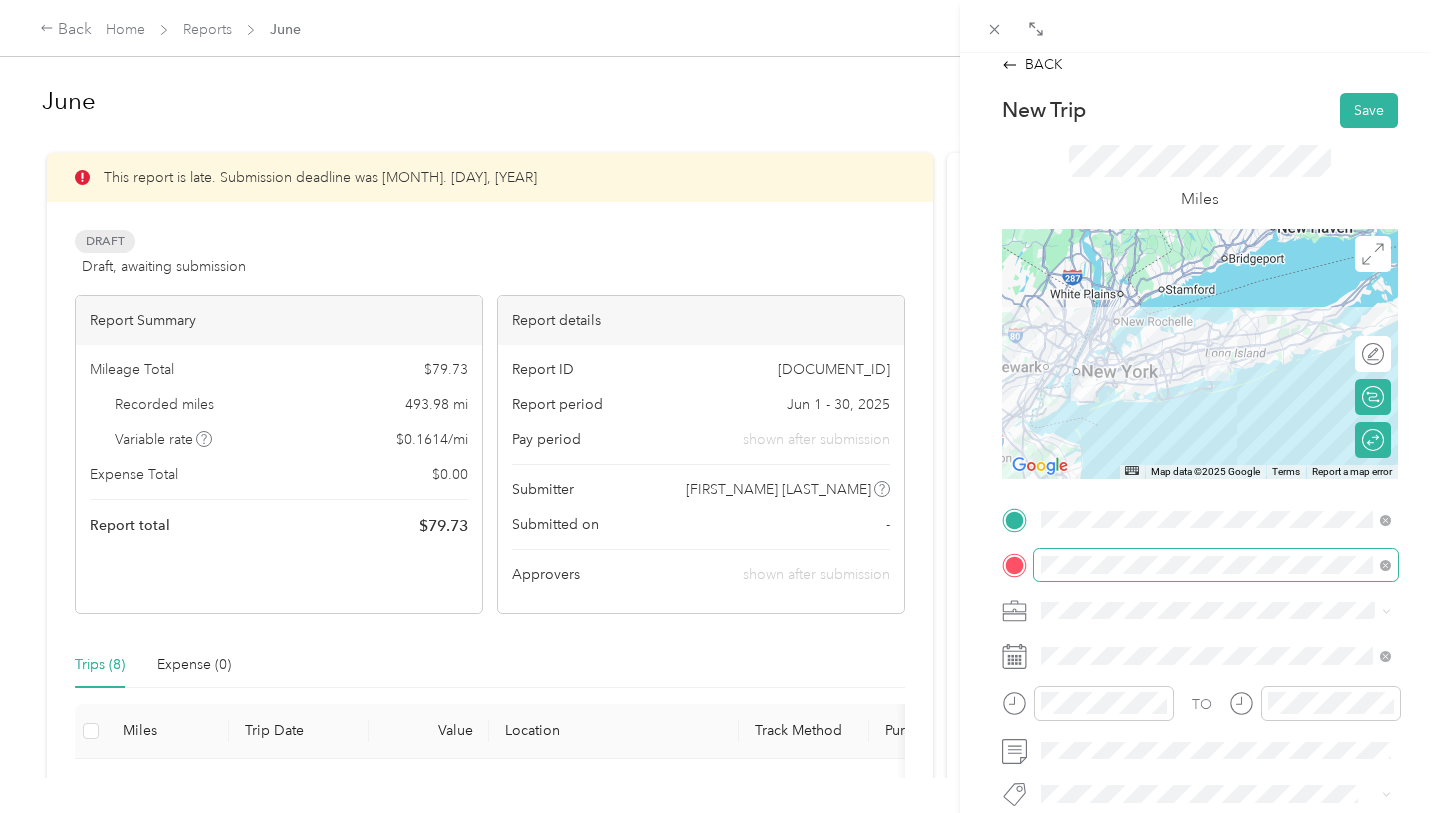 scroll, scrollTop: 0, scrollLeft: 0, axis: both 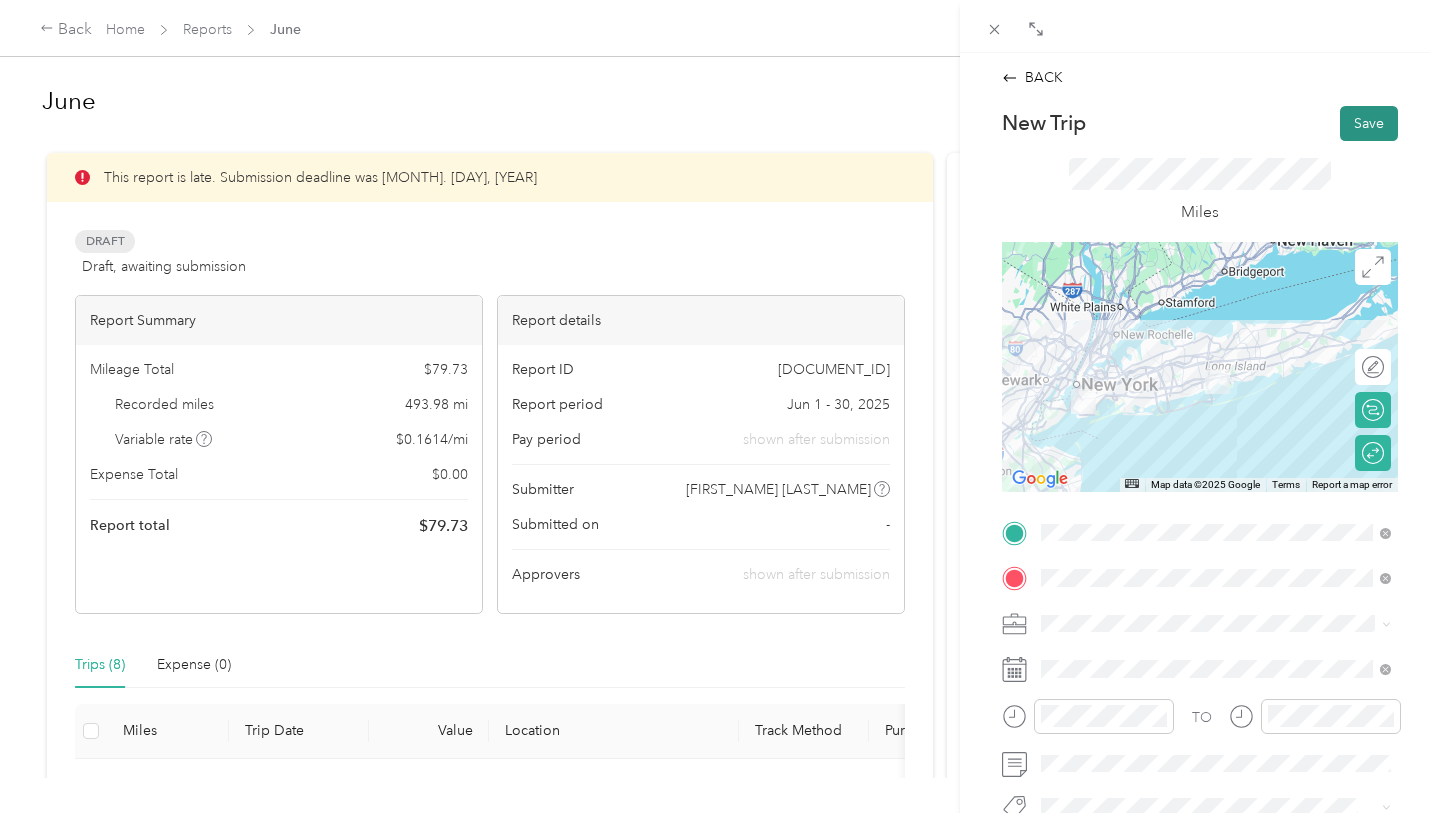 click on "Save" at bounding box center (1369, 123) 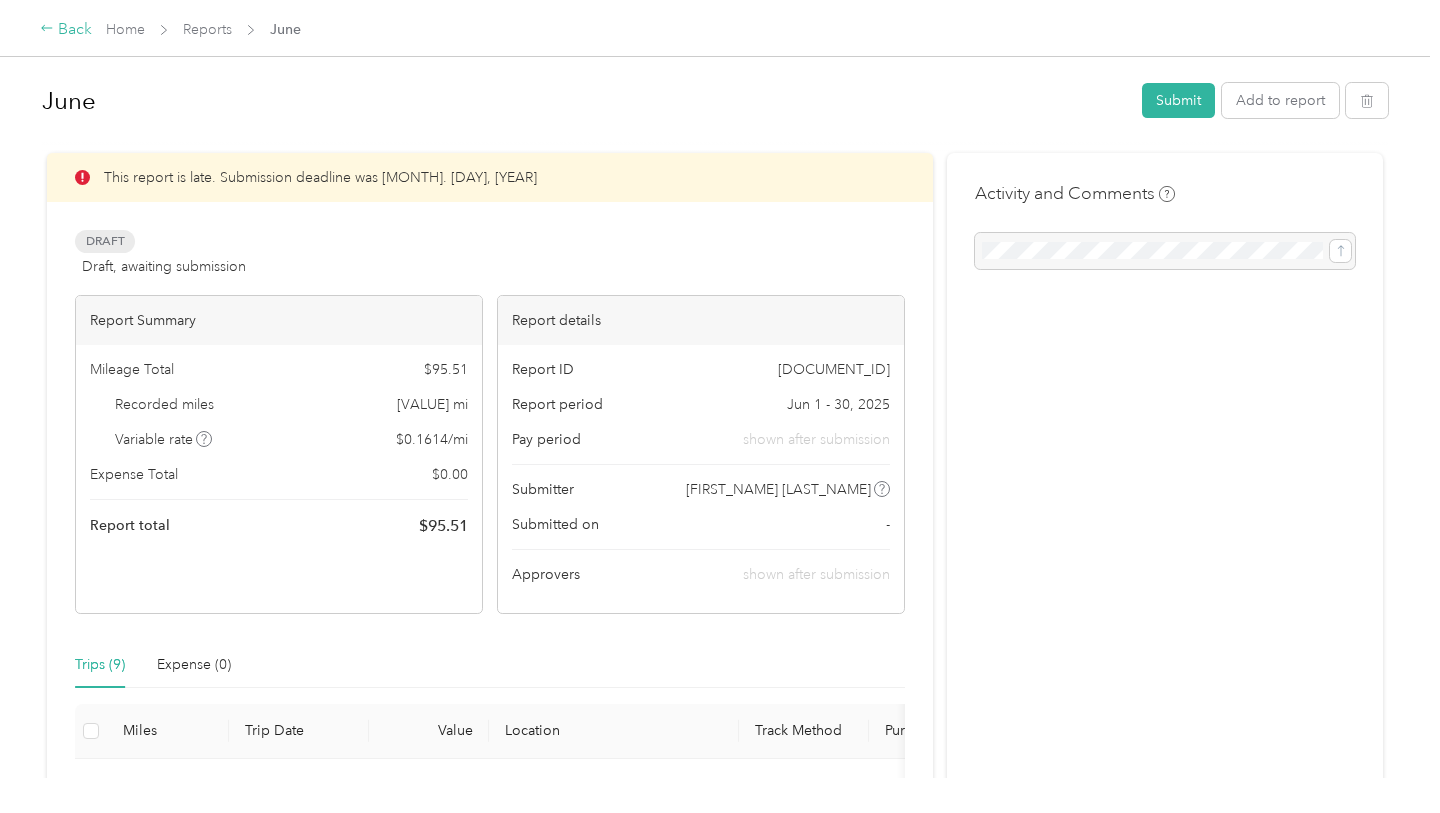 click on "Back" at bounding box center [66, 30] 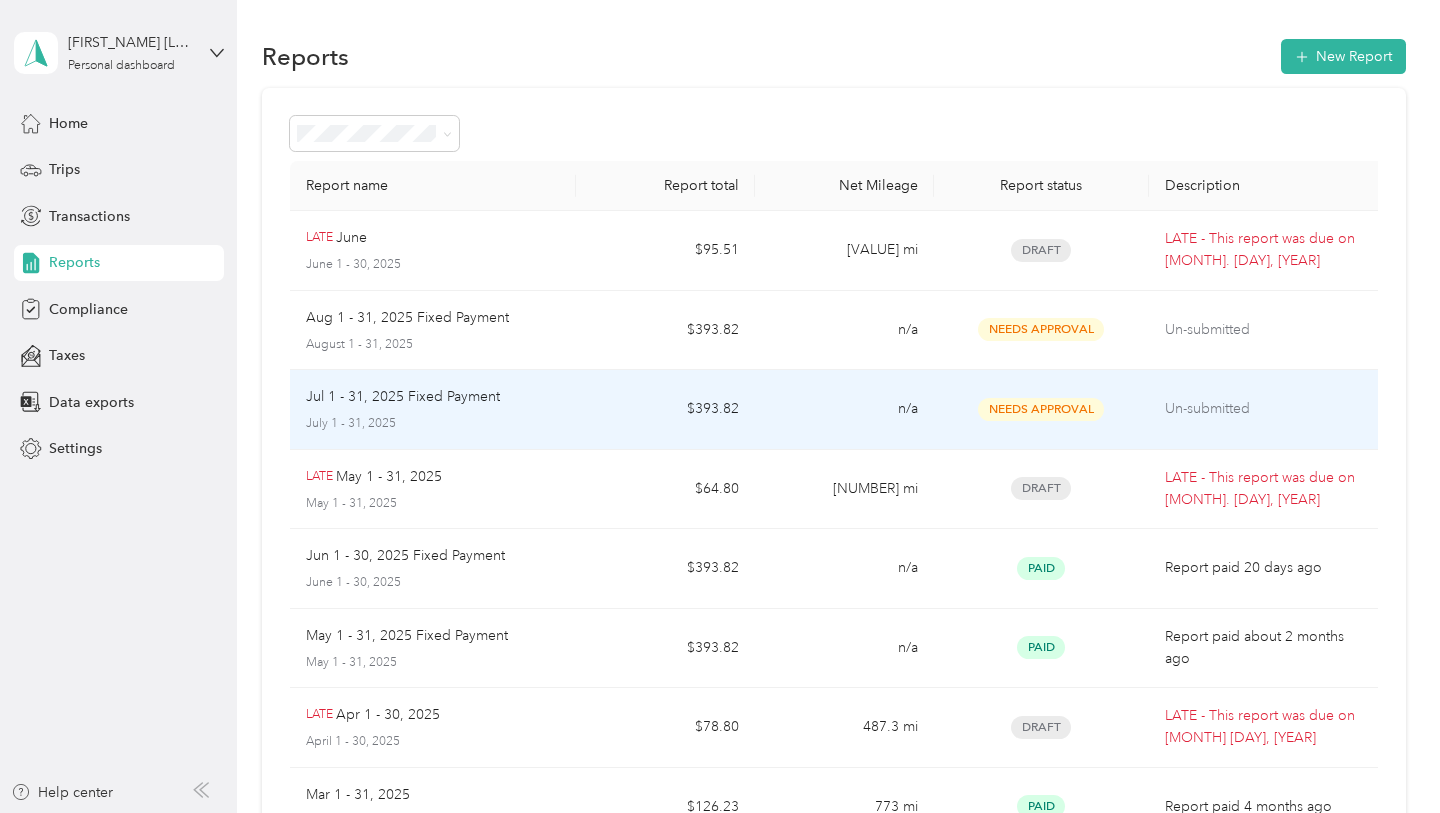 click on "Jul 1 - 31, 2025 Fixed Payment July 1 - 31, 2025" at bounding box center (433, 410) 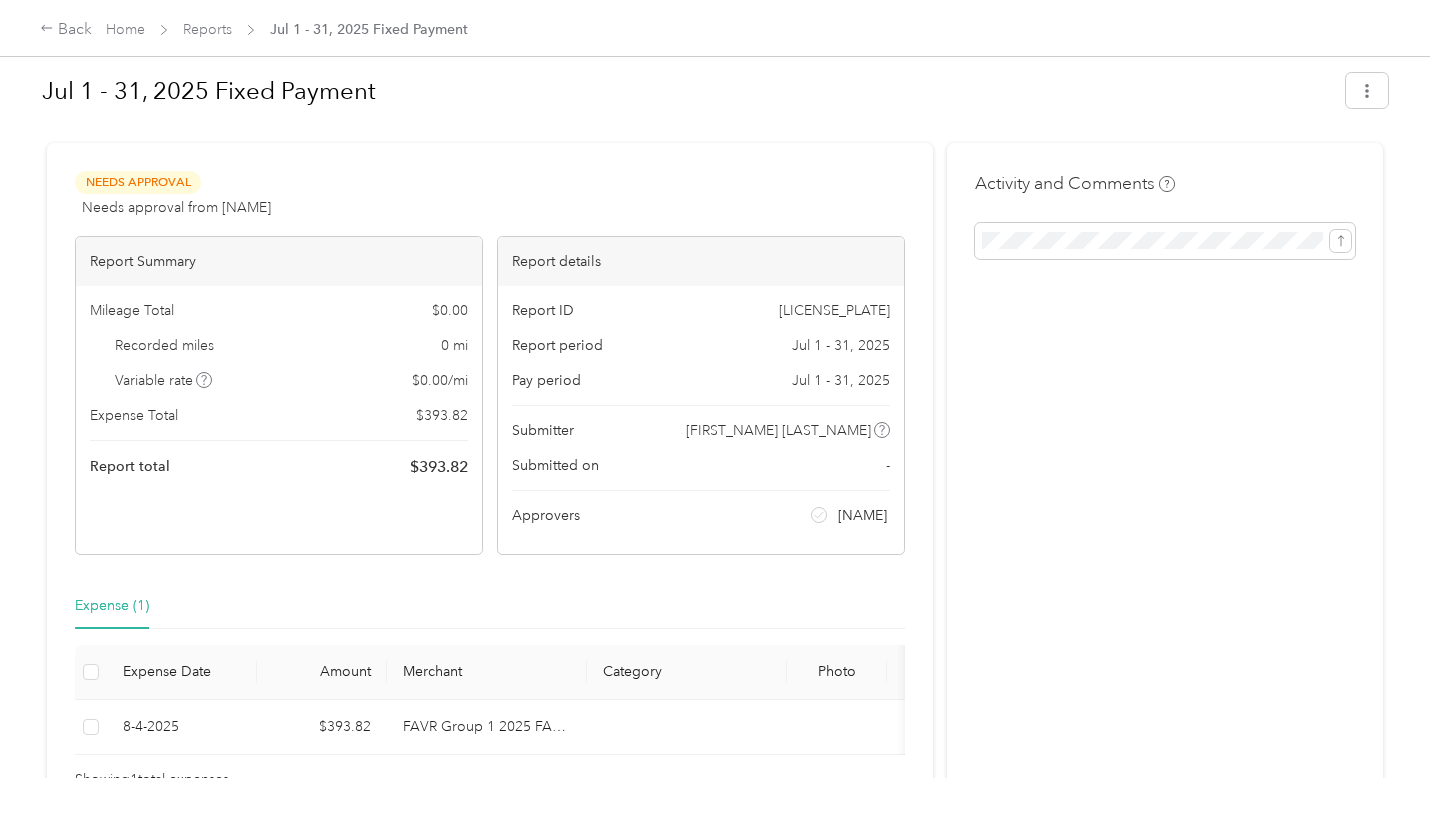 scroll, scrollTop: 19, scrollLeft: 0, axis: vertical 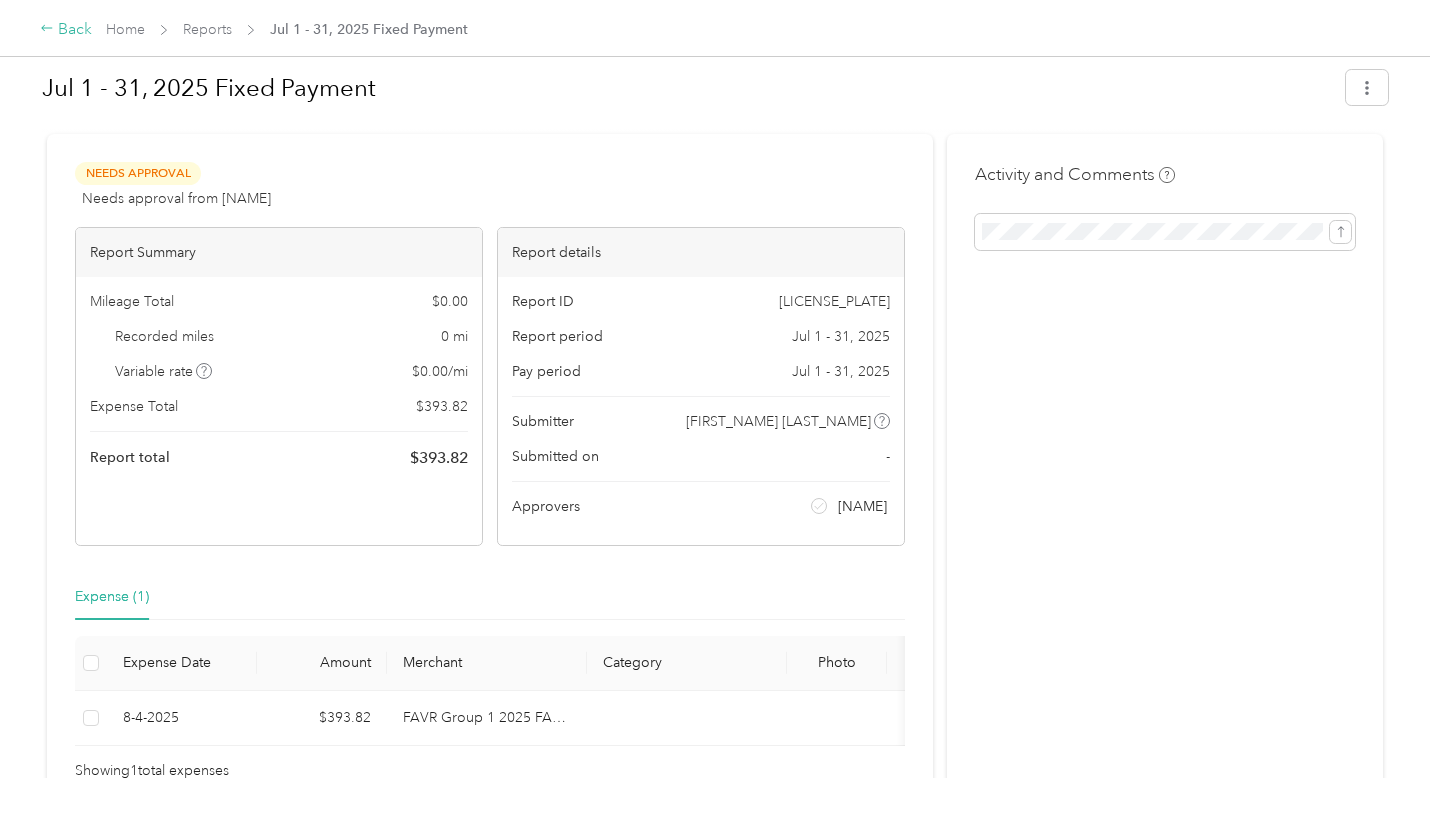 click 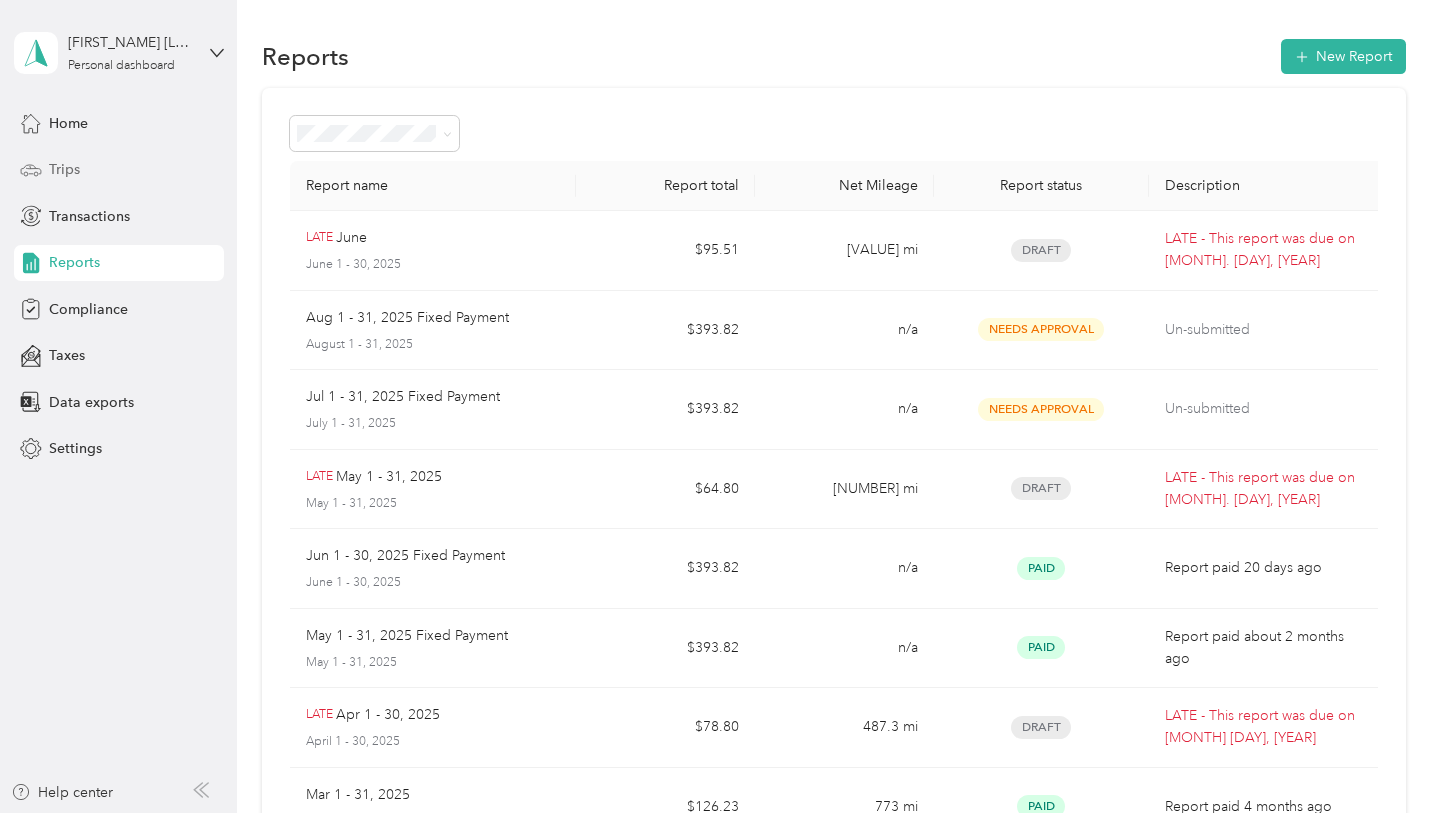 click on "Trips" at bounding box center (119, 170) 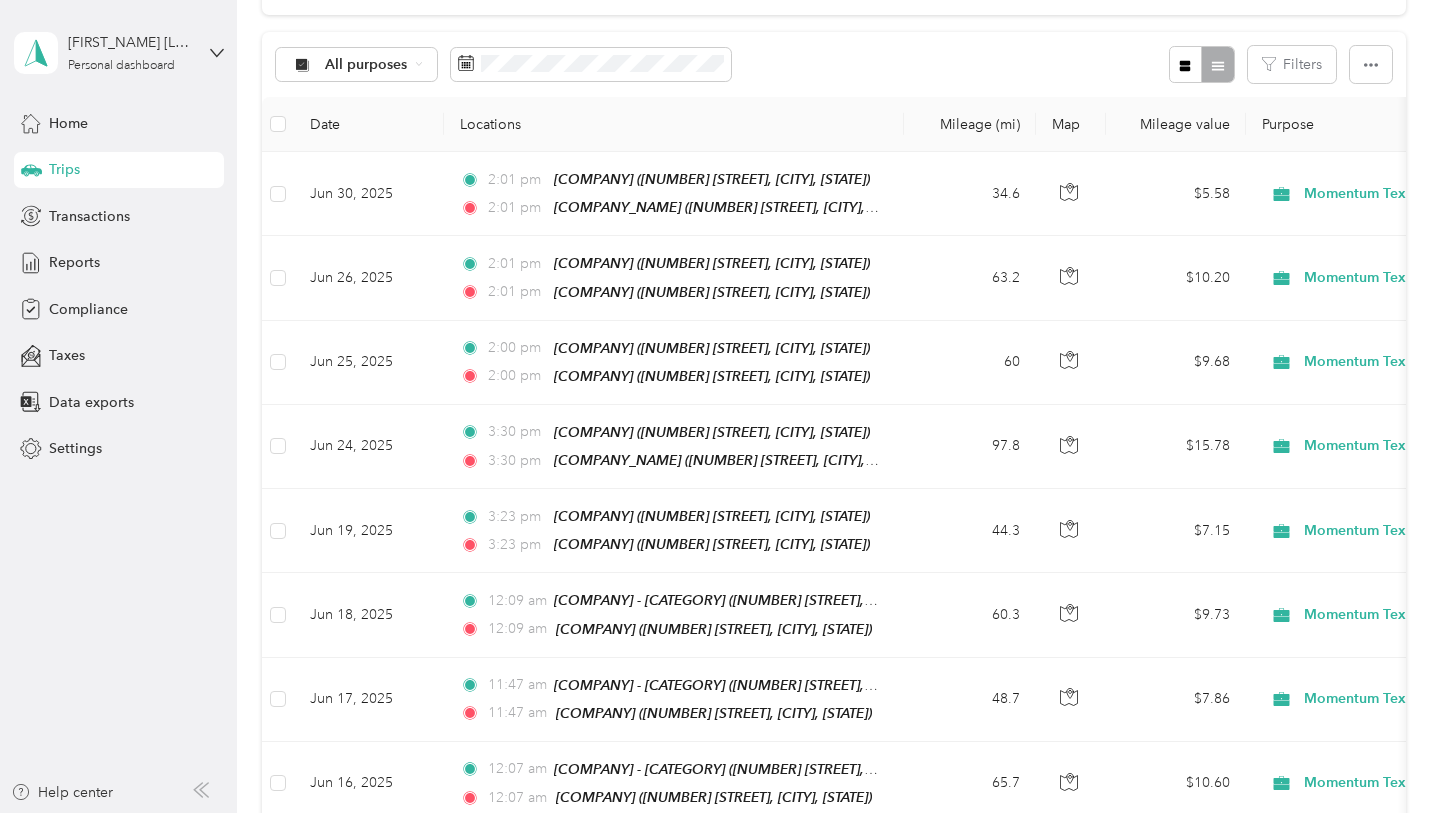 scroll, scrollTop: 0, scrollLeft: 0, axis: both 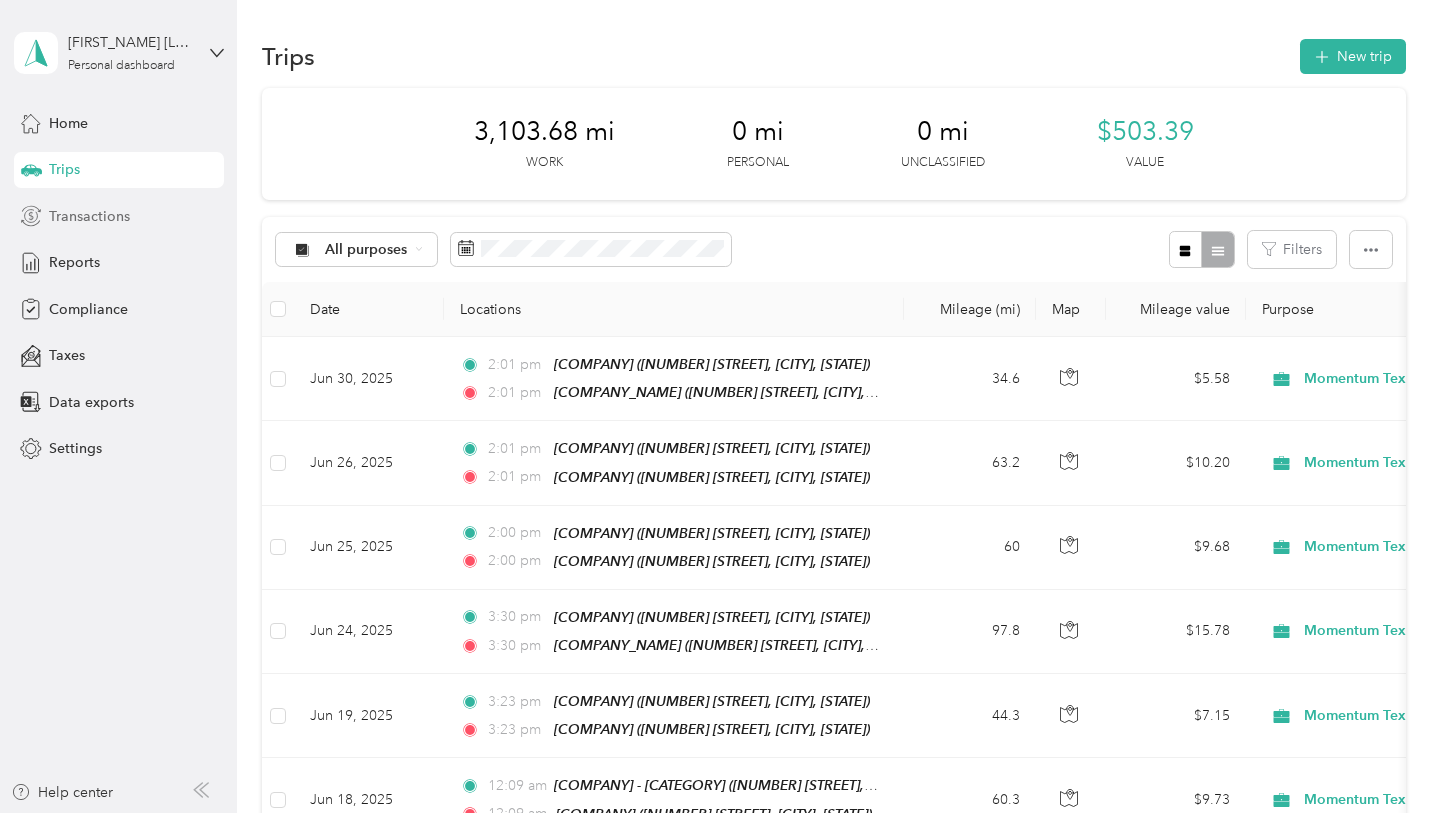 click on "Transactions" at bounding box center (89, 216) 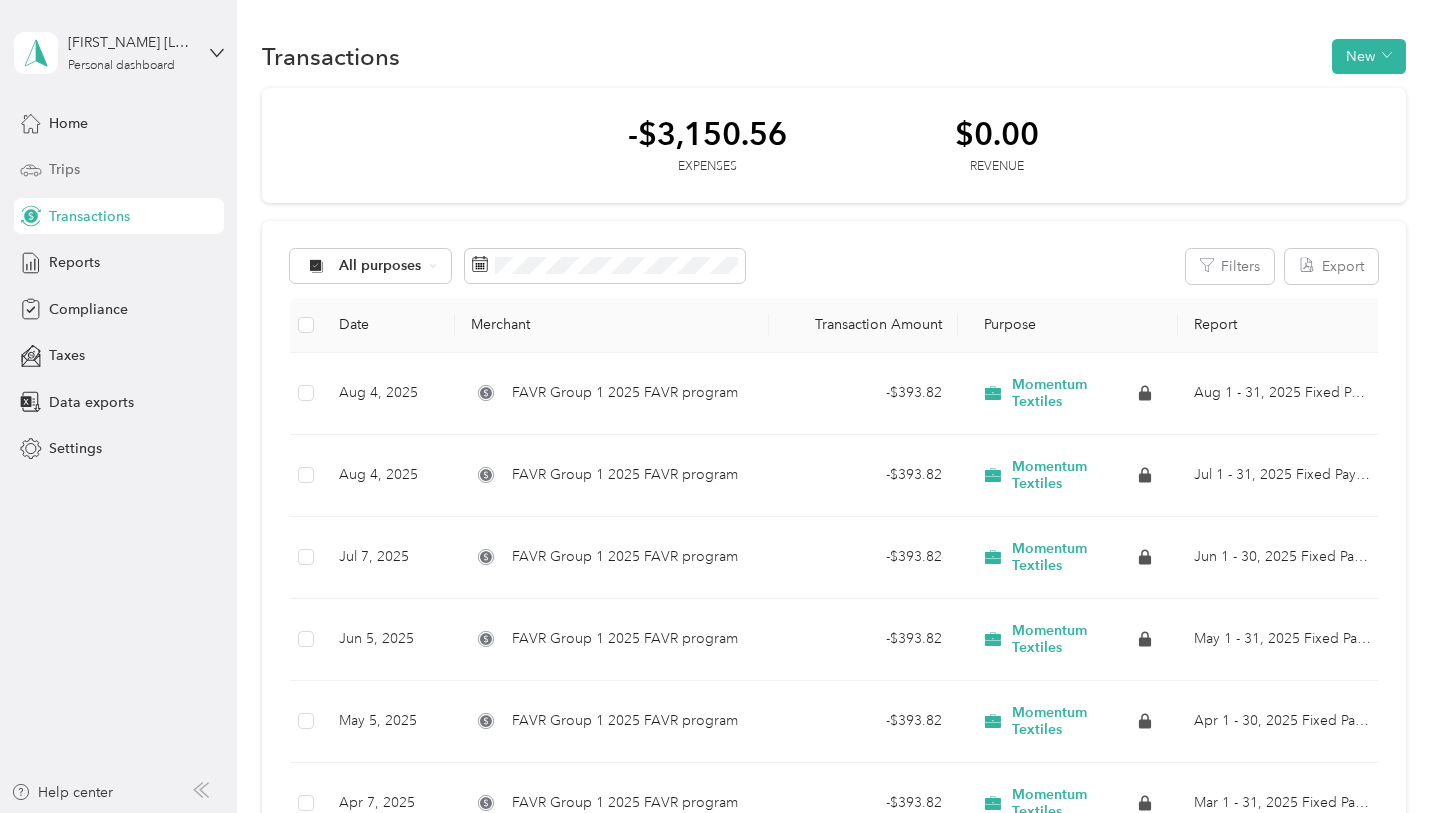 click on "Trips" at bounding box center (119, 170) 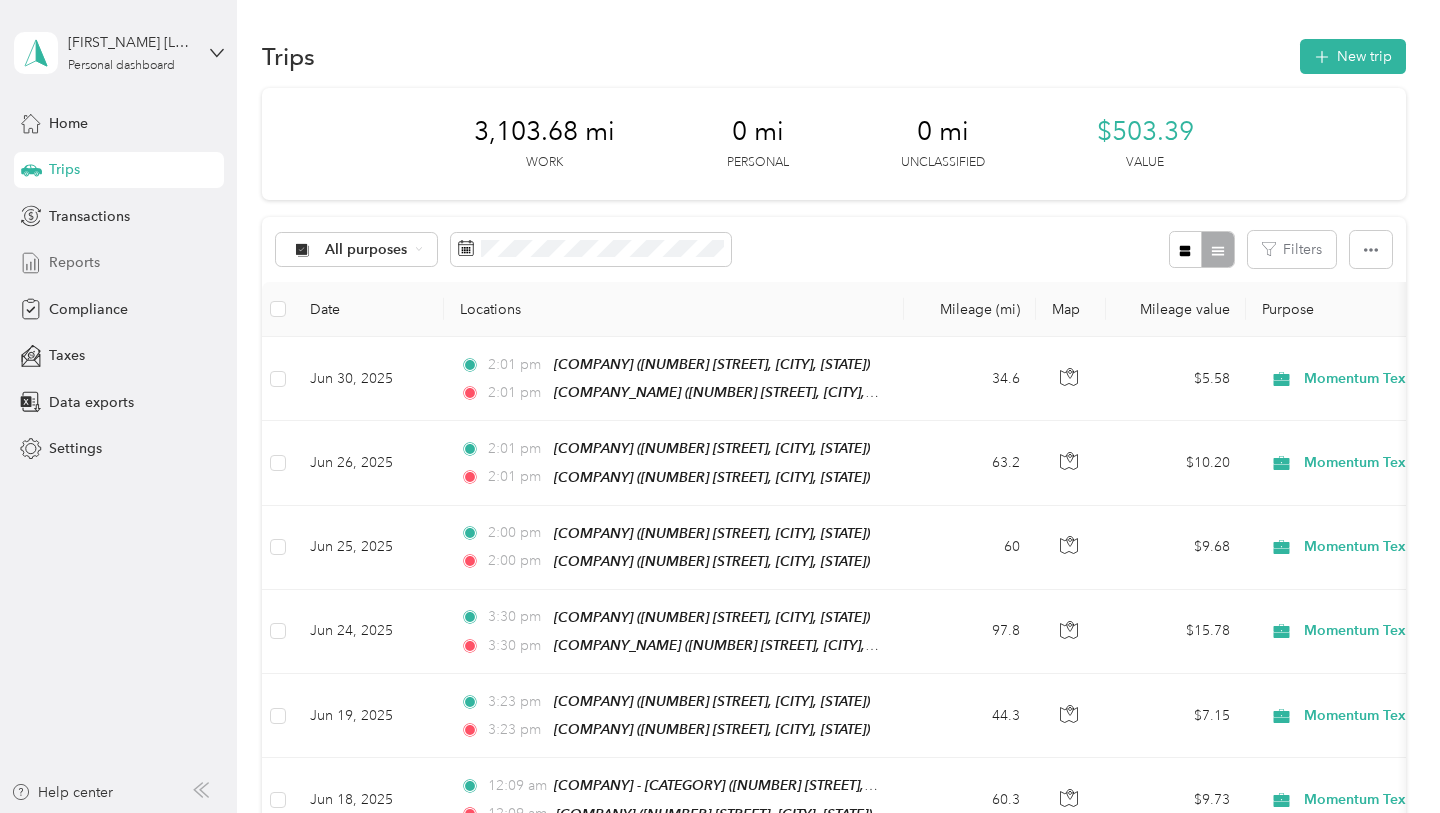click on "Reports" at bounding box center [74, 262] 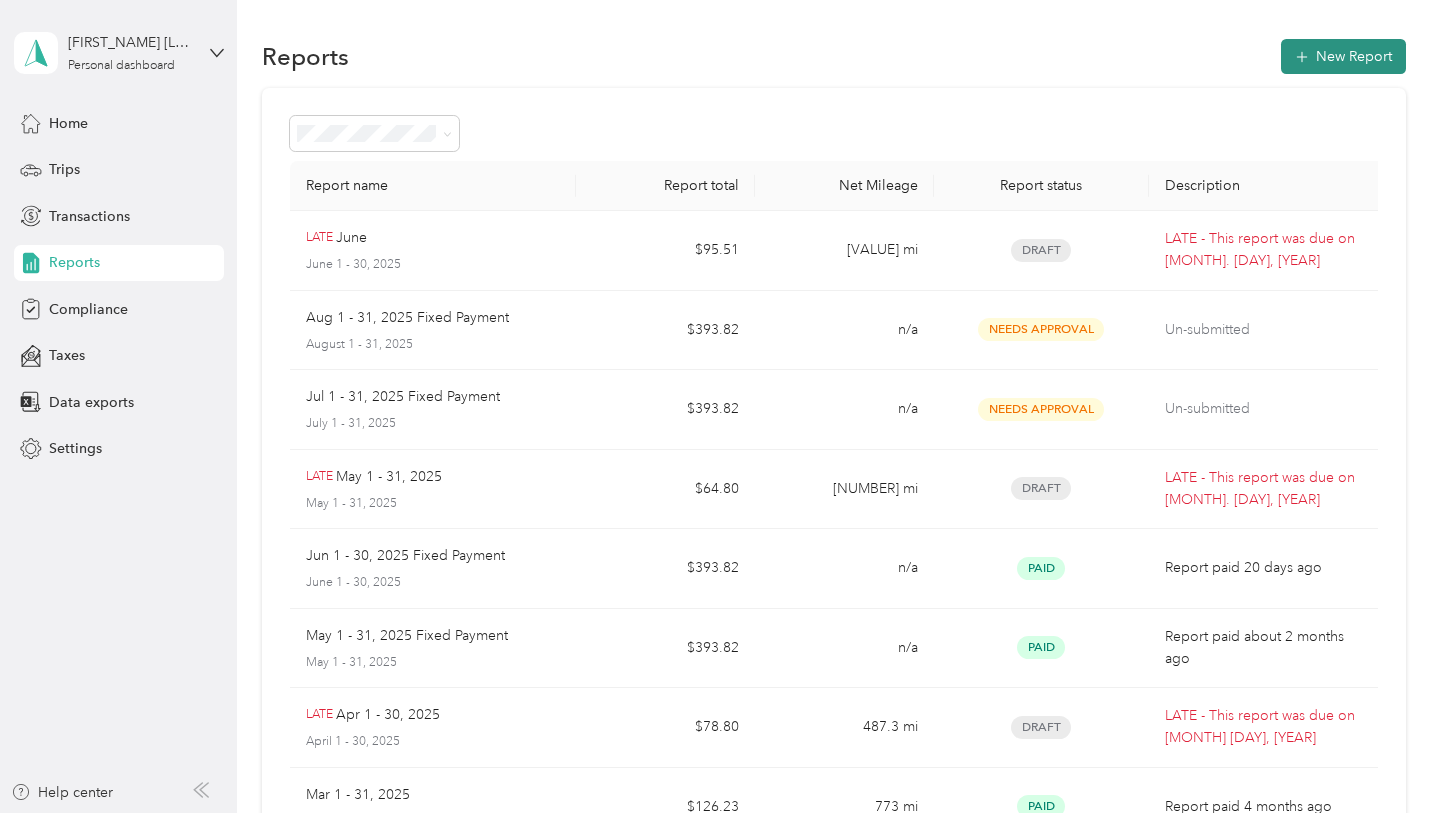 click on "New Report" at bounding box center [1343, 56] 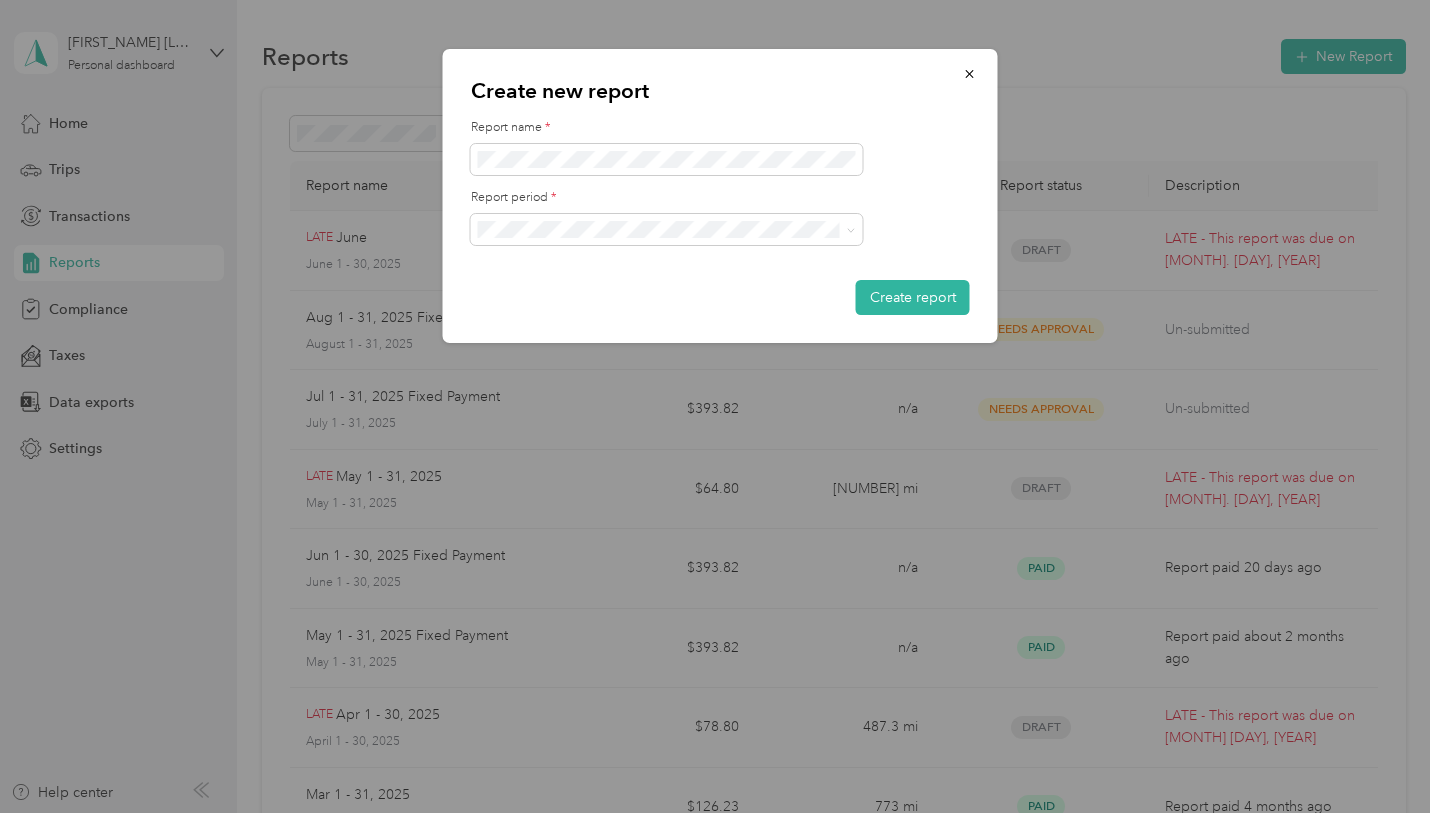 click on "Report name   *" at bounding box center [720, 128] 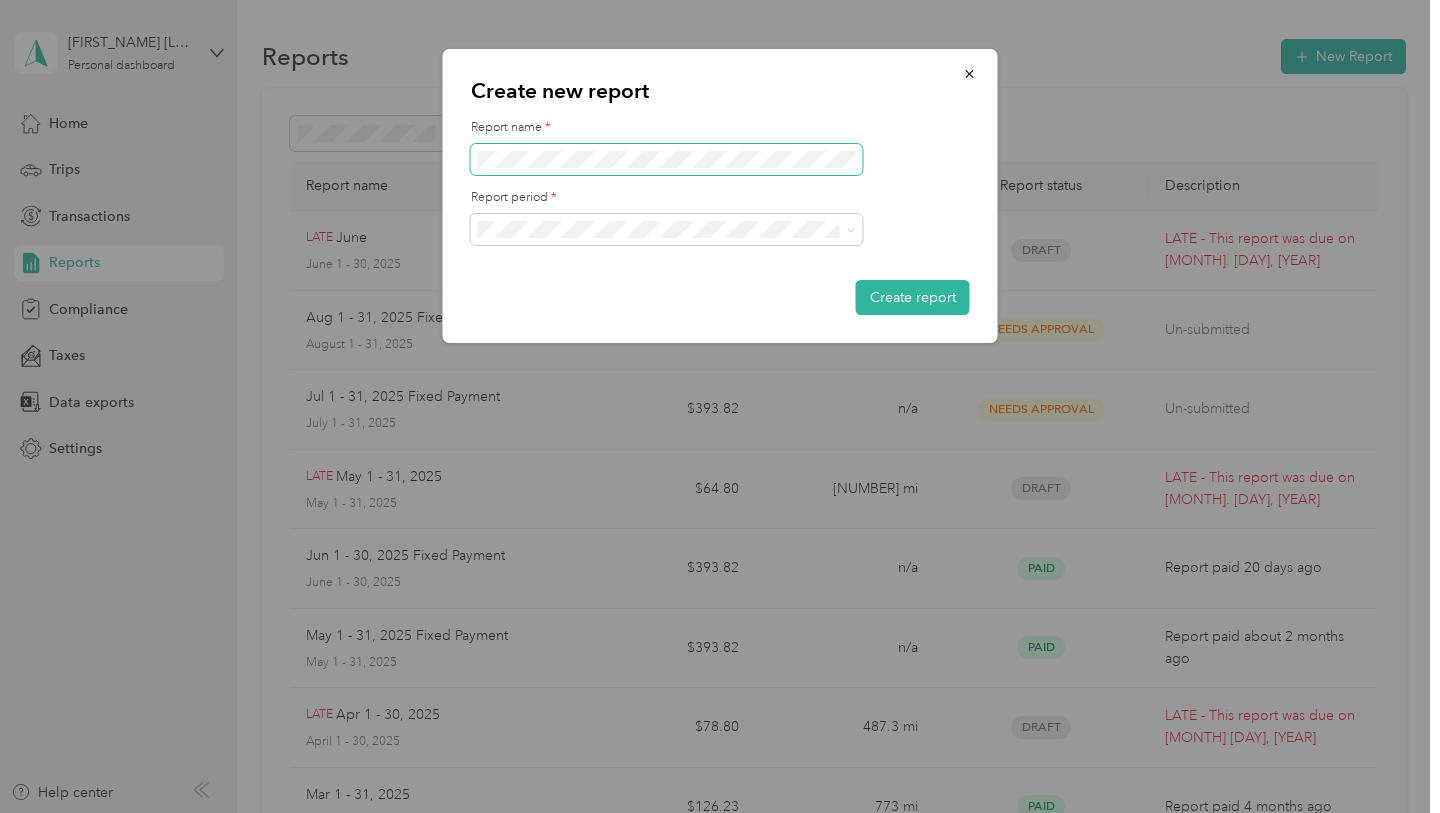 click on "Create report" at bounding box center [913, 297] 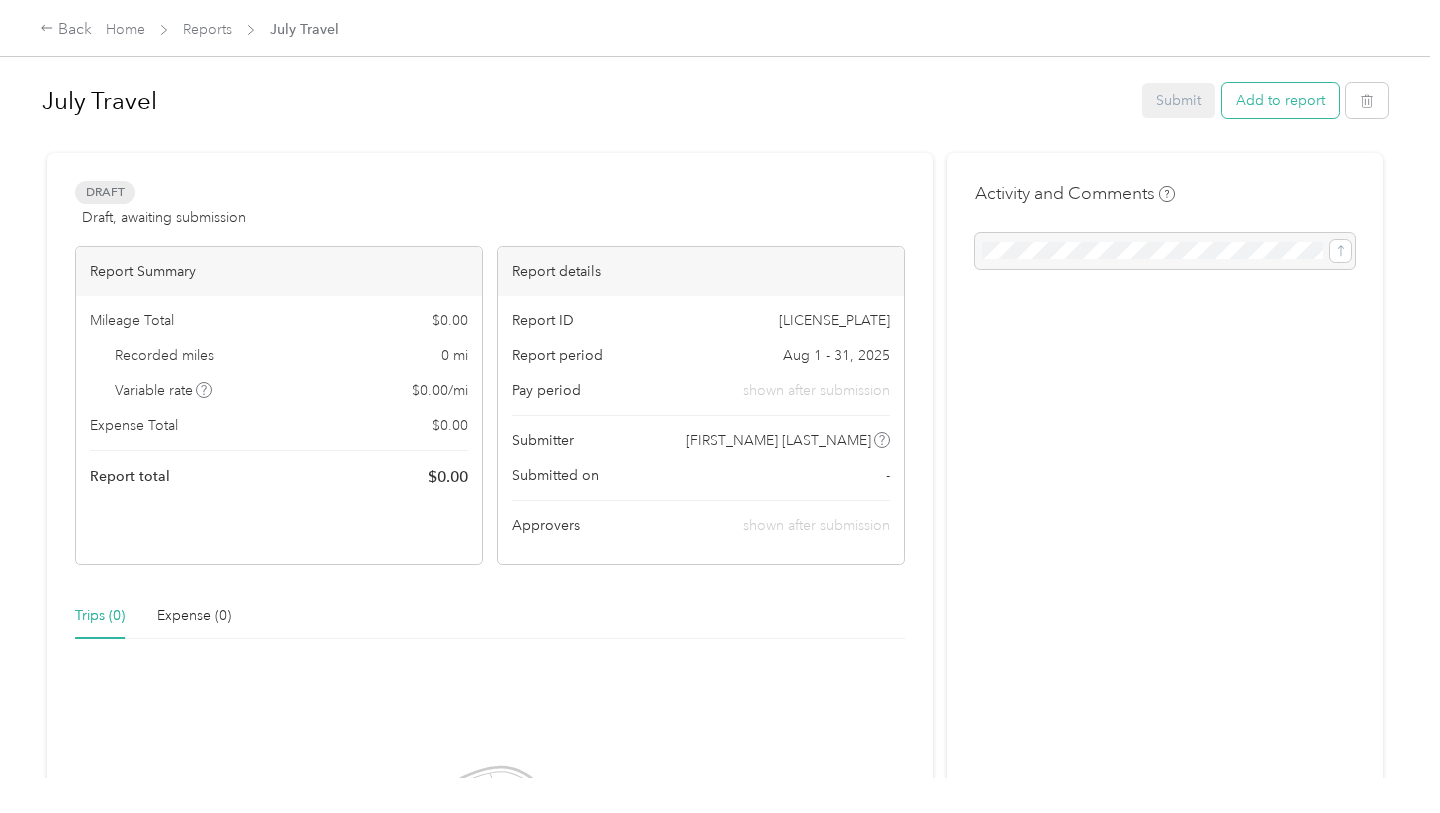 click on "Add to report" at bounding box center [1280, 100] 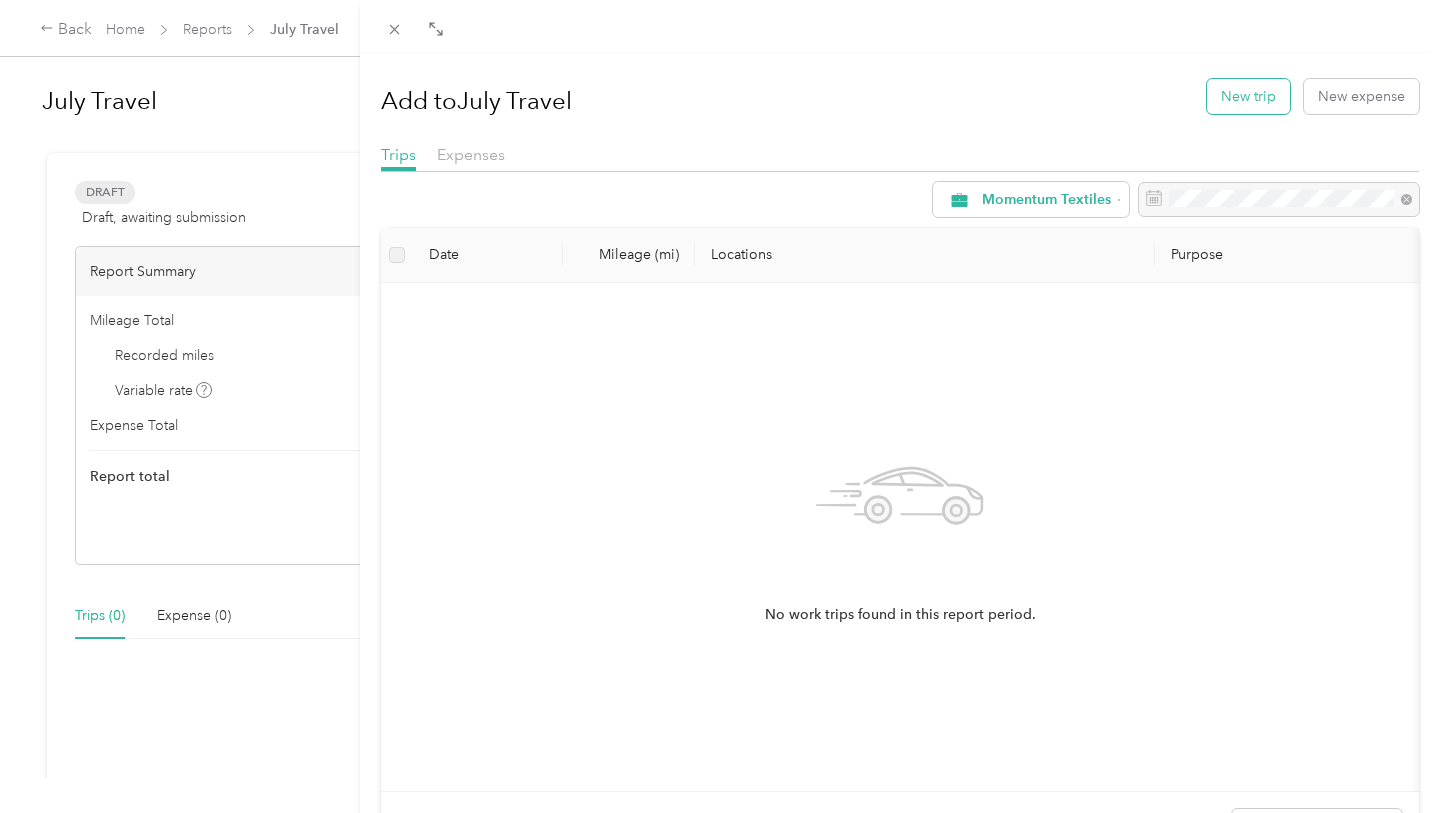 click on "New trip" at bounding box center (1248, 96) 